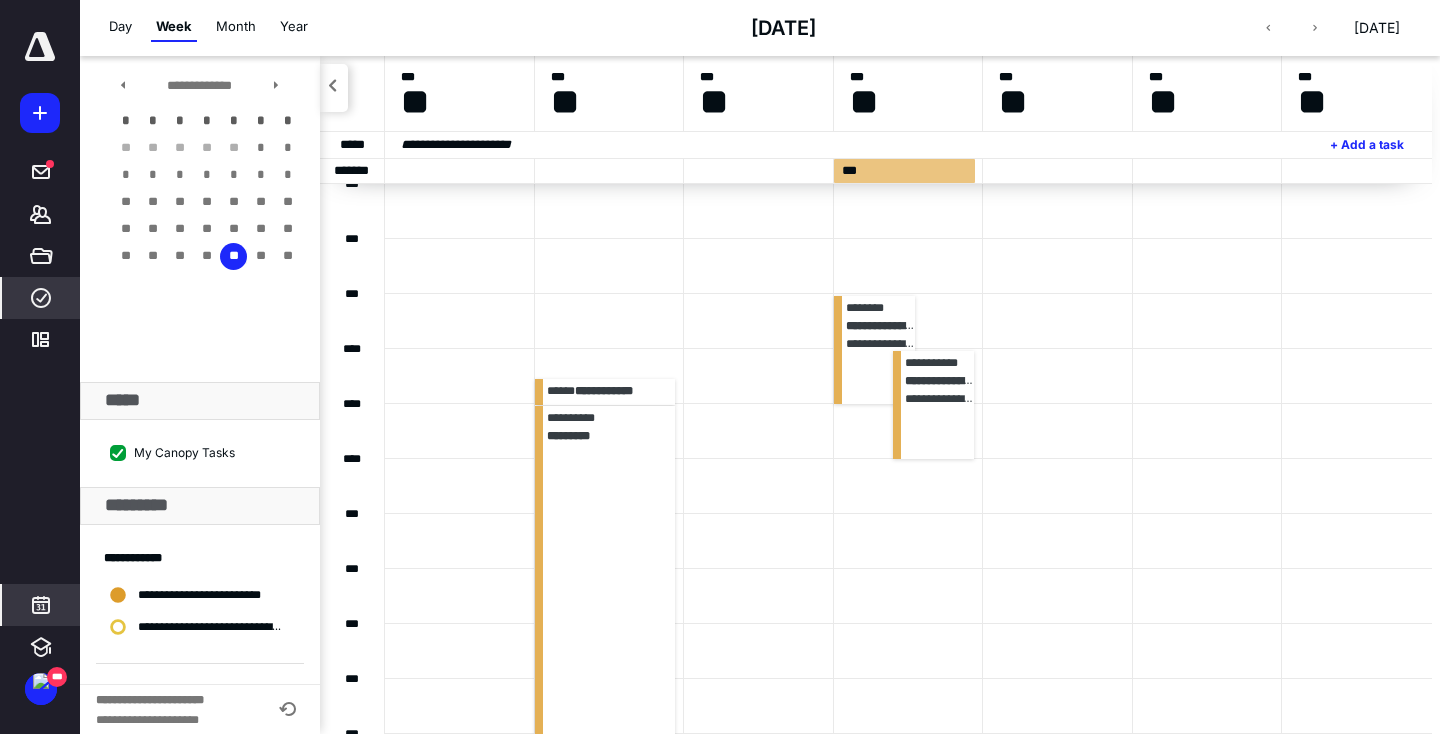 scroll, scrollTop: 0, scrollLeft: 0, axis: both 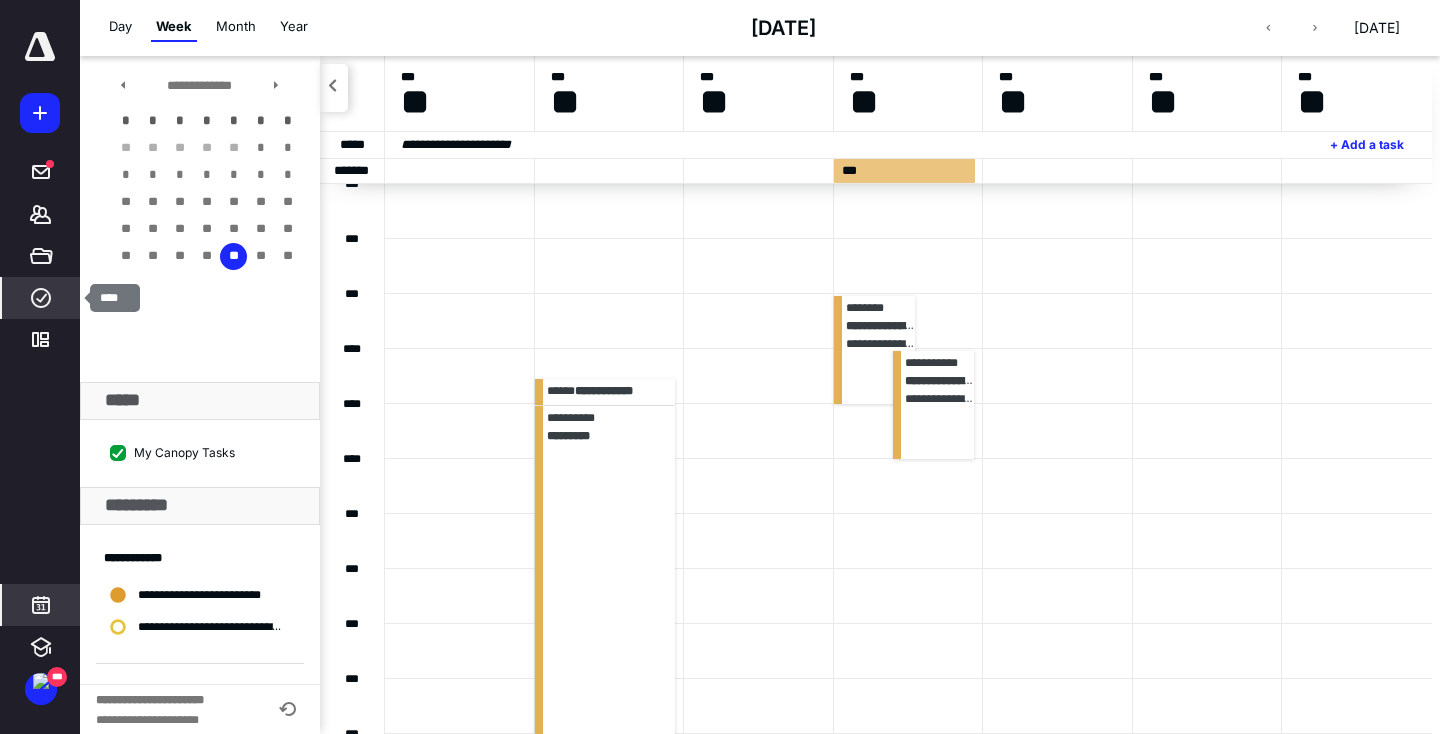 click on "****" at bounding box center [41, 298] 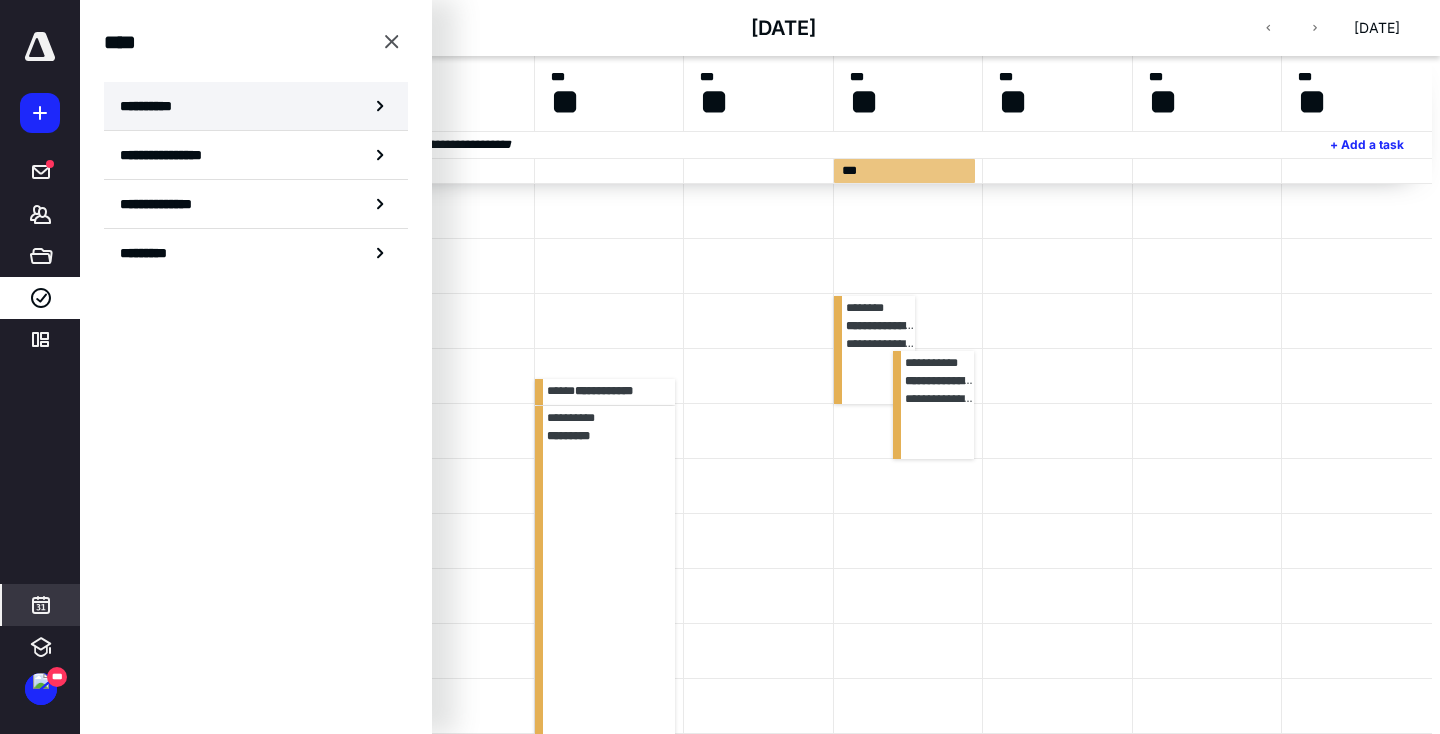 click on "**********" at bounding box center [256, 106] 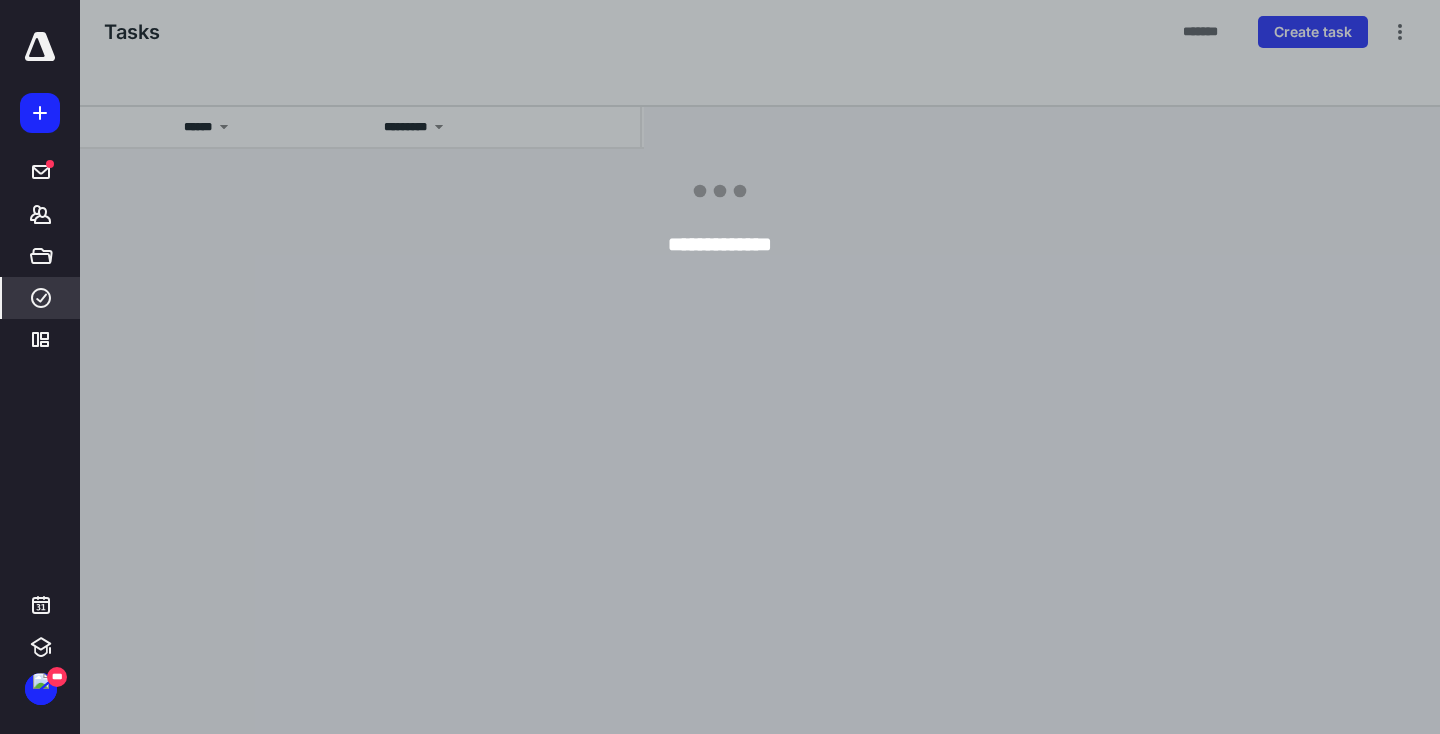 scroll, scrollTop: 0, scrollLeft: 0, axis: both 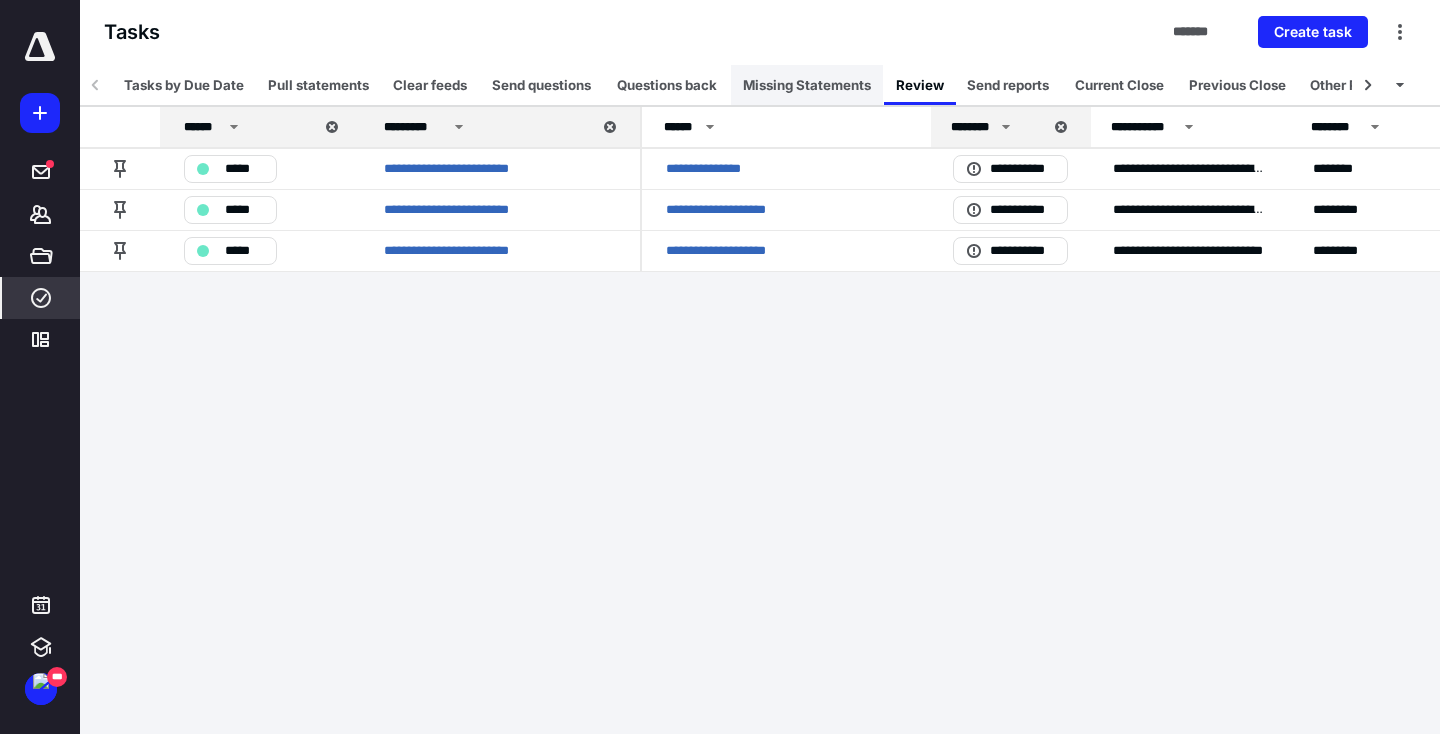 click on "Missing Statements" at bounding box center (807, 85) 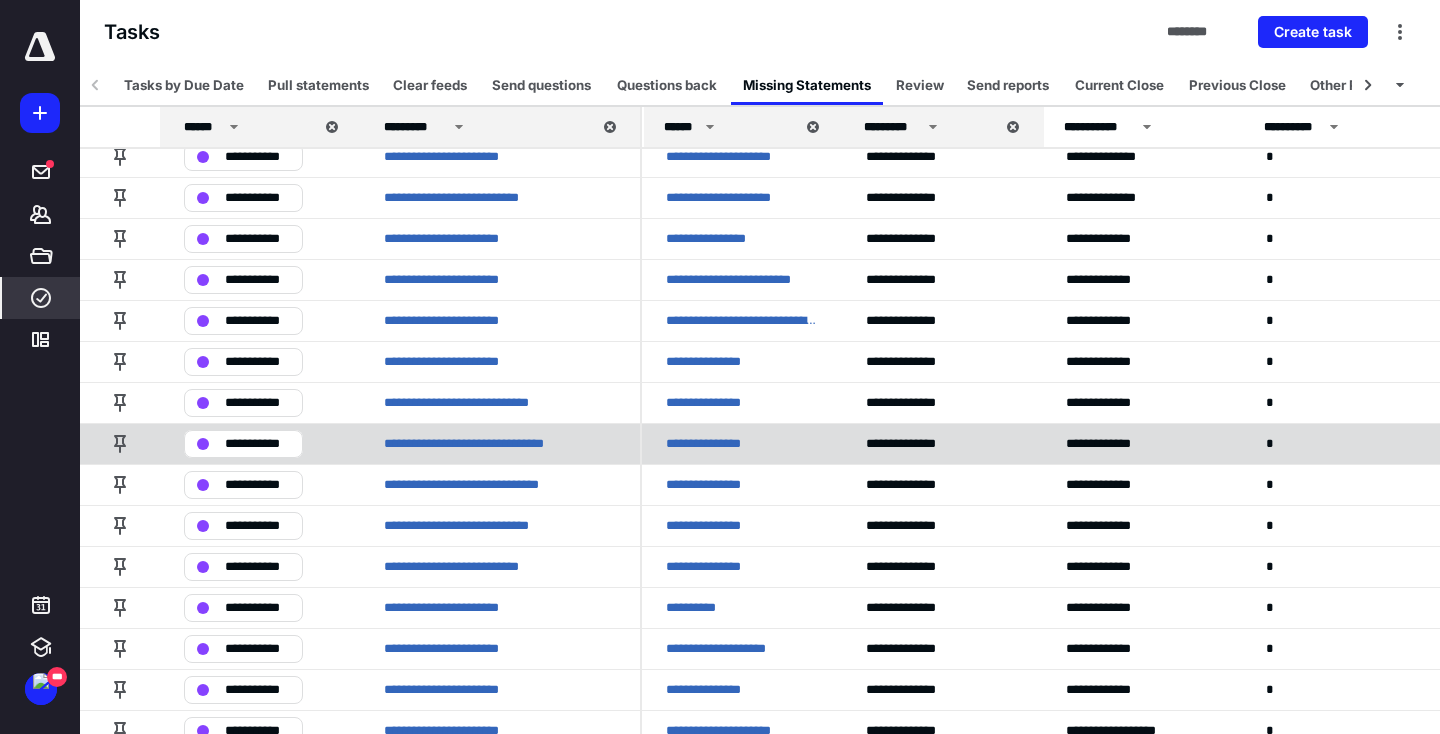 scroll, scrollTop: 0, scrollLeft: 0, axis: both 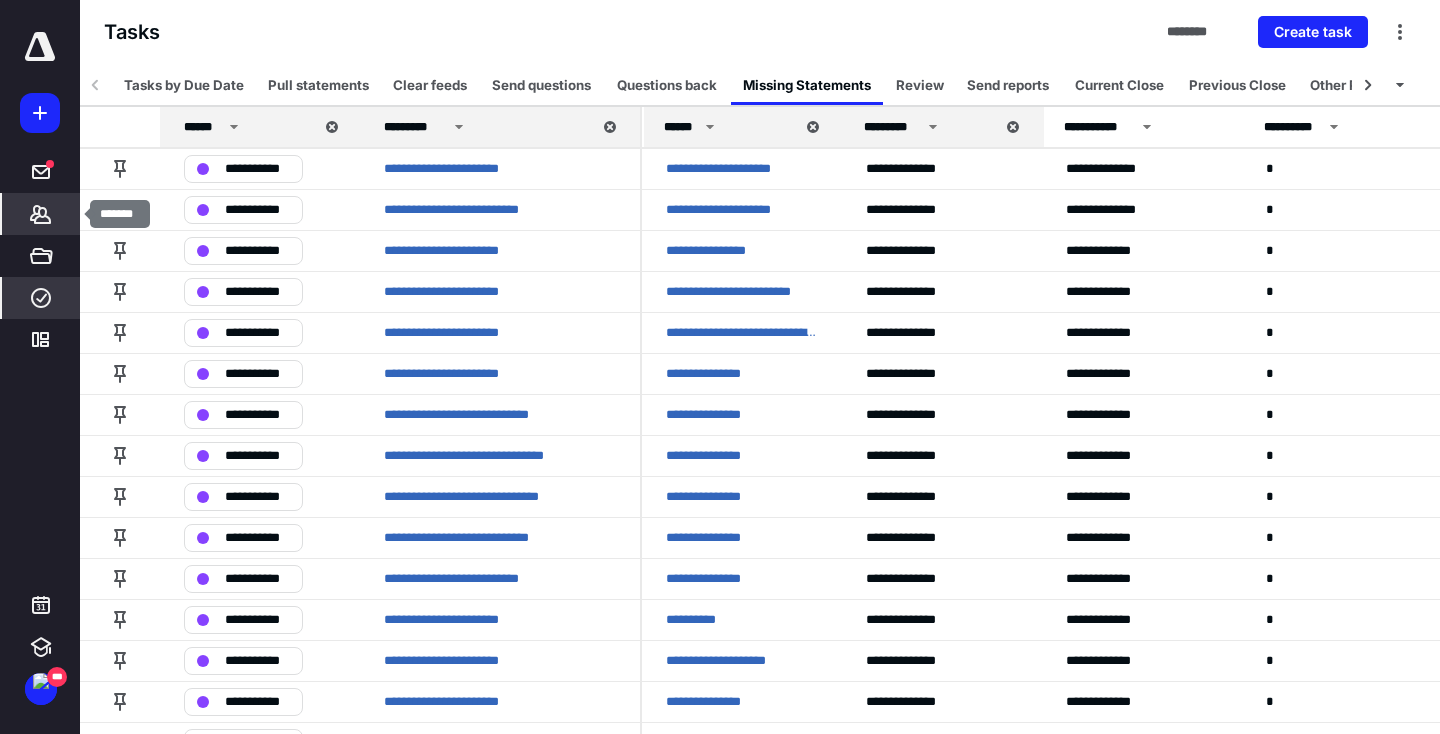 click 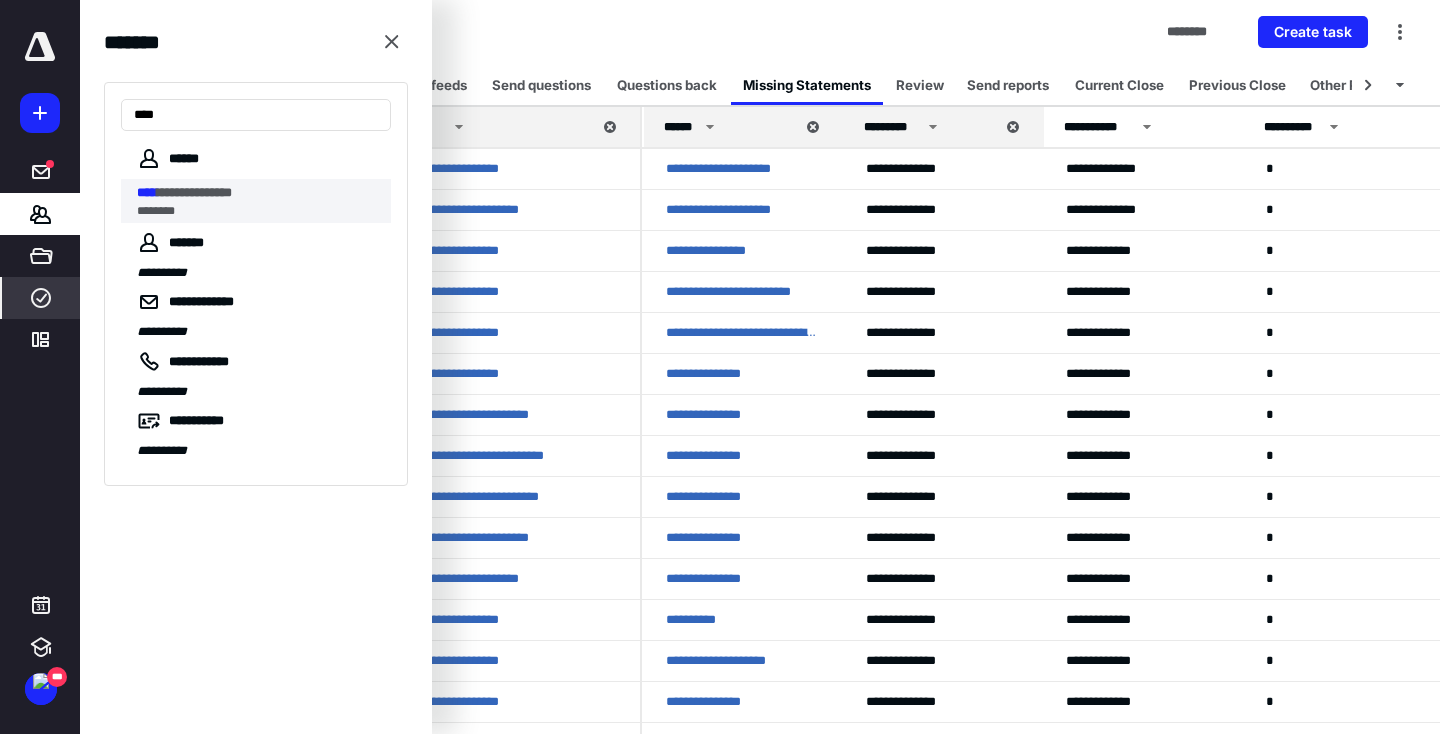 type on "****" 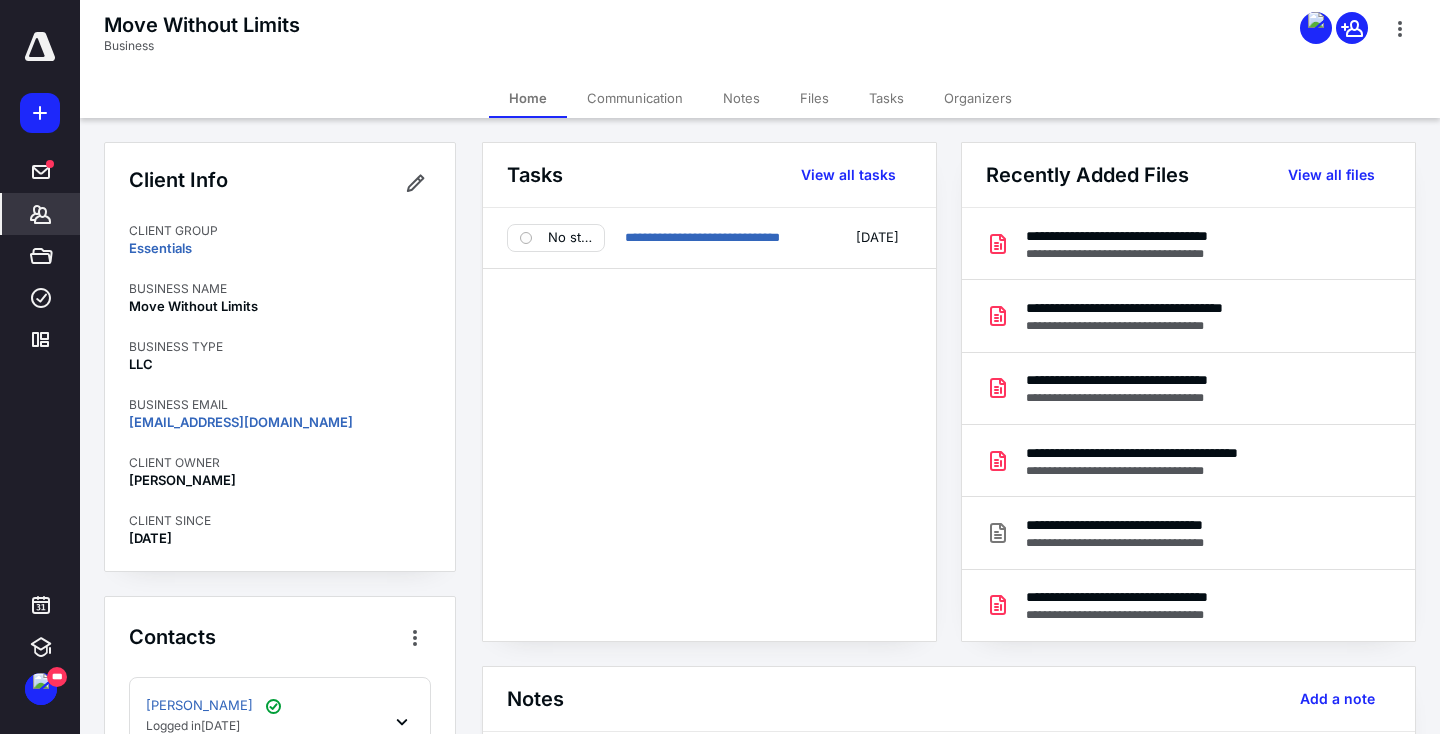 click on "Files" at bounding box center (814, 98) 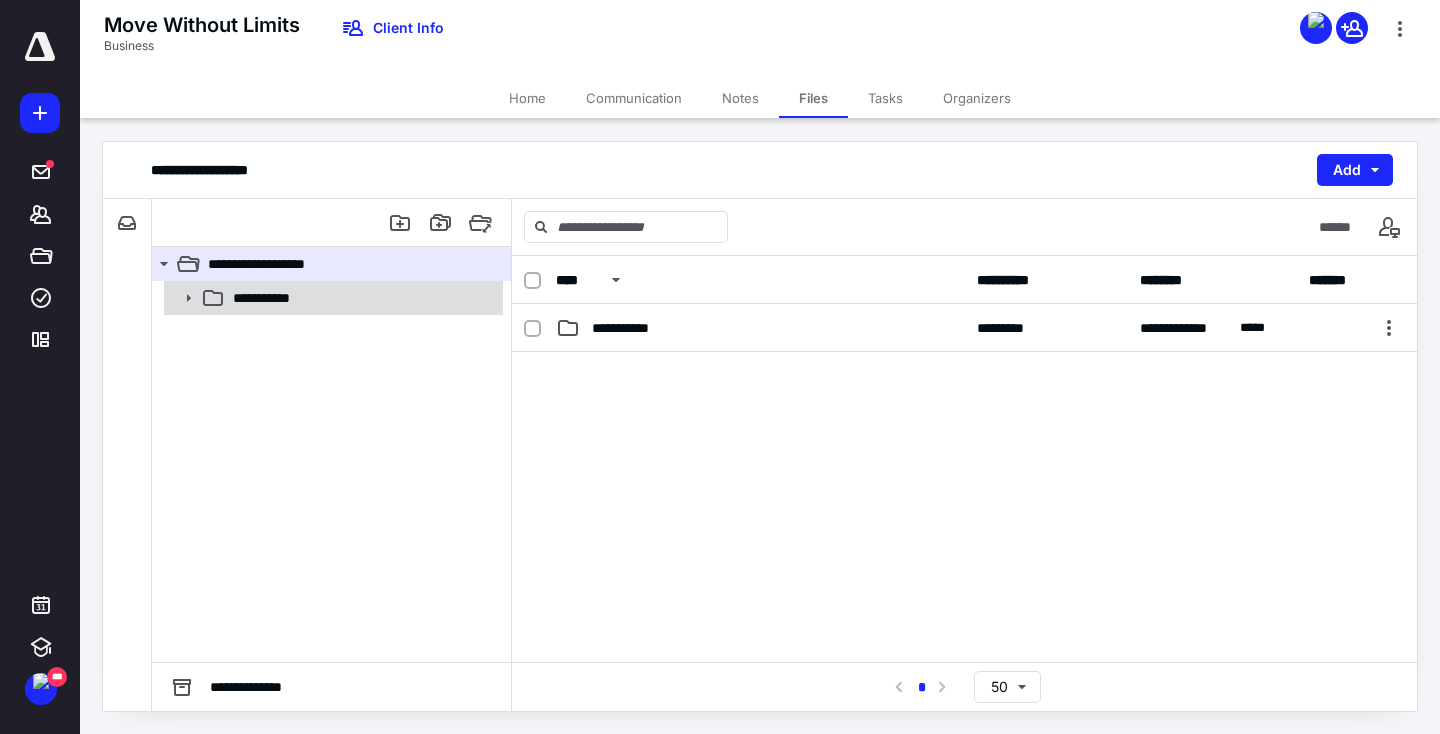 click on "**********" at bounding box center [362, 298] 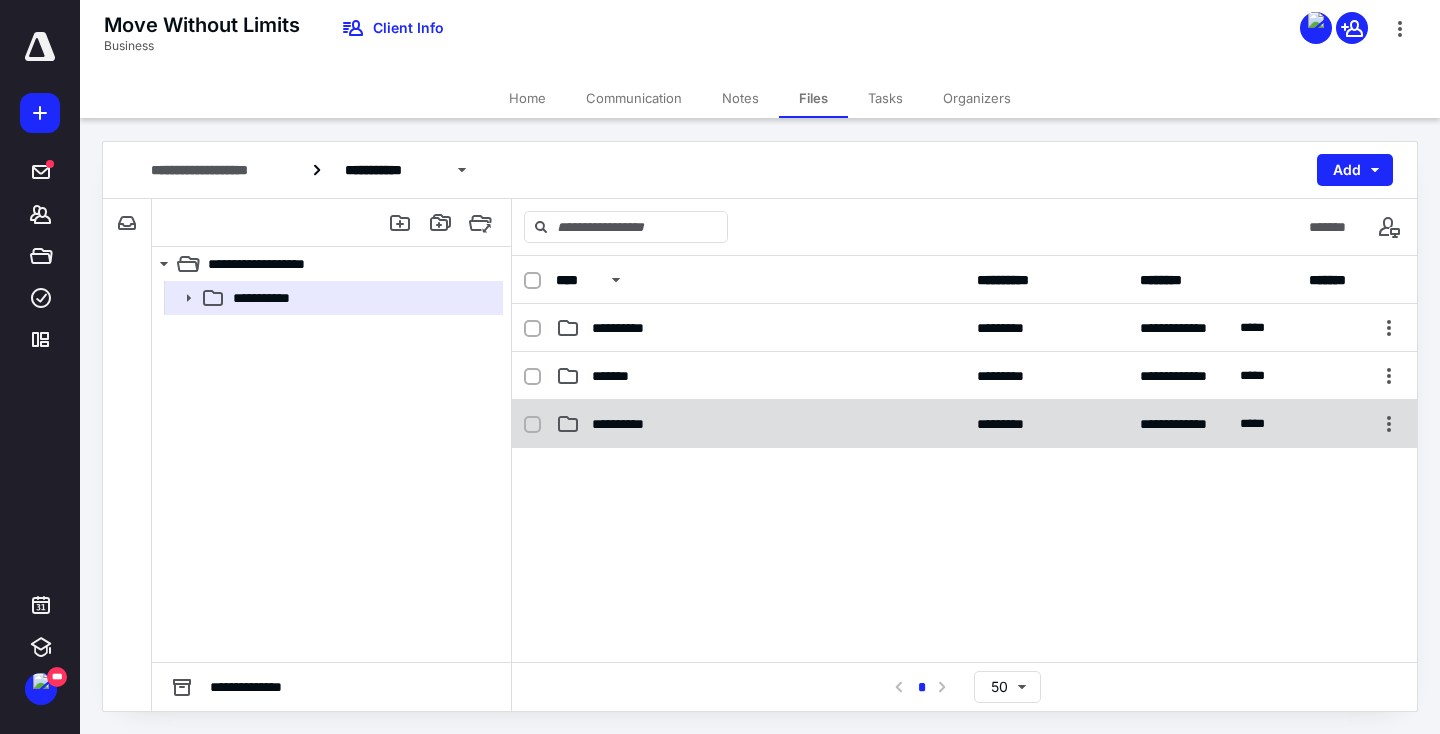 click on "**********" at bounding box center [629, 424] 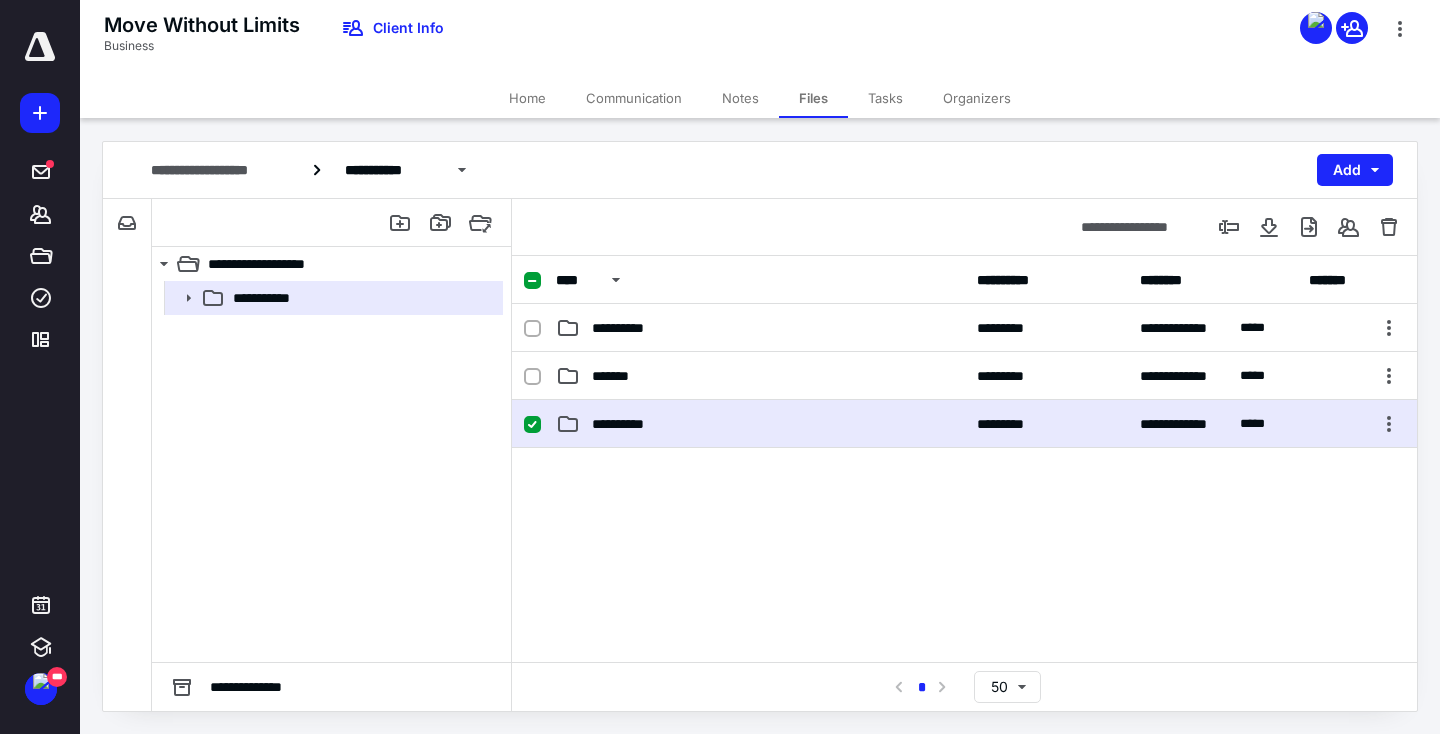 click on "**********" at bounding box center [629, 424] 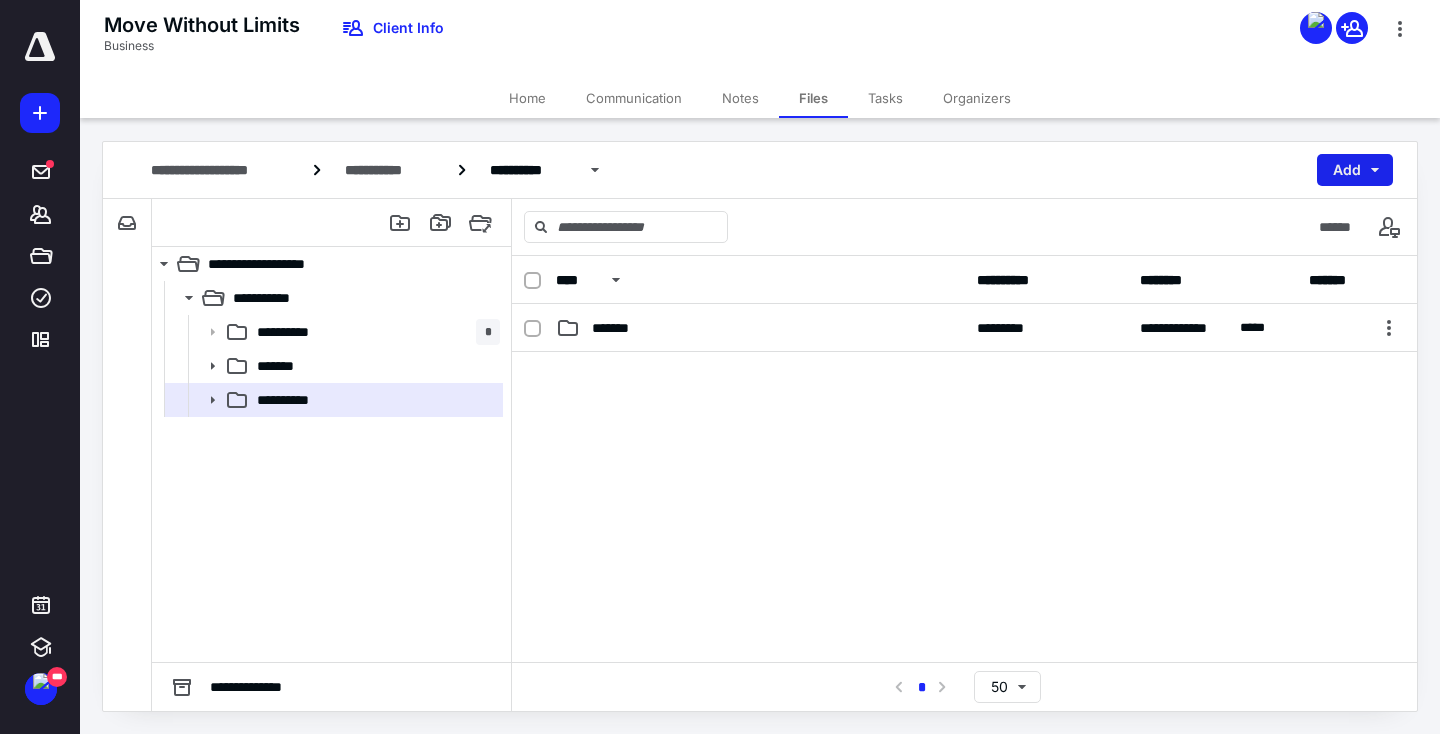 click on "Add" at bounding box center [1355, 170] 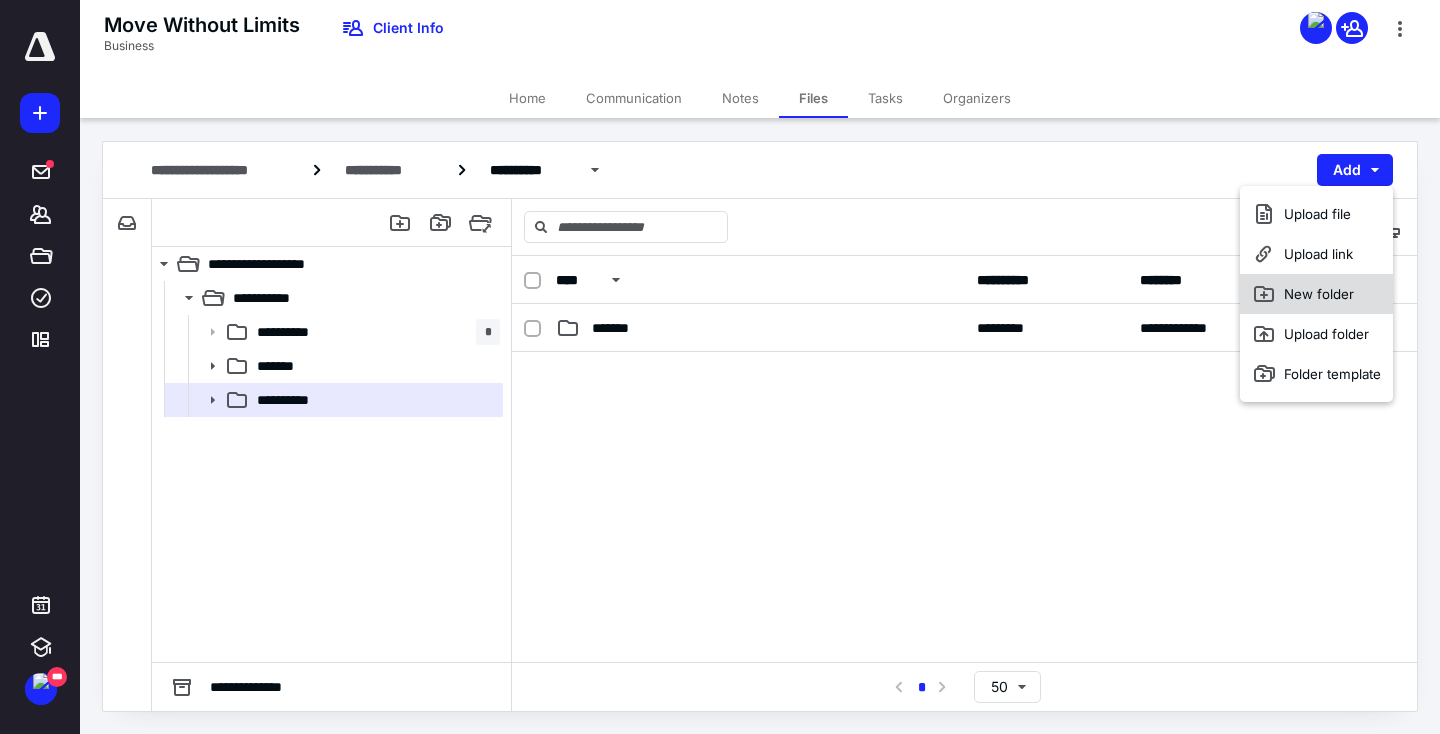 click on "New folder" at bounding box center (1316, 294) 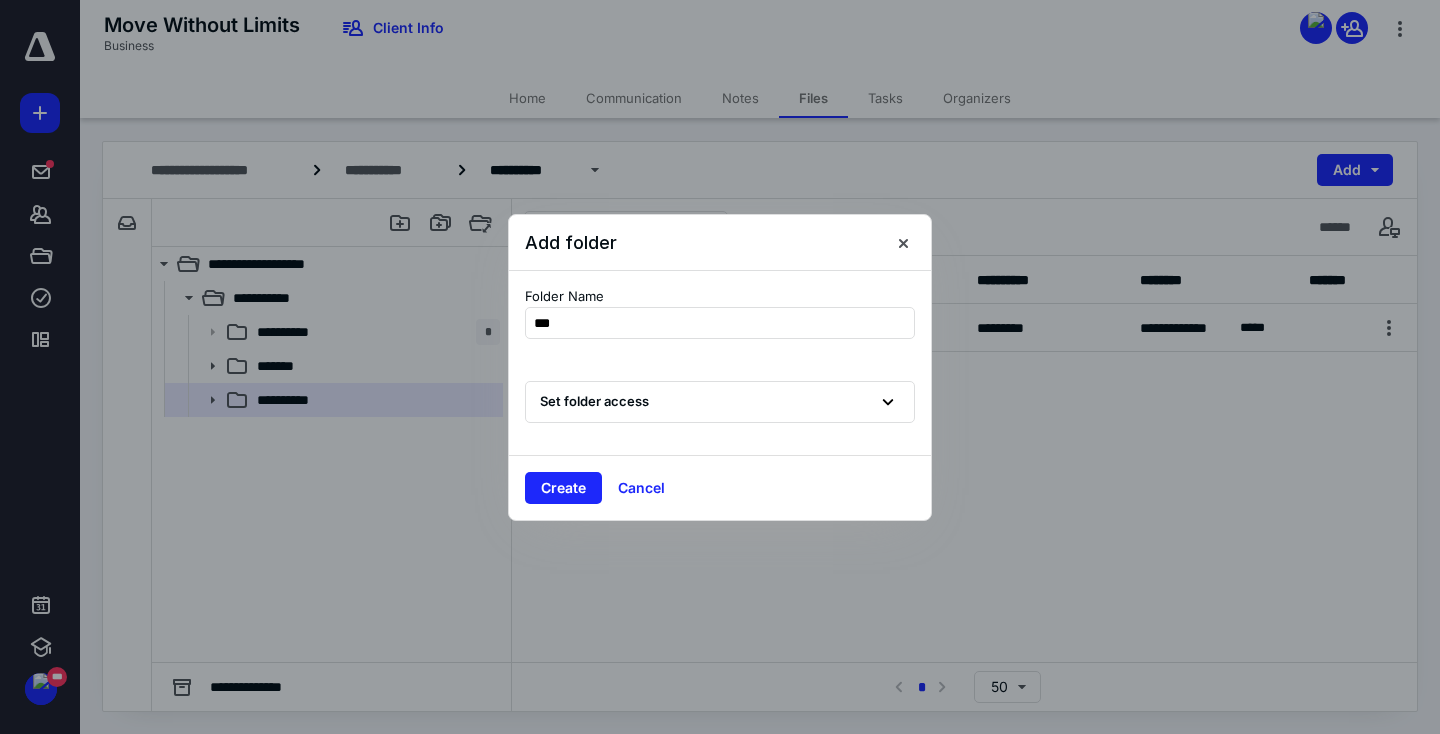 type on "****" 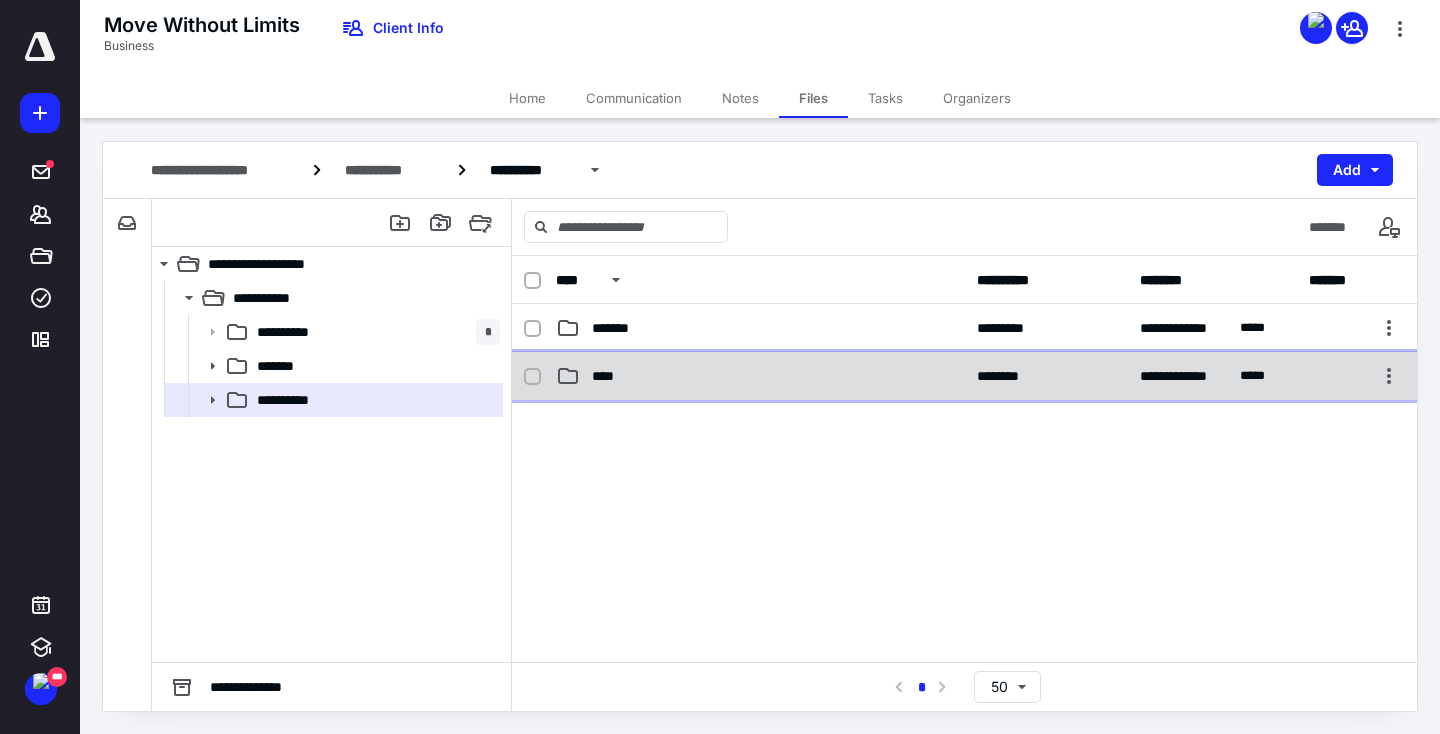 click on "****" at bounding box center [760, 376] 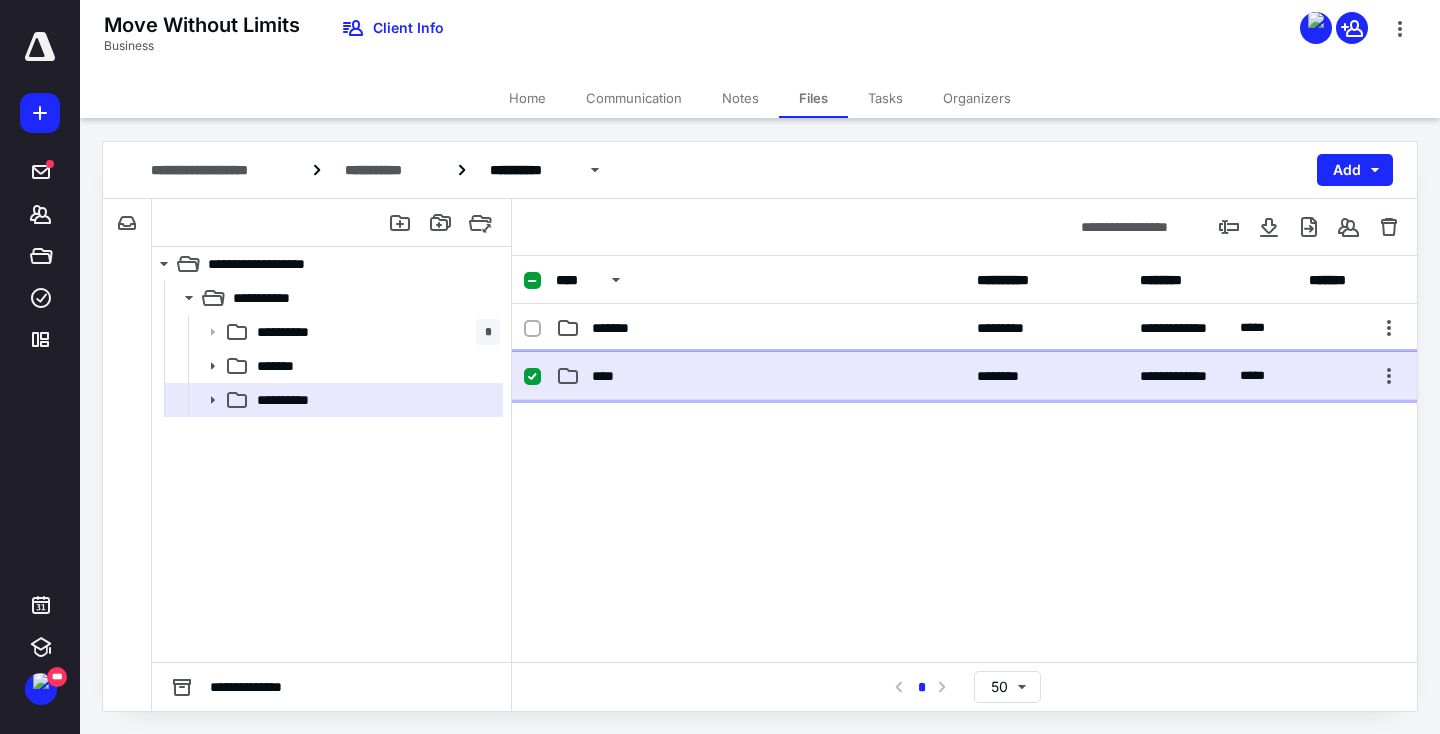 click on "****" at bounding box center (760, 376) 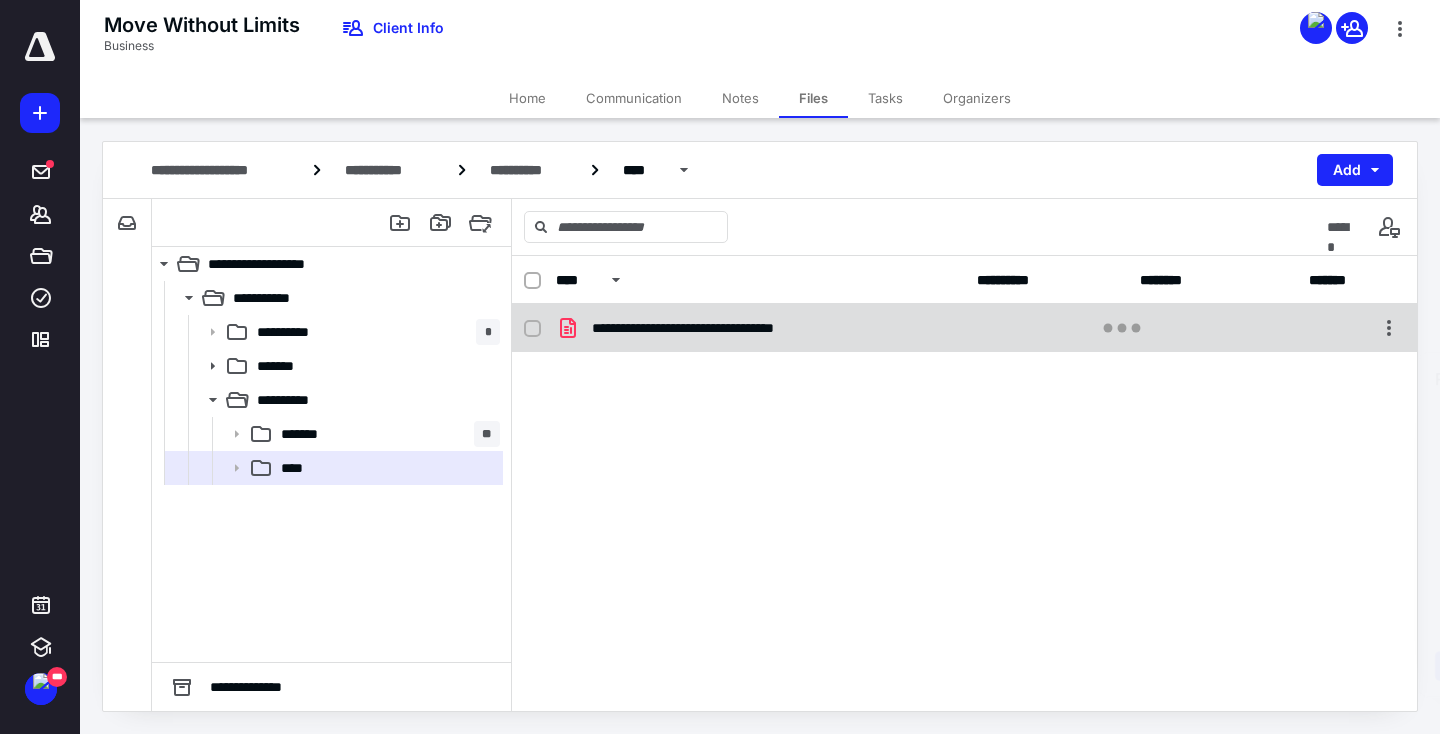 checkbox on "true" 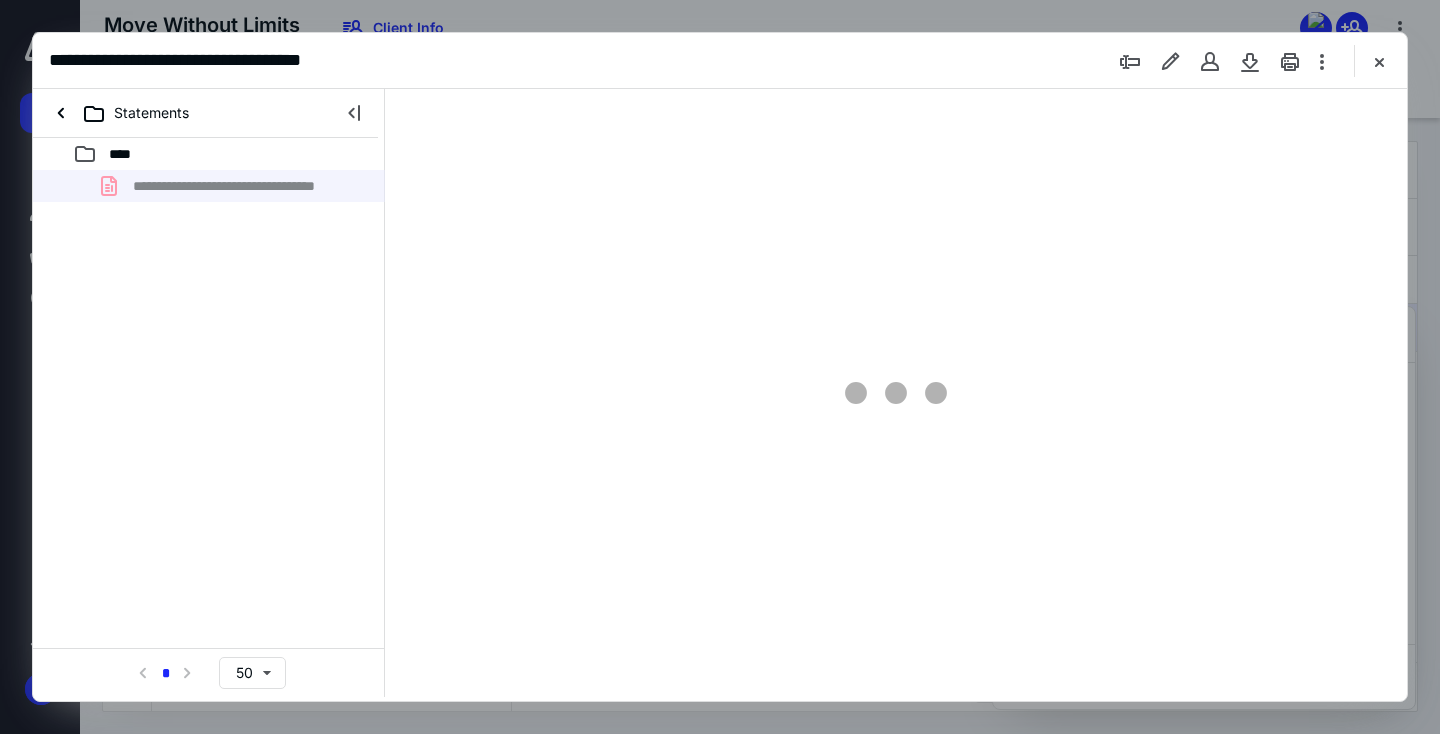 scroll, scrollTop: 0, scrollLeft: 0, axis: both 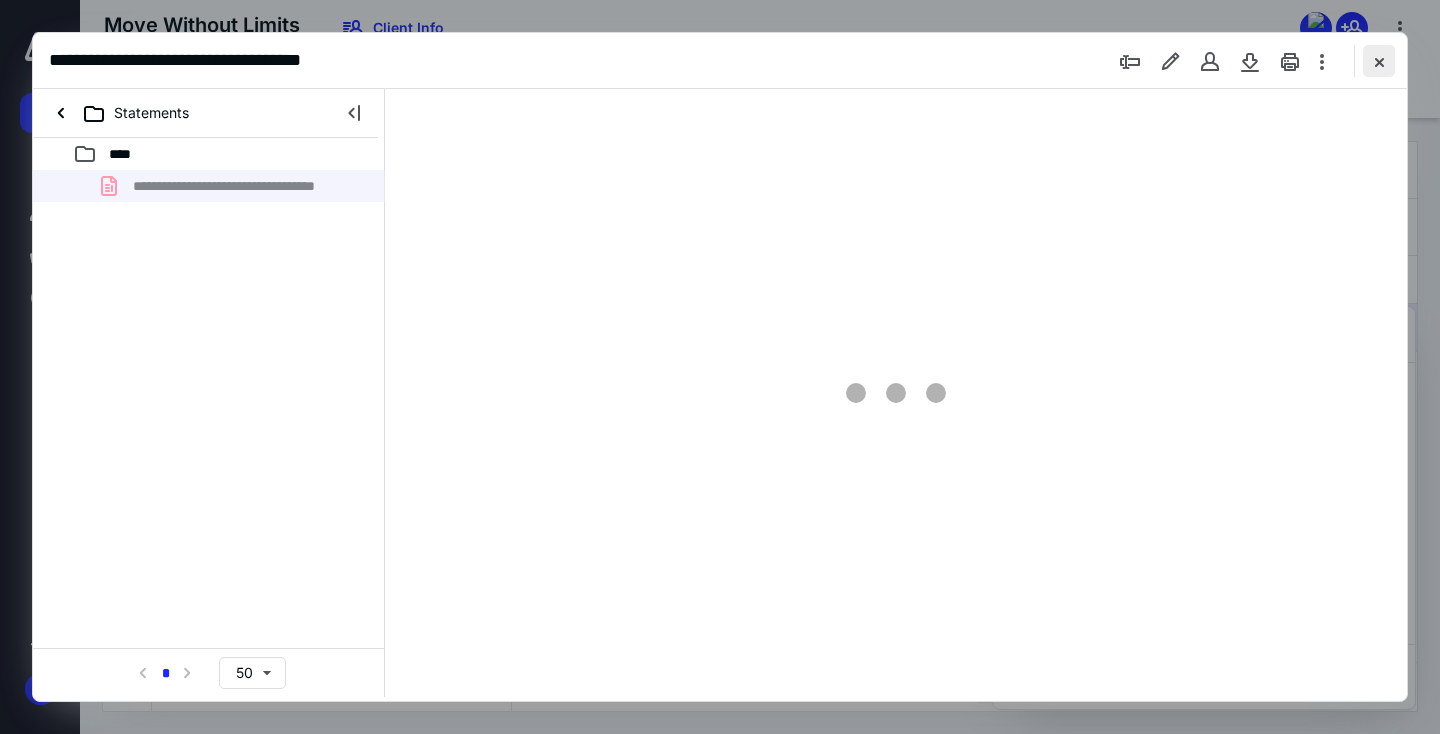 click at bounding box center (1379, 61) 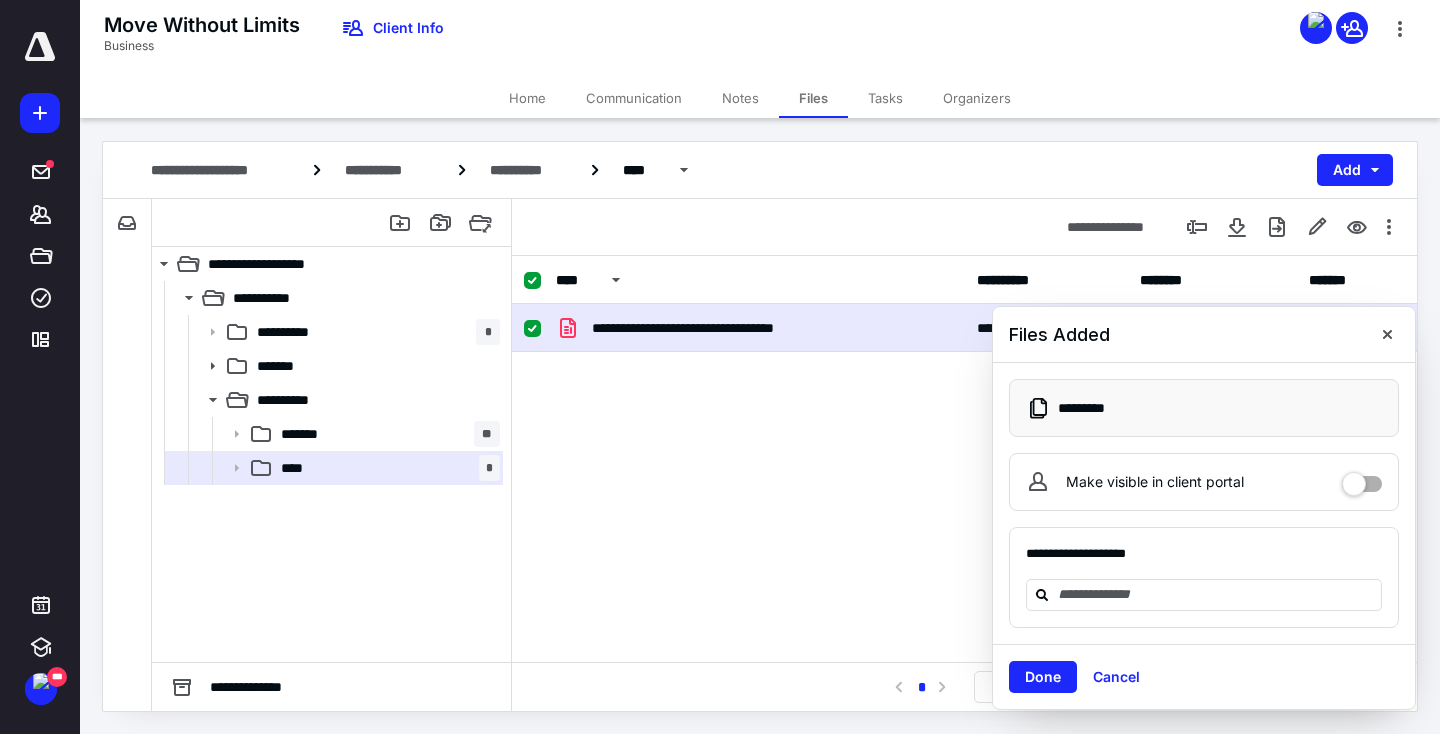 click at bounding box center (1362, 477) 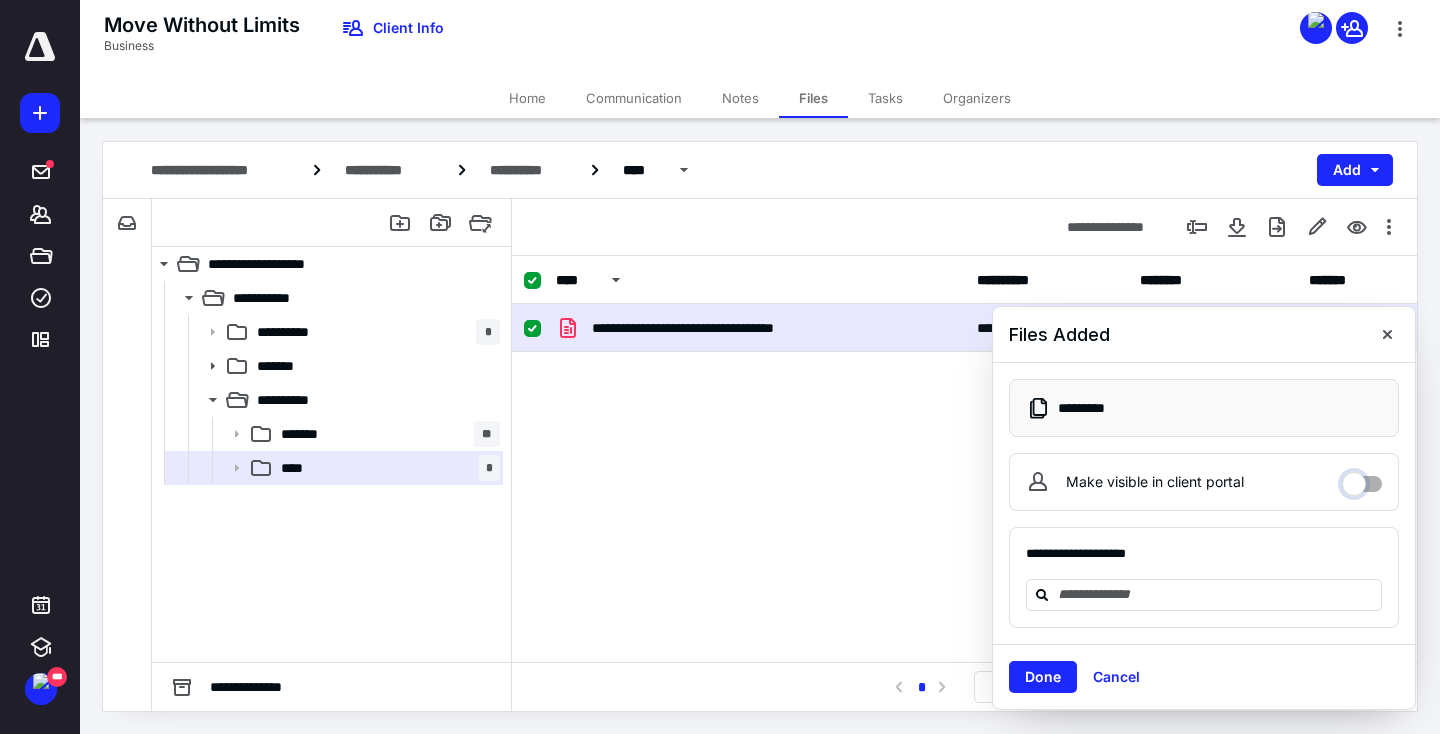 click on "Make visible in client portal" at bounding box center [1362, 479] 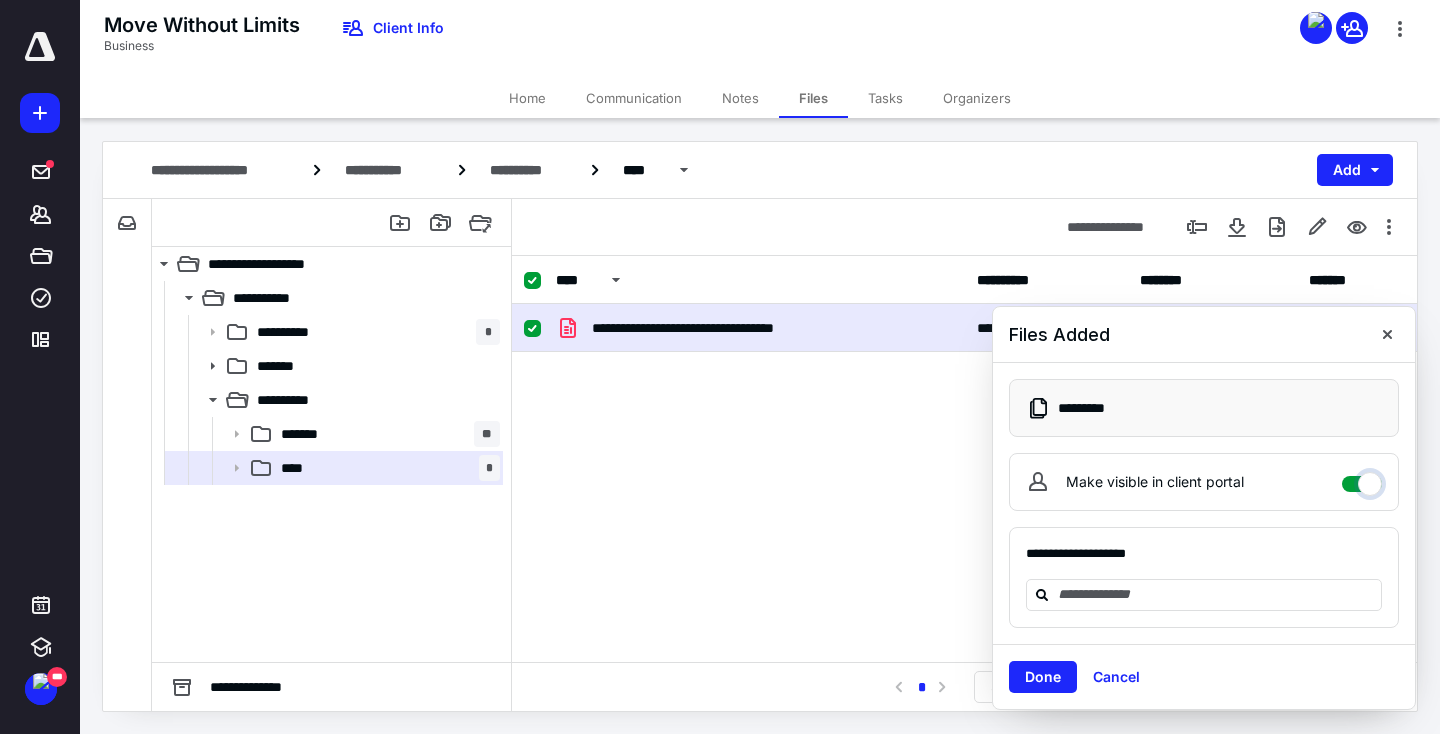 checkbox on "****" 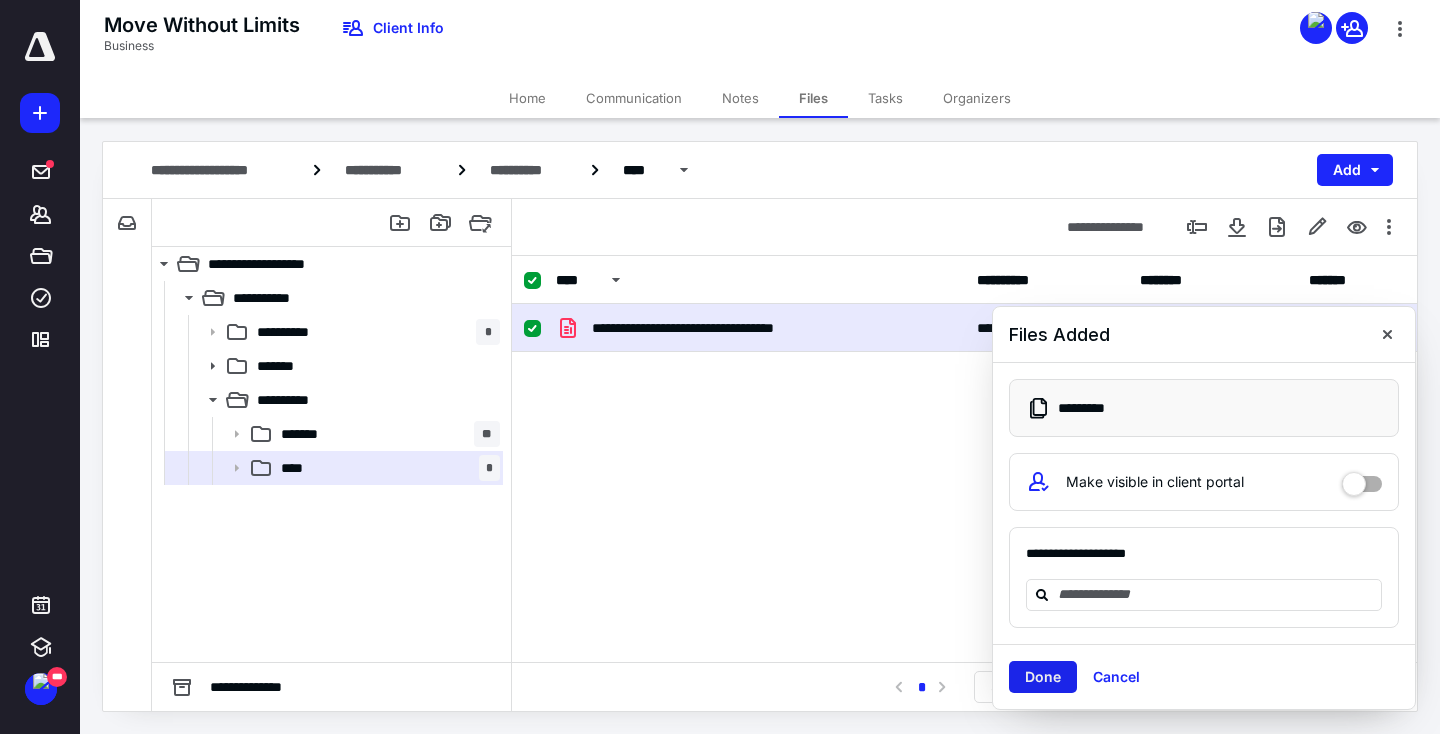 click on "Done" at bounding box center (1043, 677) 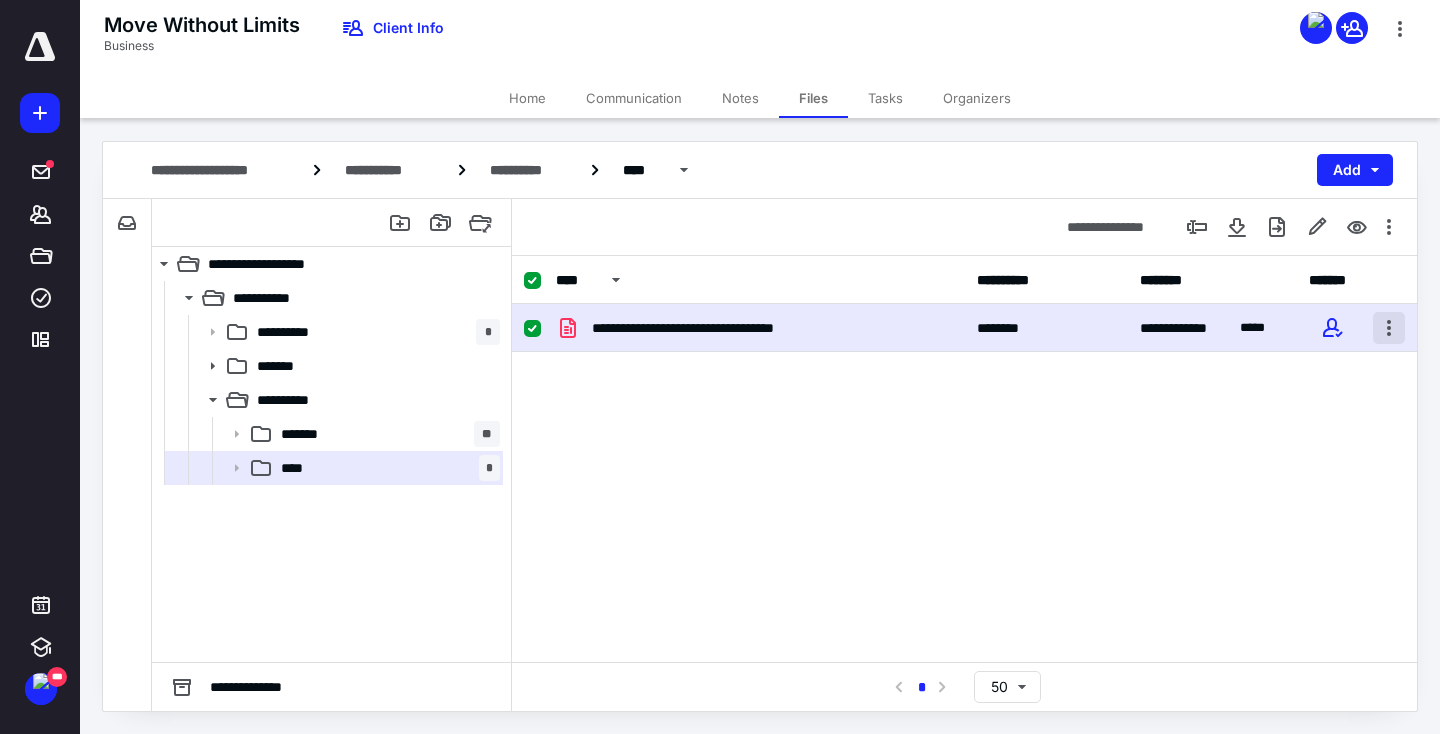 click at bounding box center (1389, 328) 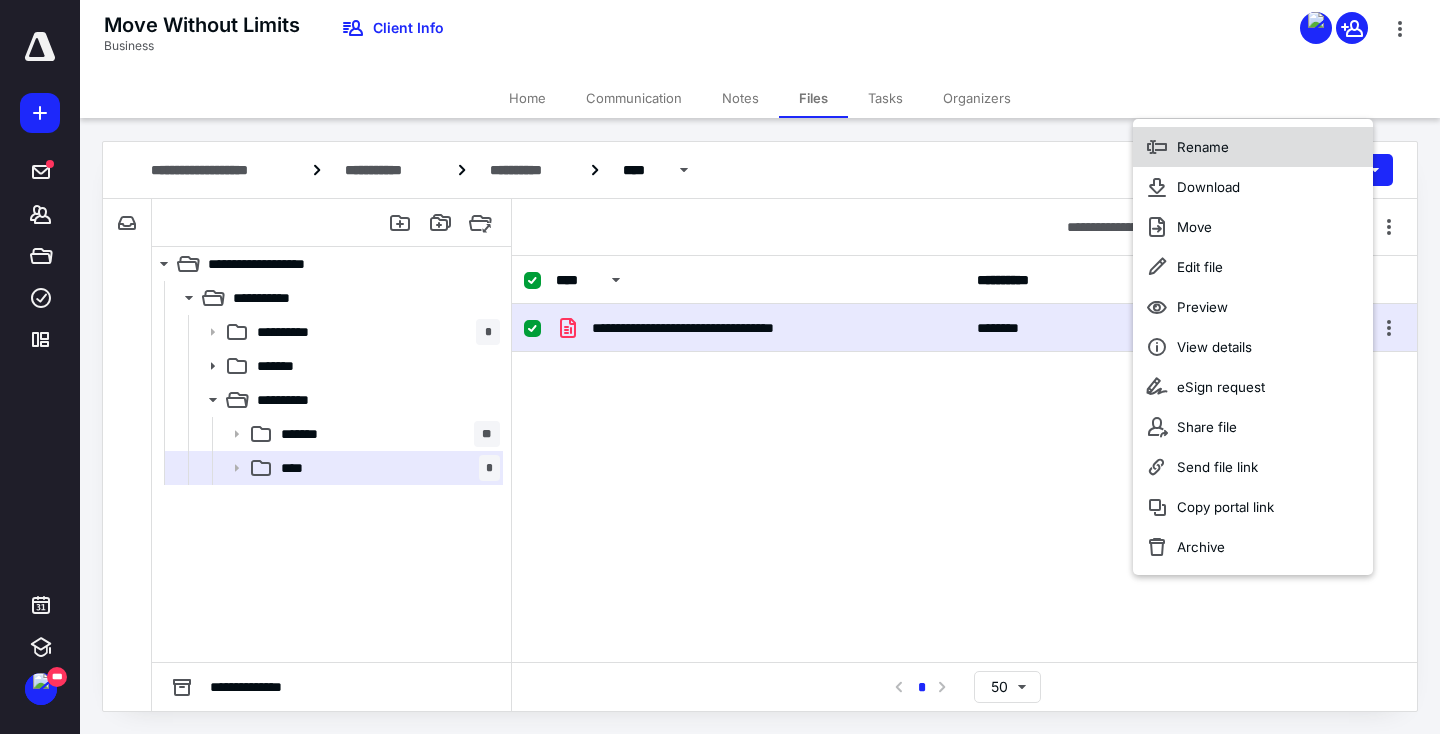 click on "Rename" at bounding box center [1253, 147] 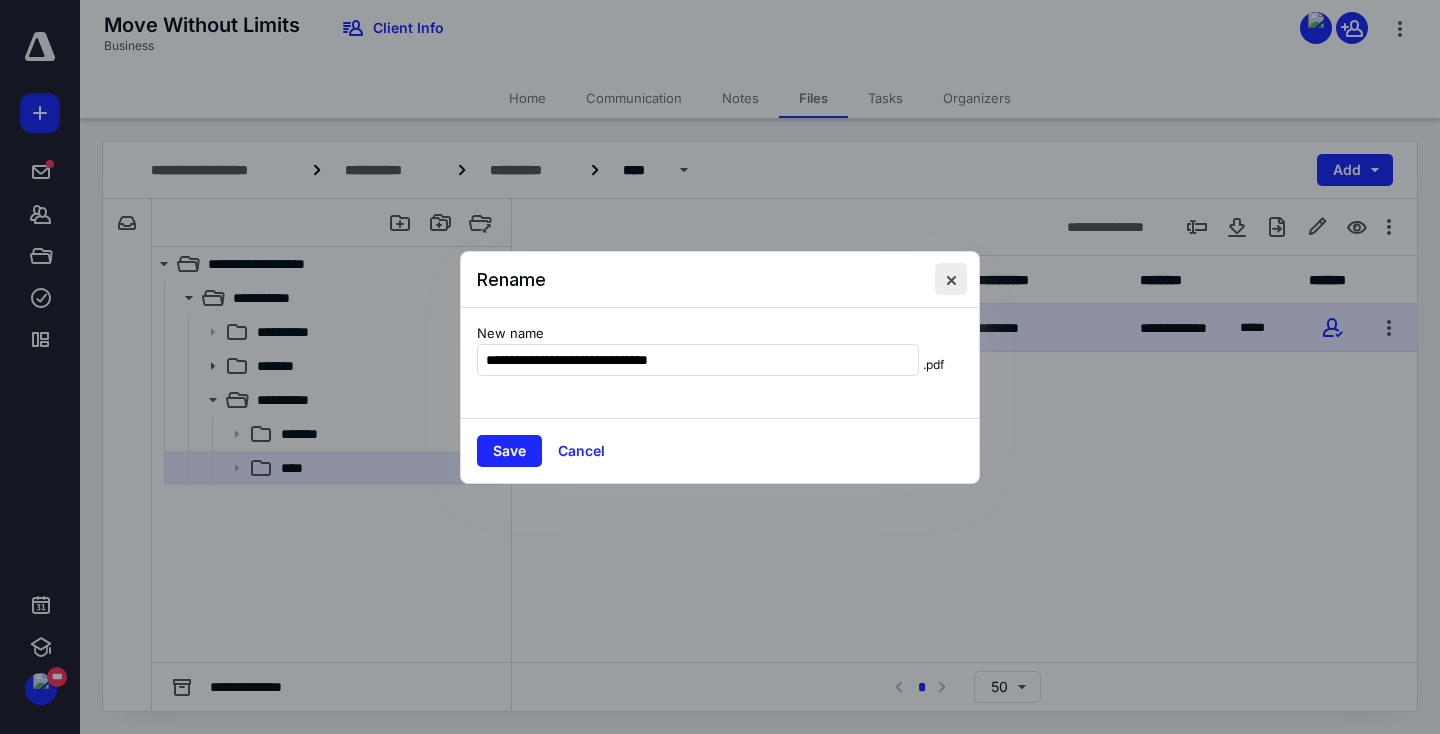 click at bounding box center (951, 279) 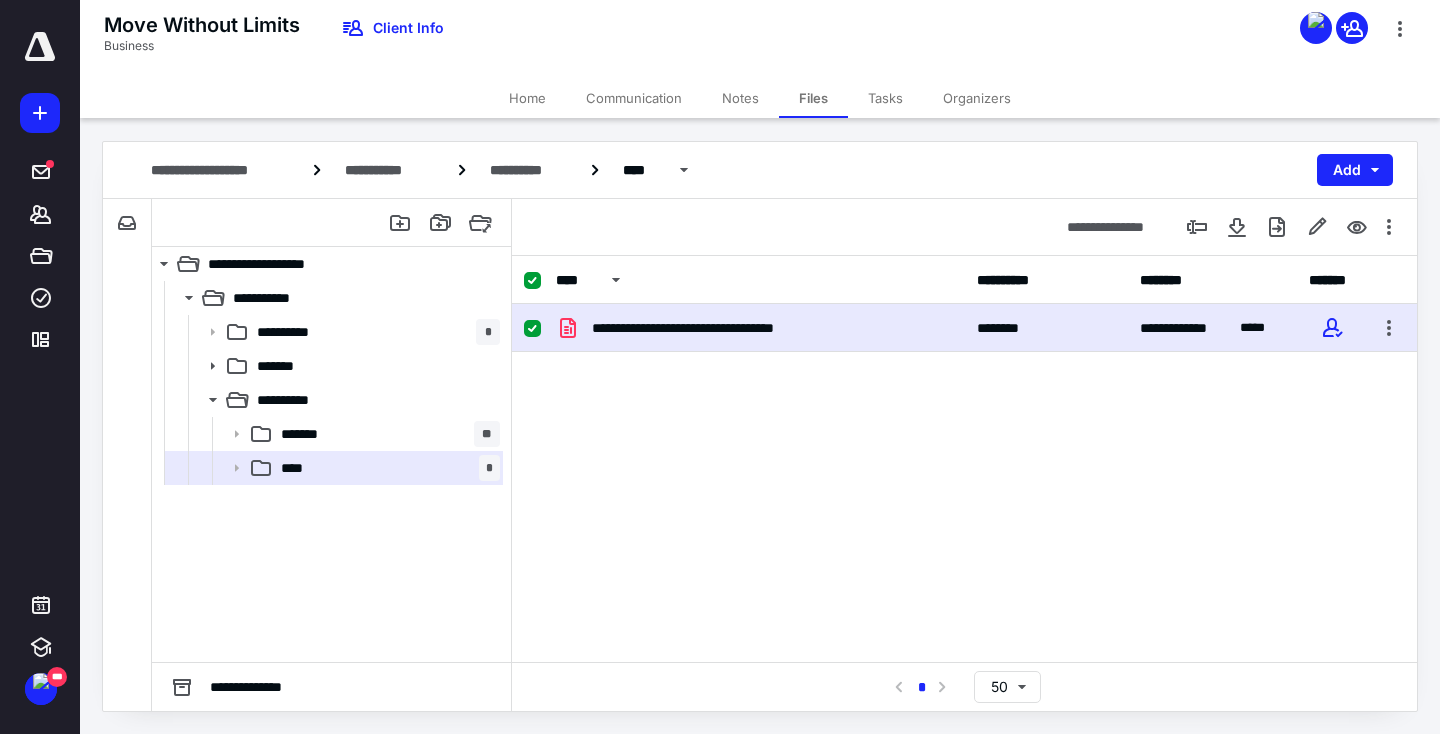 click on "Tasks" at bounding box center [885, 98] 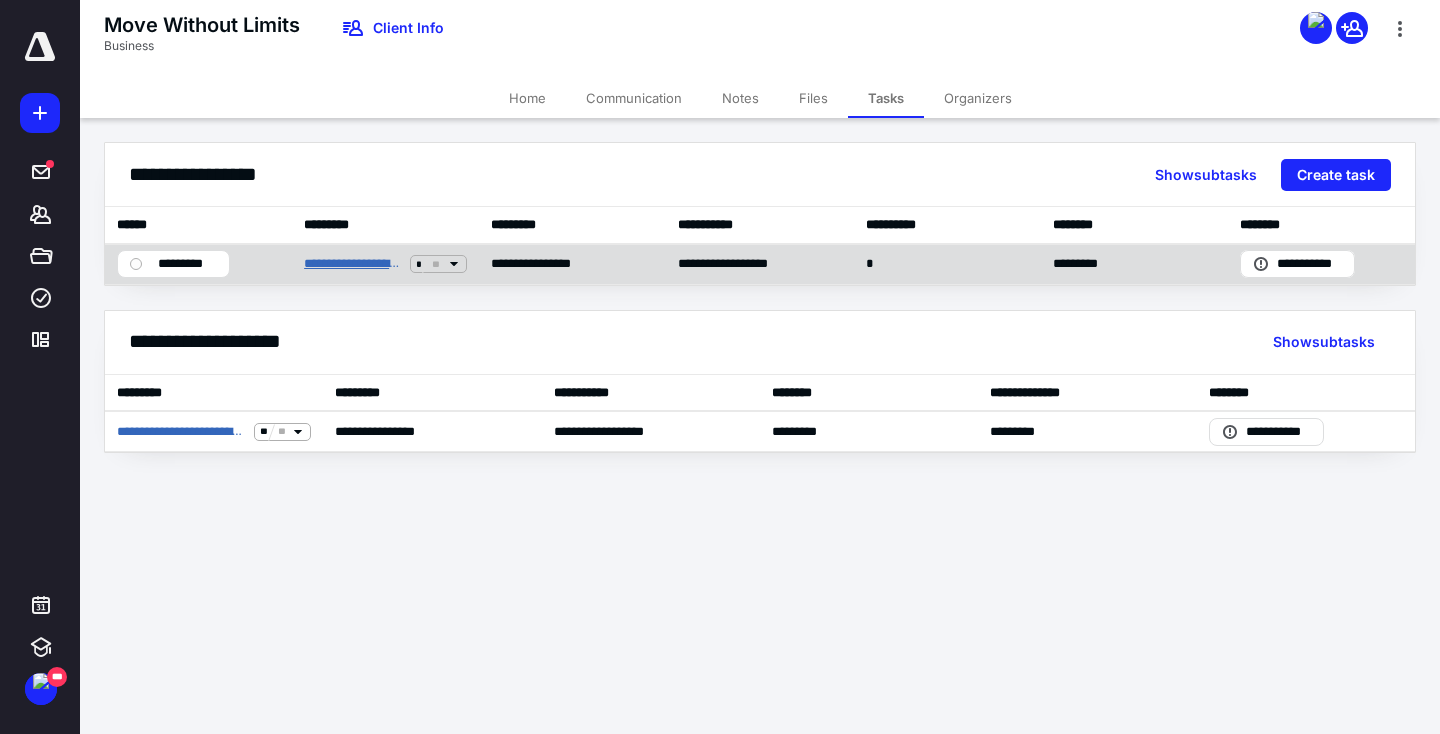 click on "**********" at bounding box center (352, 264) 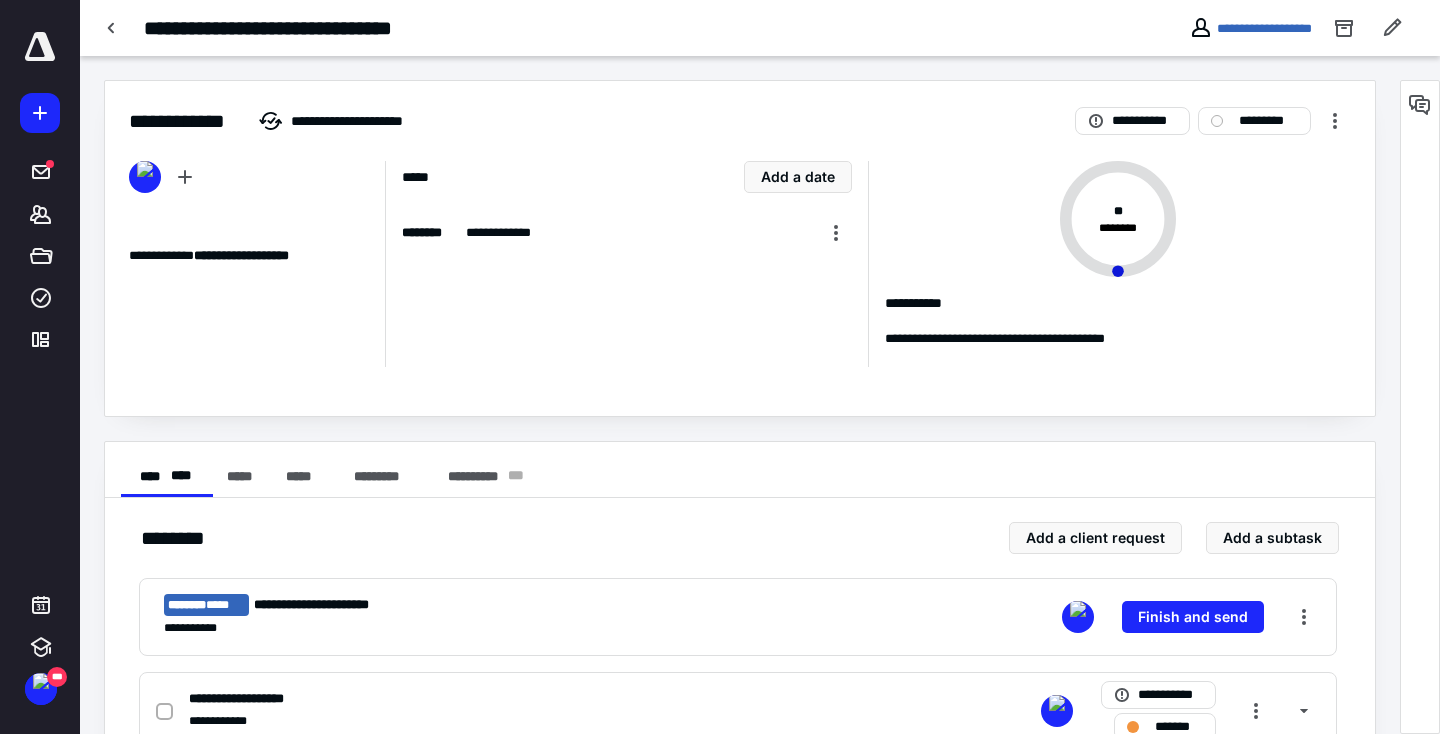 scroll, scrollTop: 178, scrollLeft: 0, axis: vertical 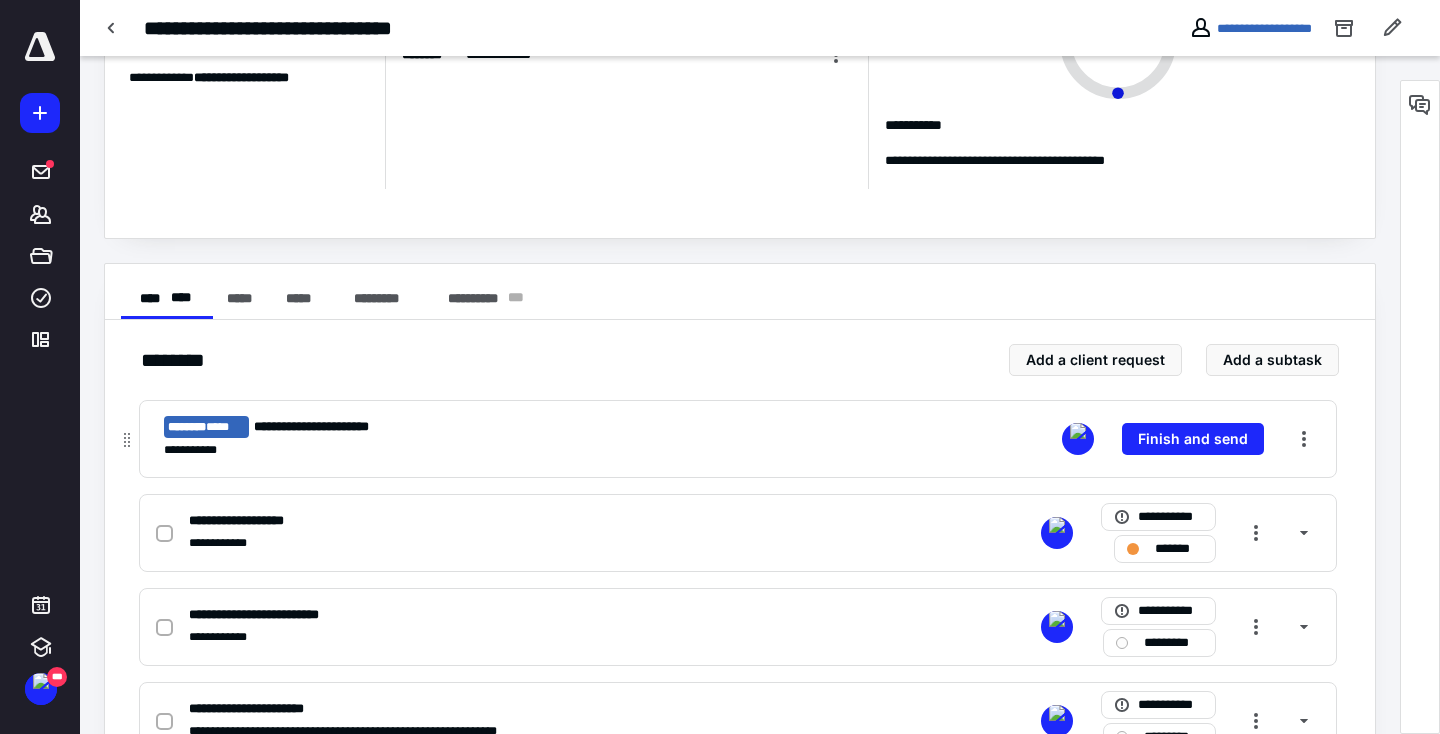 click on "**********" at bounding box center (738, 439) 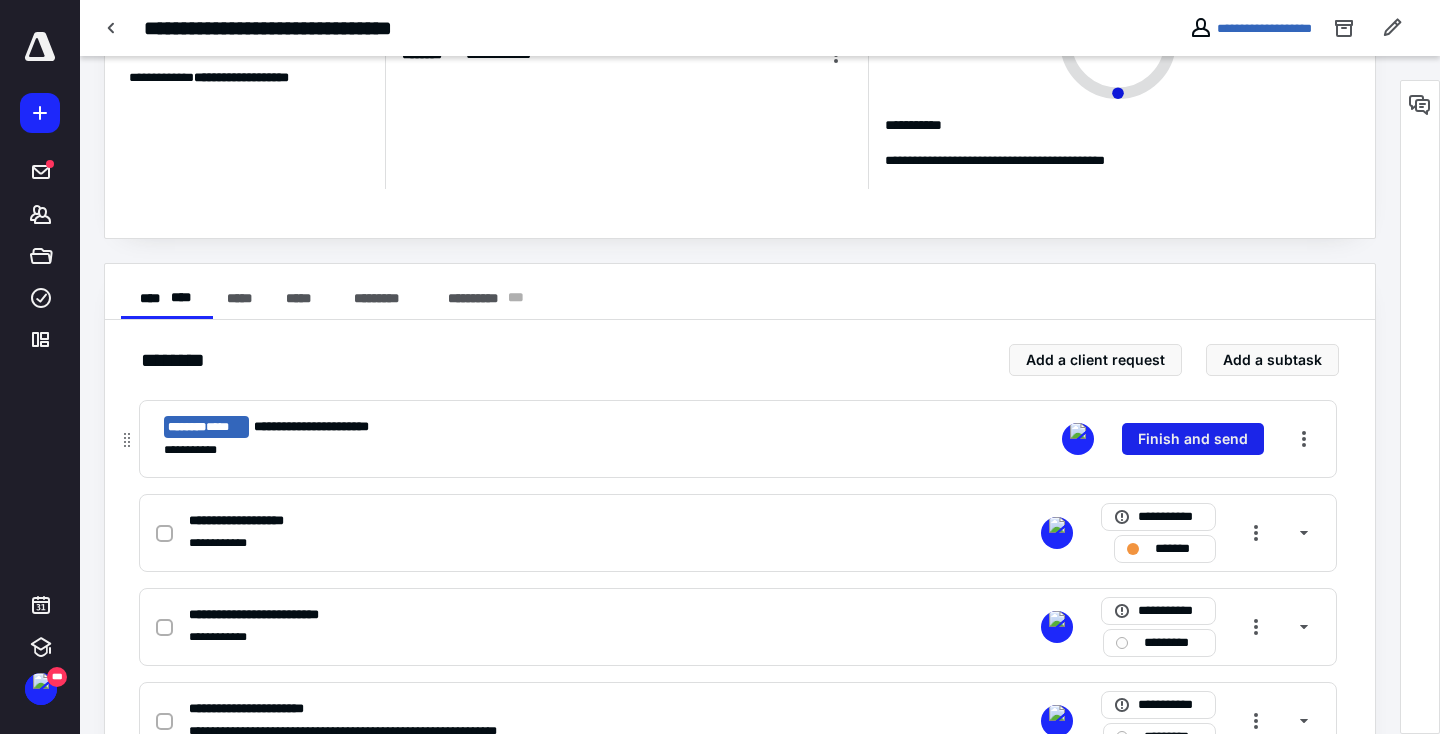 click on "Finish and send" at bounding box center [1193, 439] 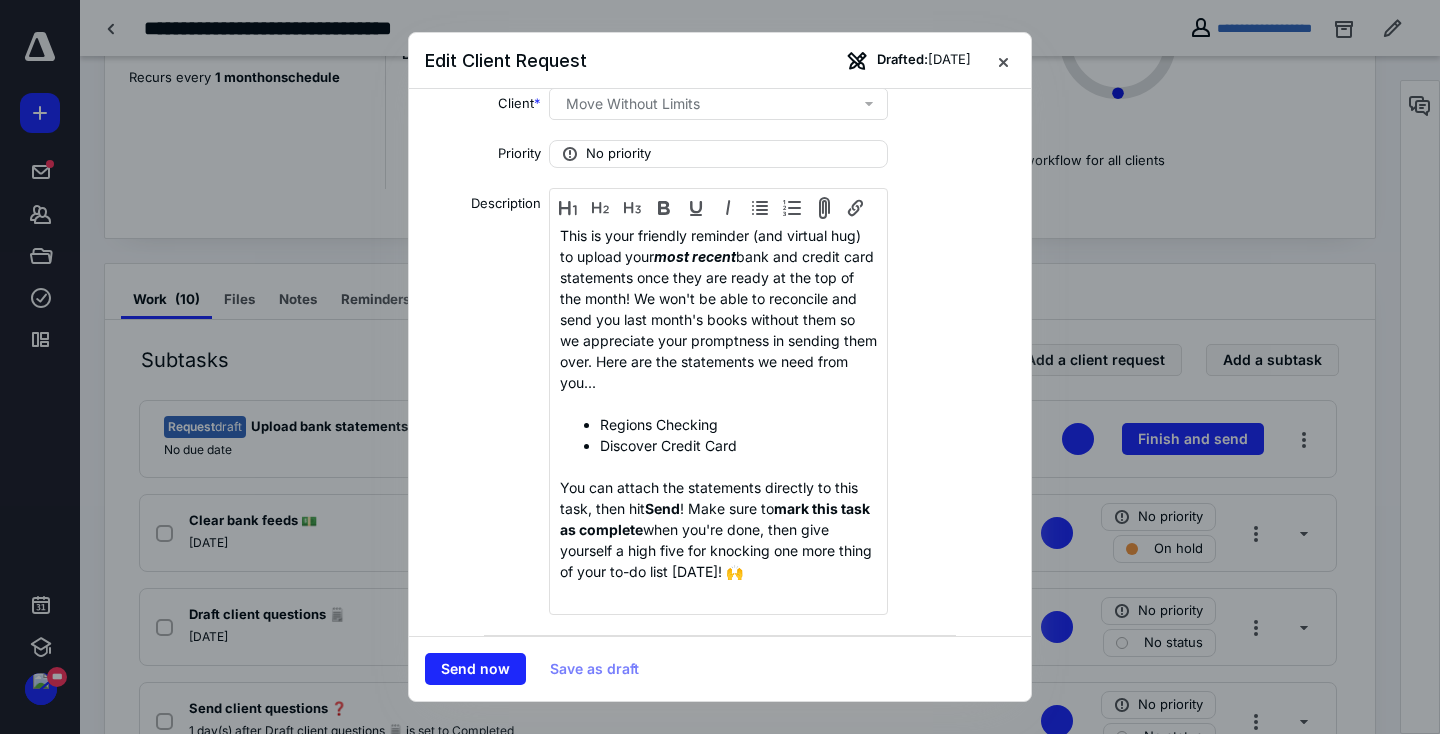 scroll, scrollTop: 103, scrollLeft: 0, axis: vertical 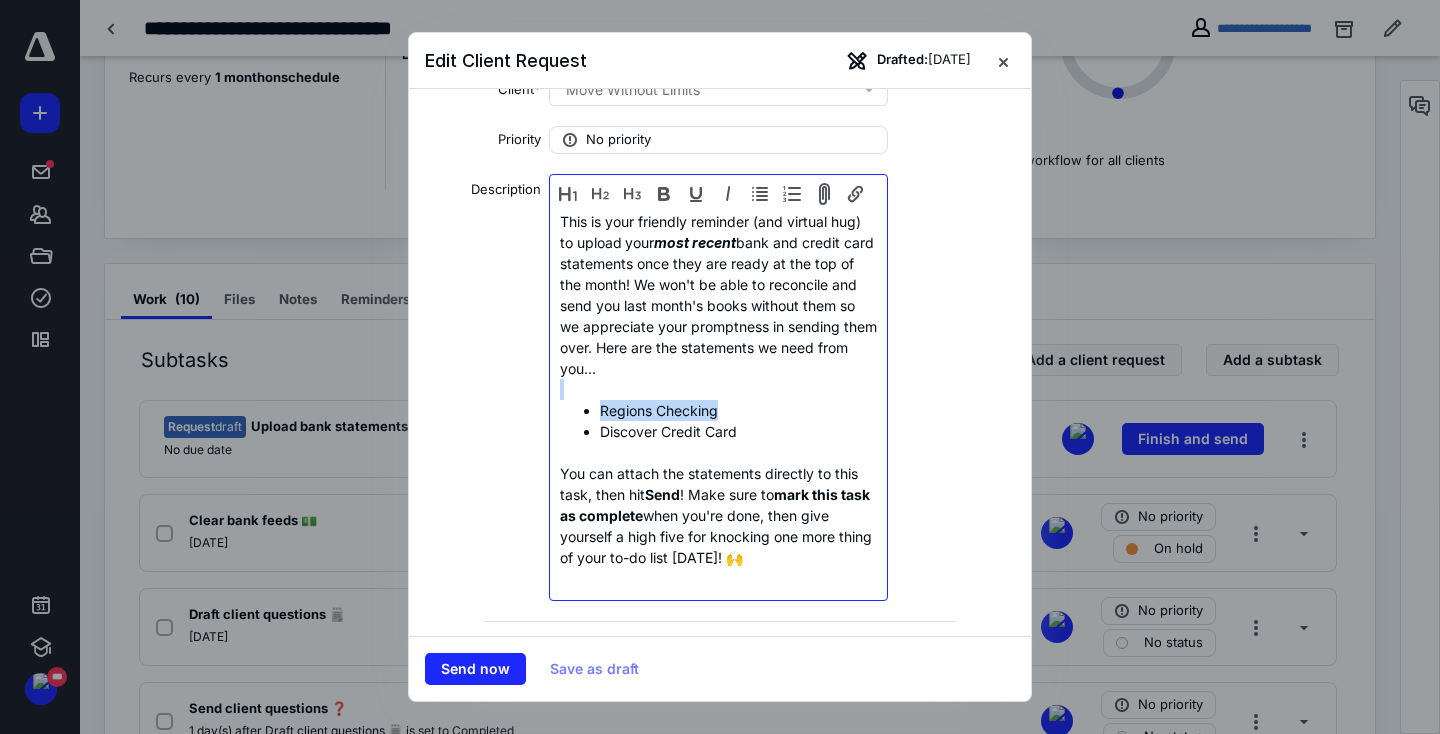 drag, startPoint x: 750, startPoint y: 419, endPoint x: 582, endPoint y: 399, distance: 169.1863 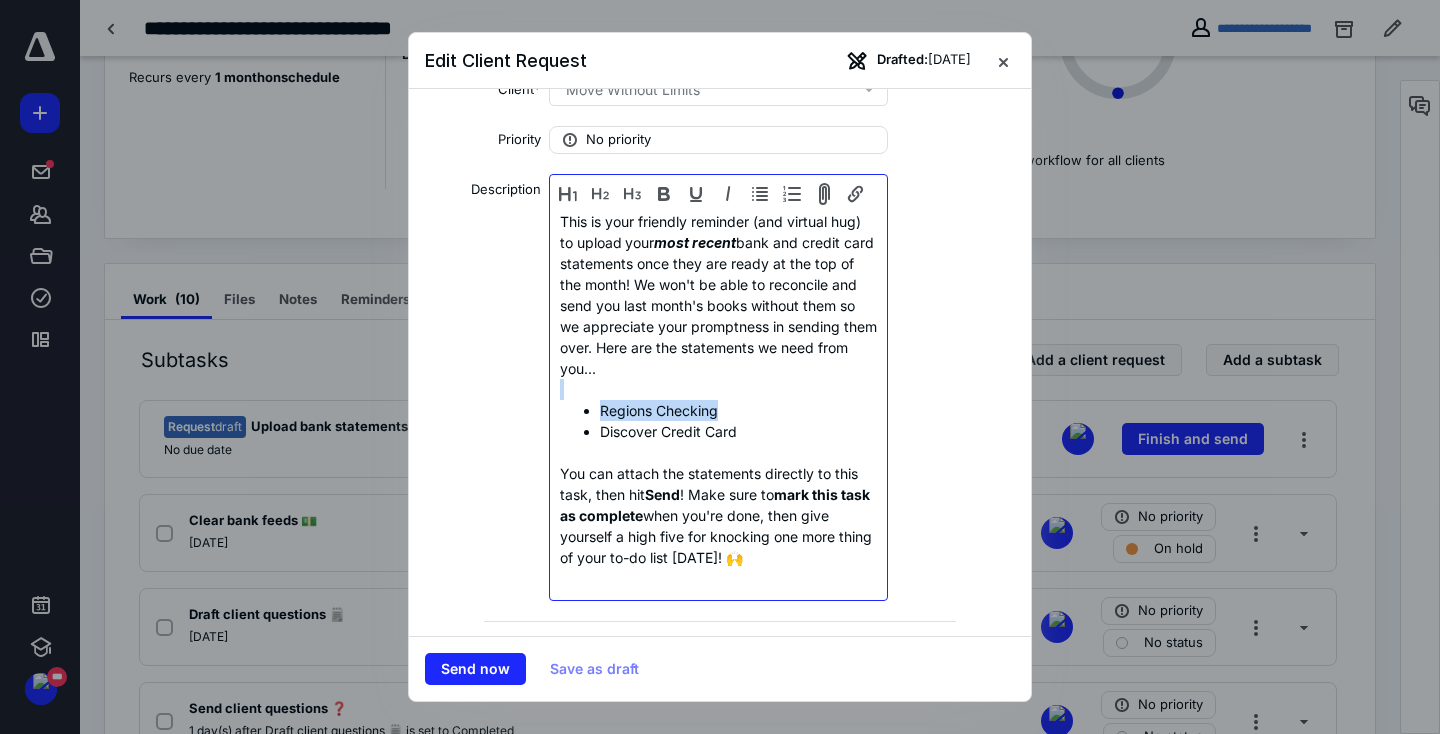 click on "Regions Checking Discover Credit Card" at bounding box center [718, 421] 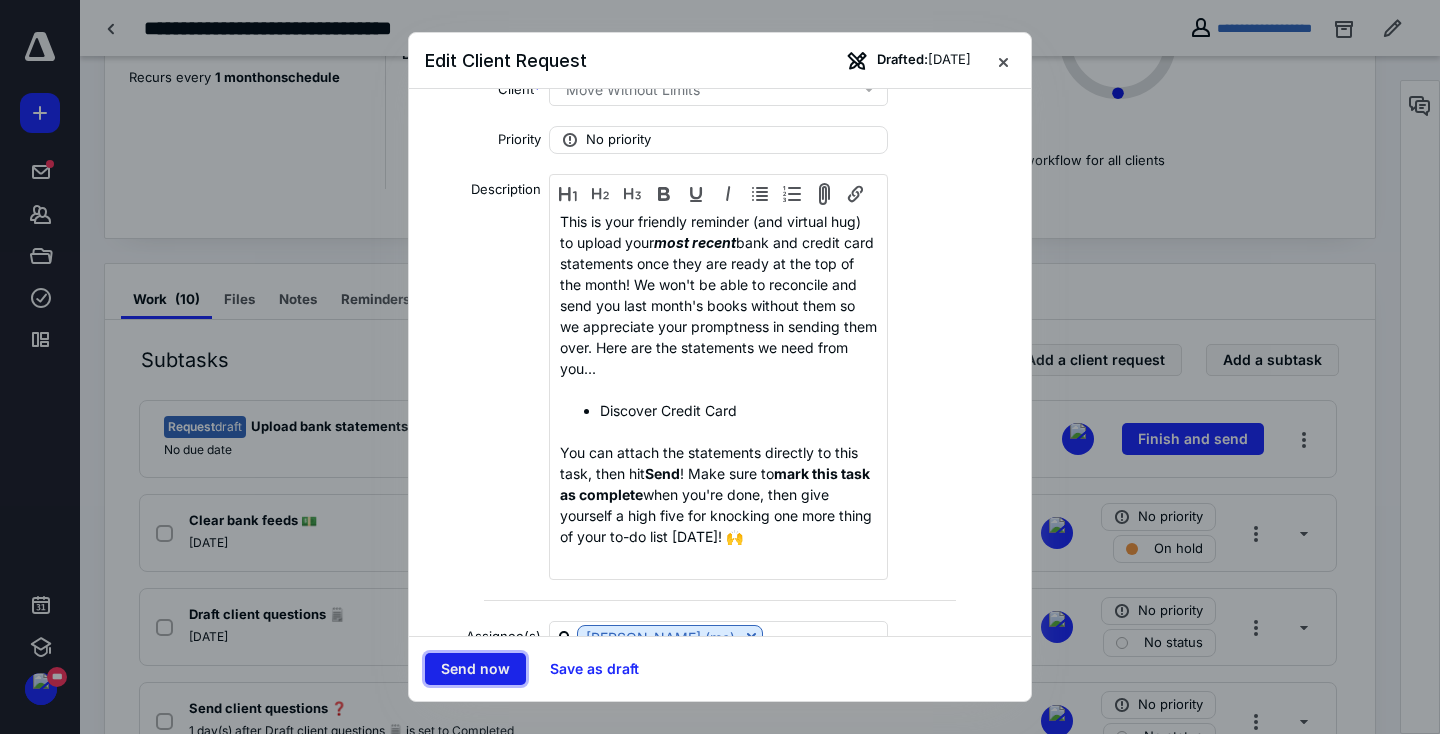click on "Send now" at bounding box center (475, 669) 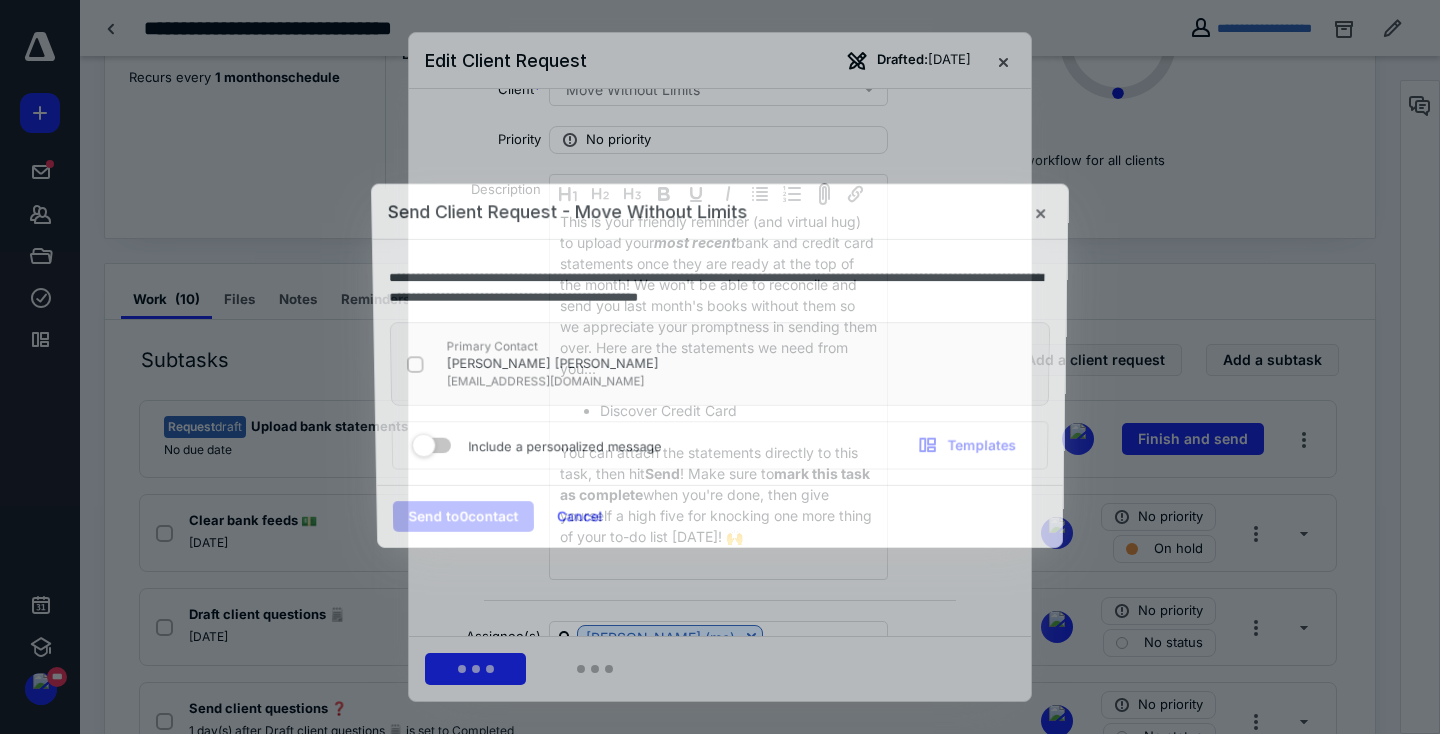 checkbox on "true" 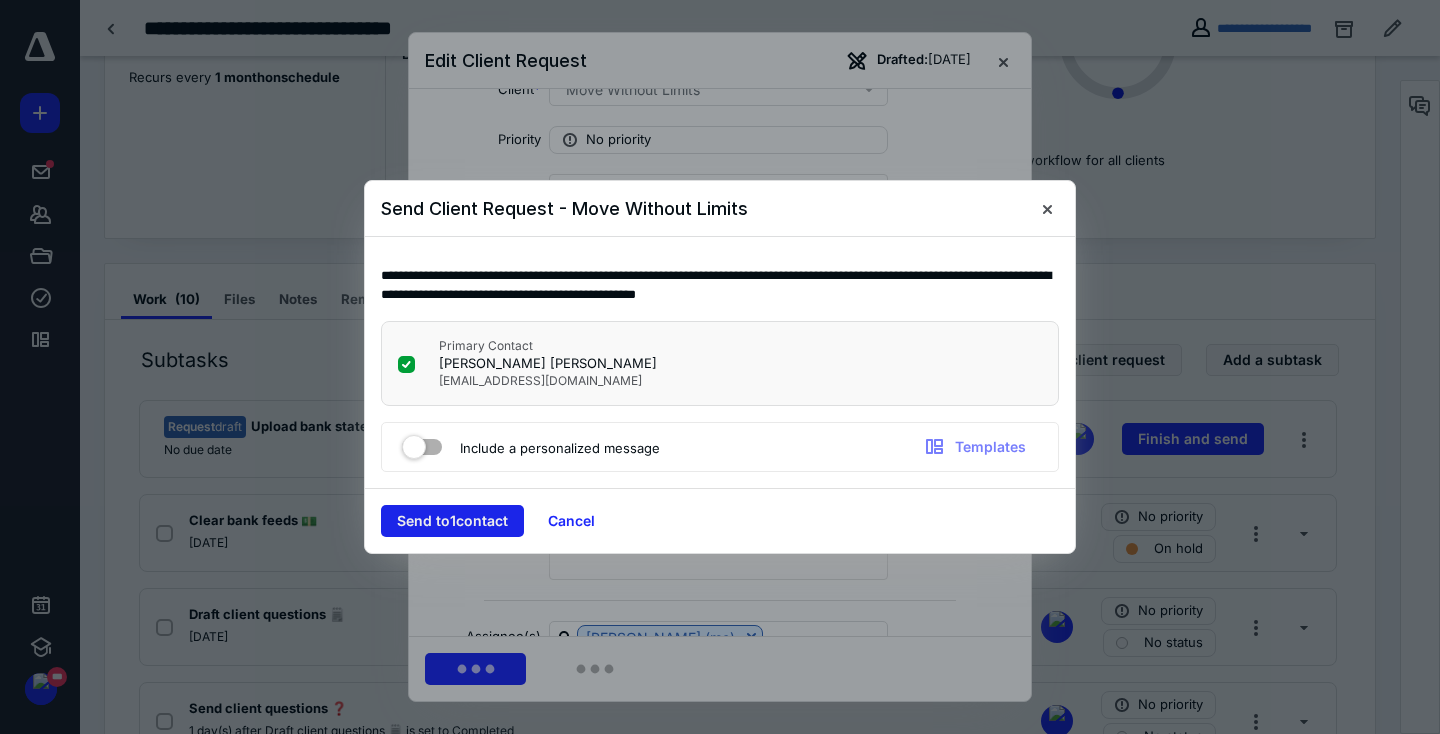 click on "Send to  1  contact" at bounding box center (452, 521) 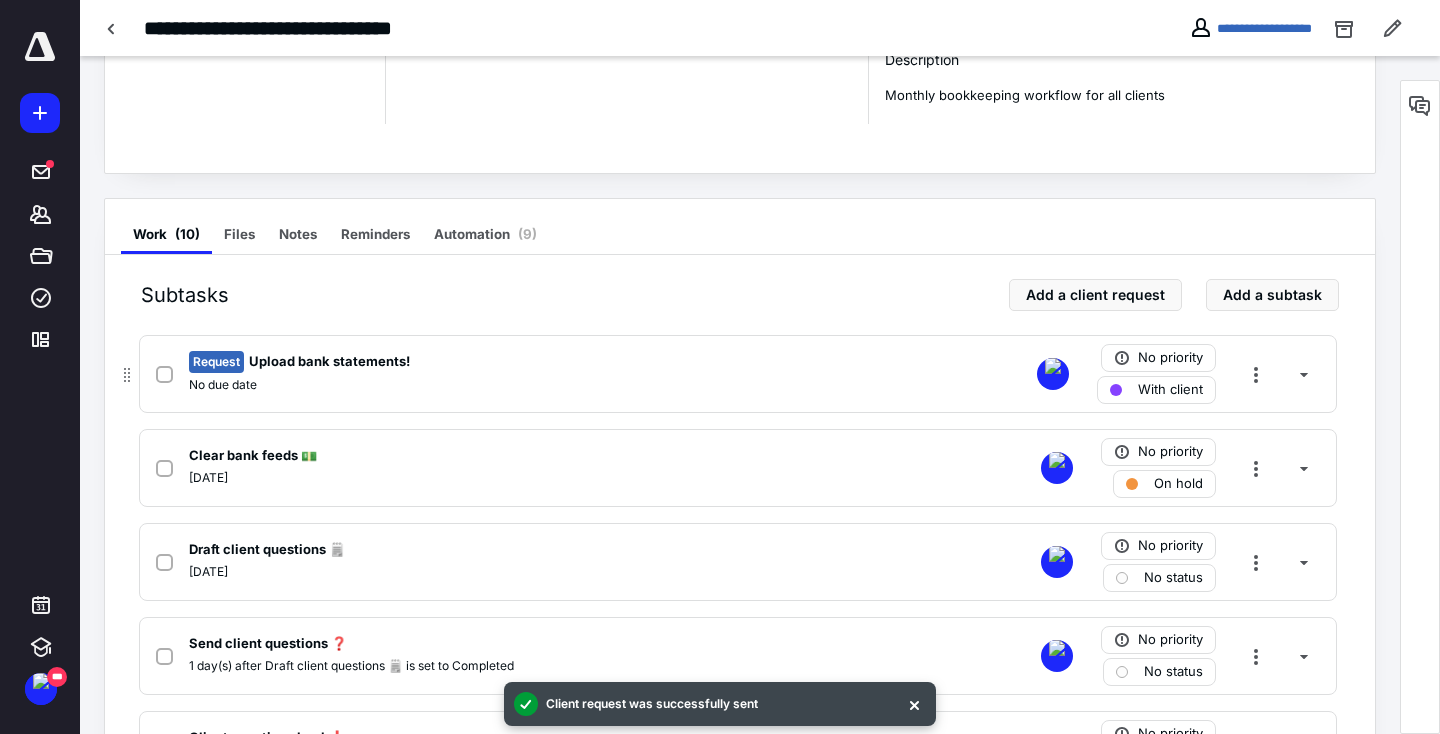 scroll, scrollTop: 251, scrollLeft: 0, axis: vertical 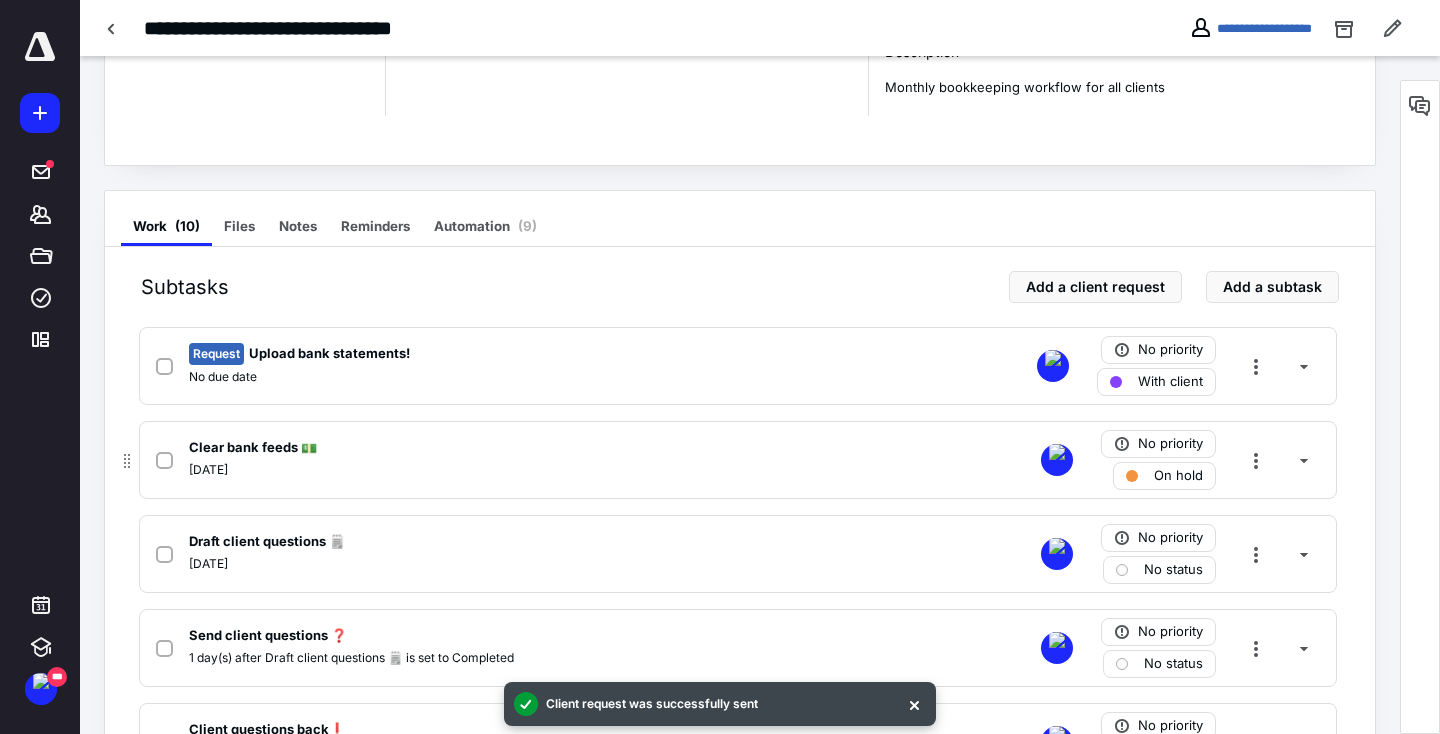 click 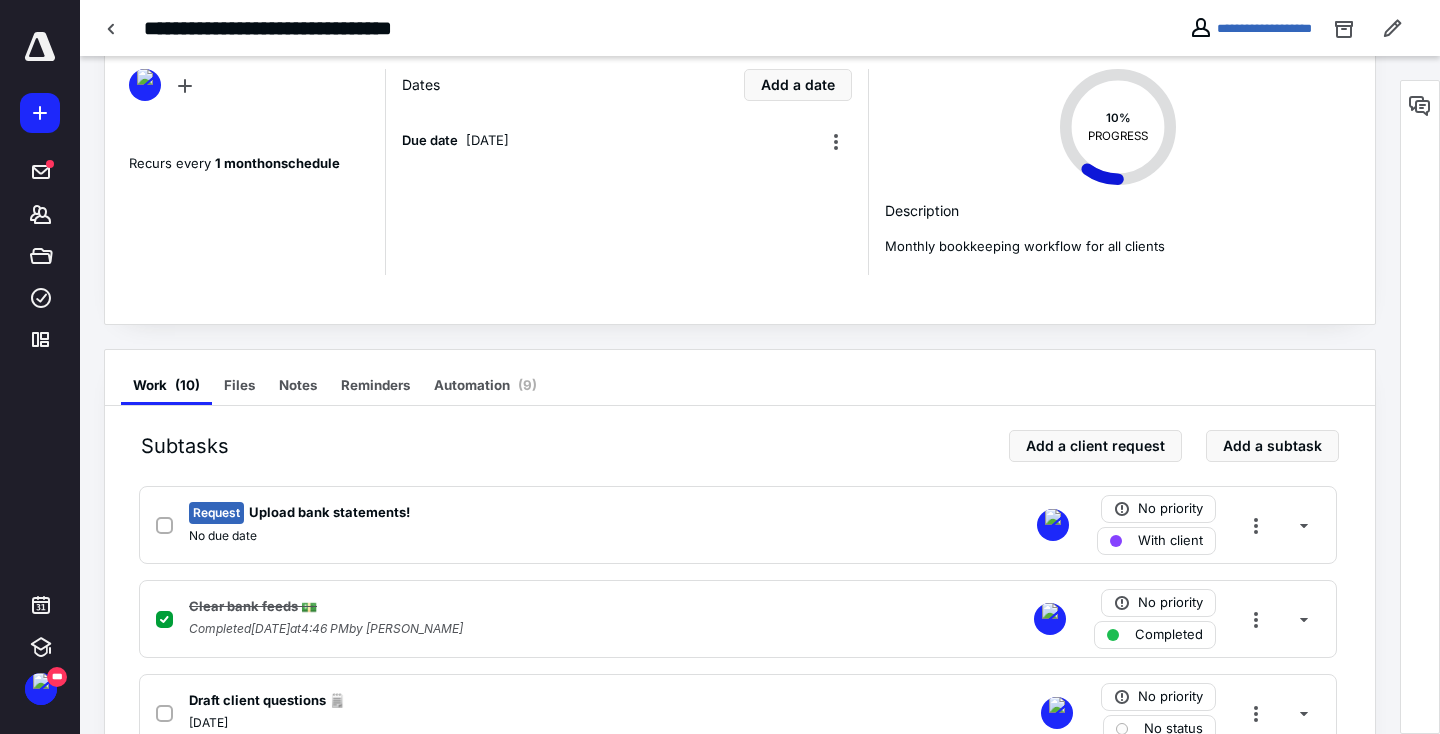 scroll, scrollTop: 0, scrollLeft: 0, axis: both 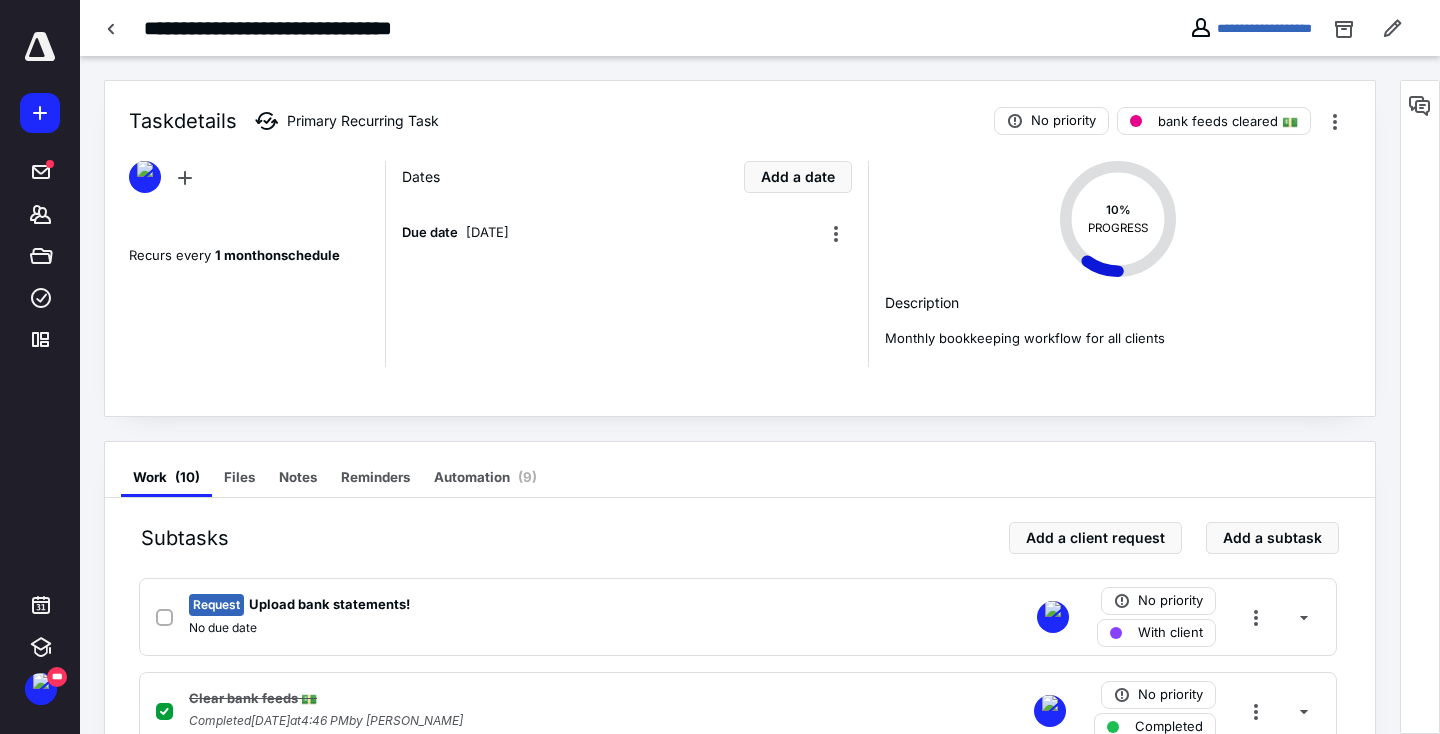click on "**********" at bounding box center (555, 28) 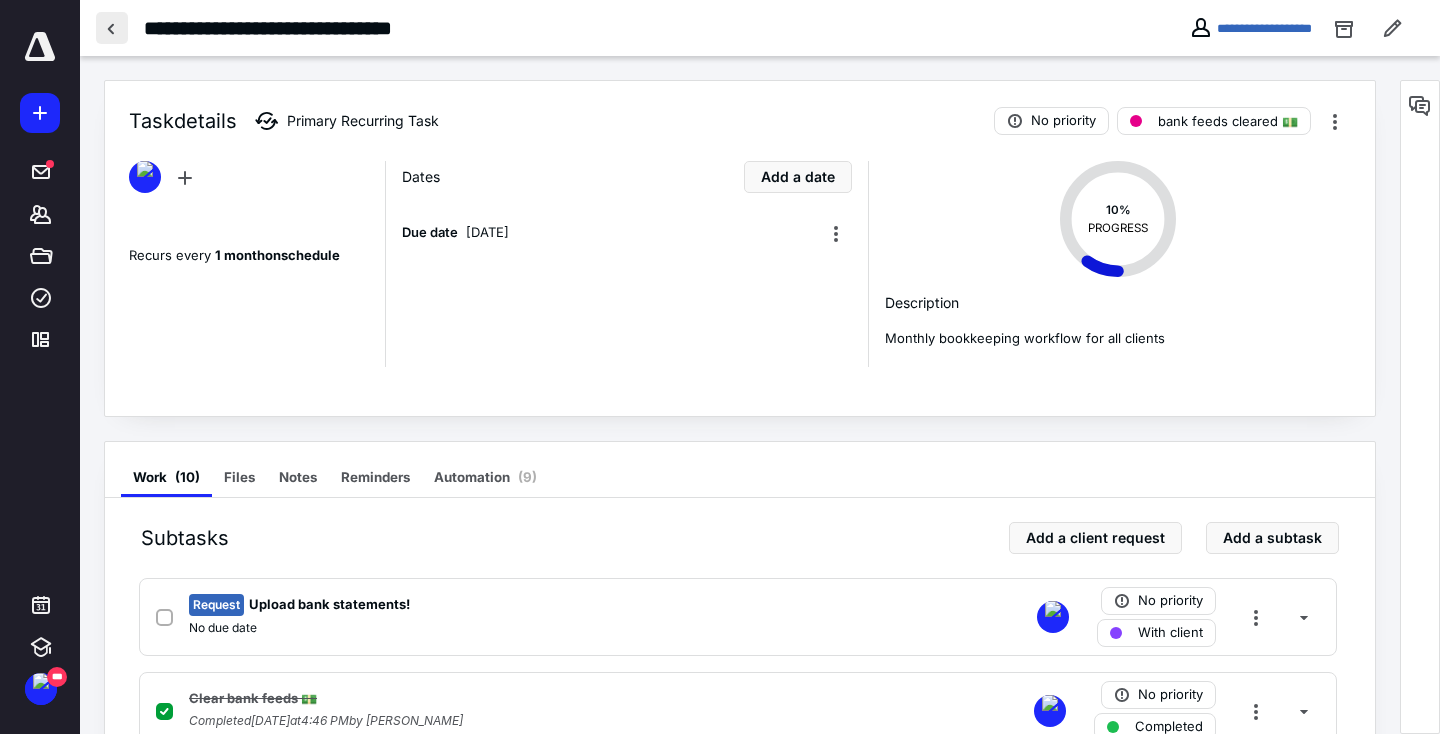 click at bounding box center [112, 28] 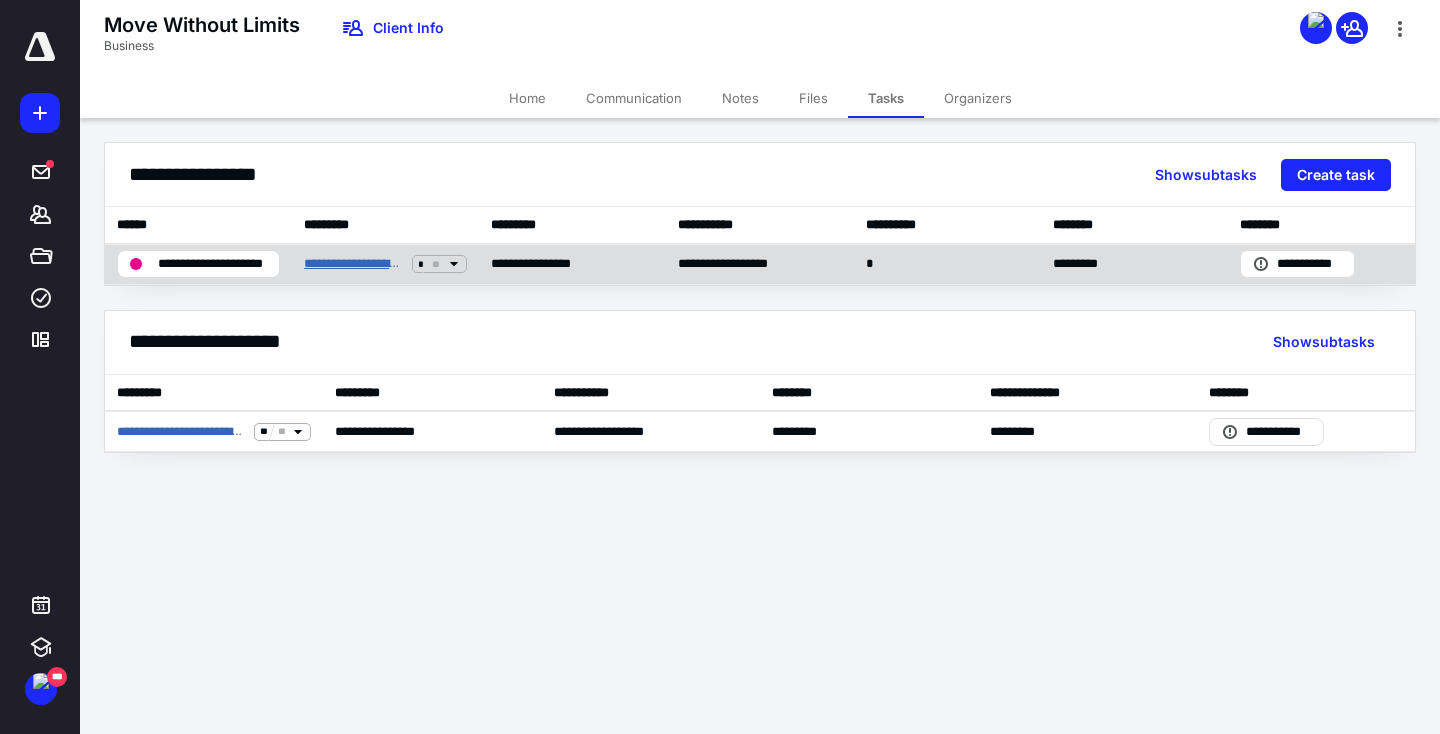 click on "**********" at bounding box center (354, 264) 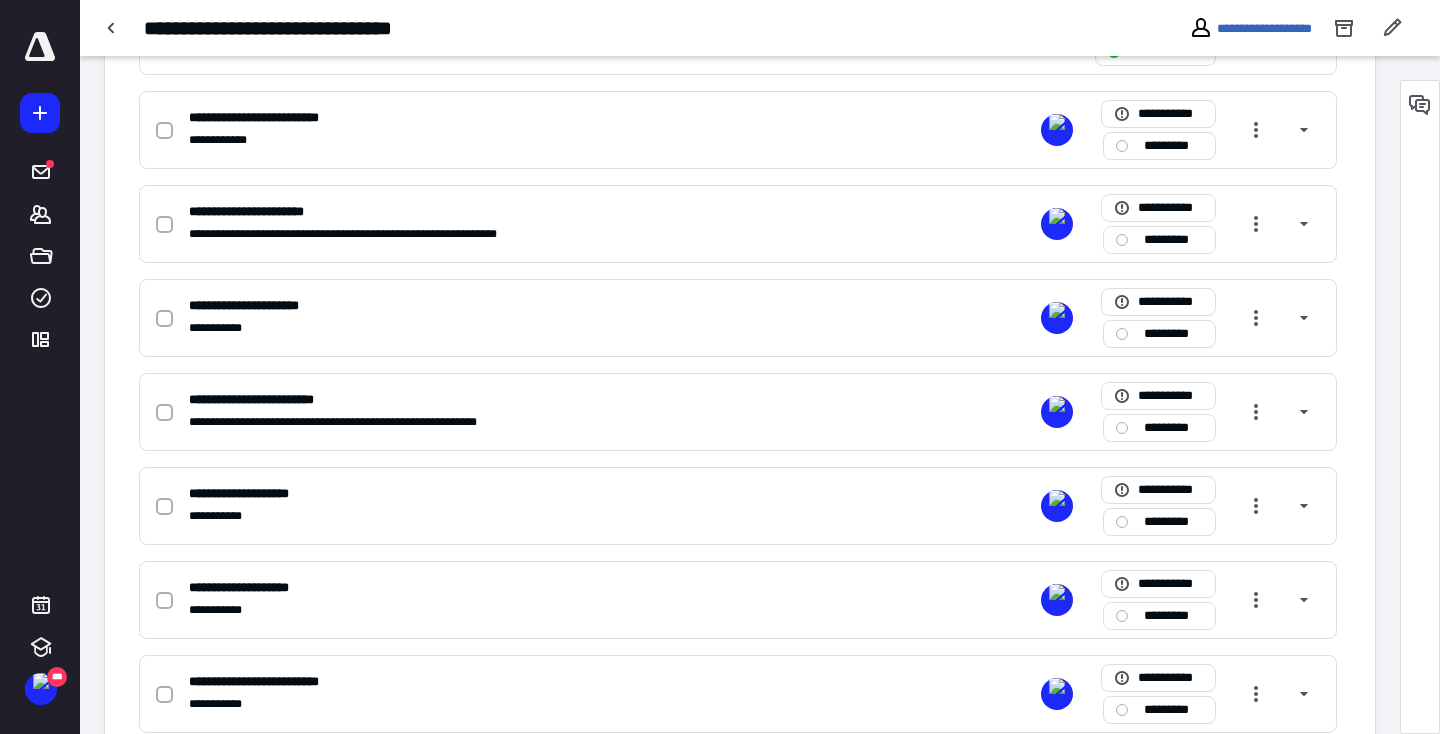 scroll, scrollTop: 604, scrollLeft: 0, axis: vertical 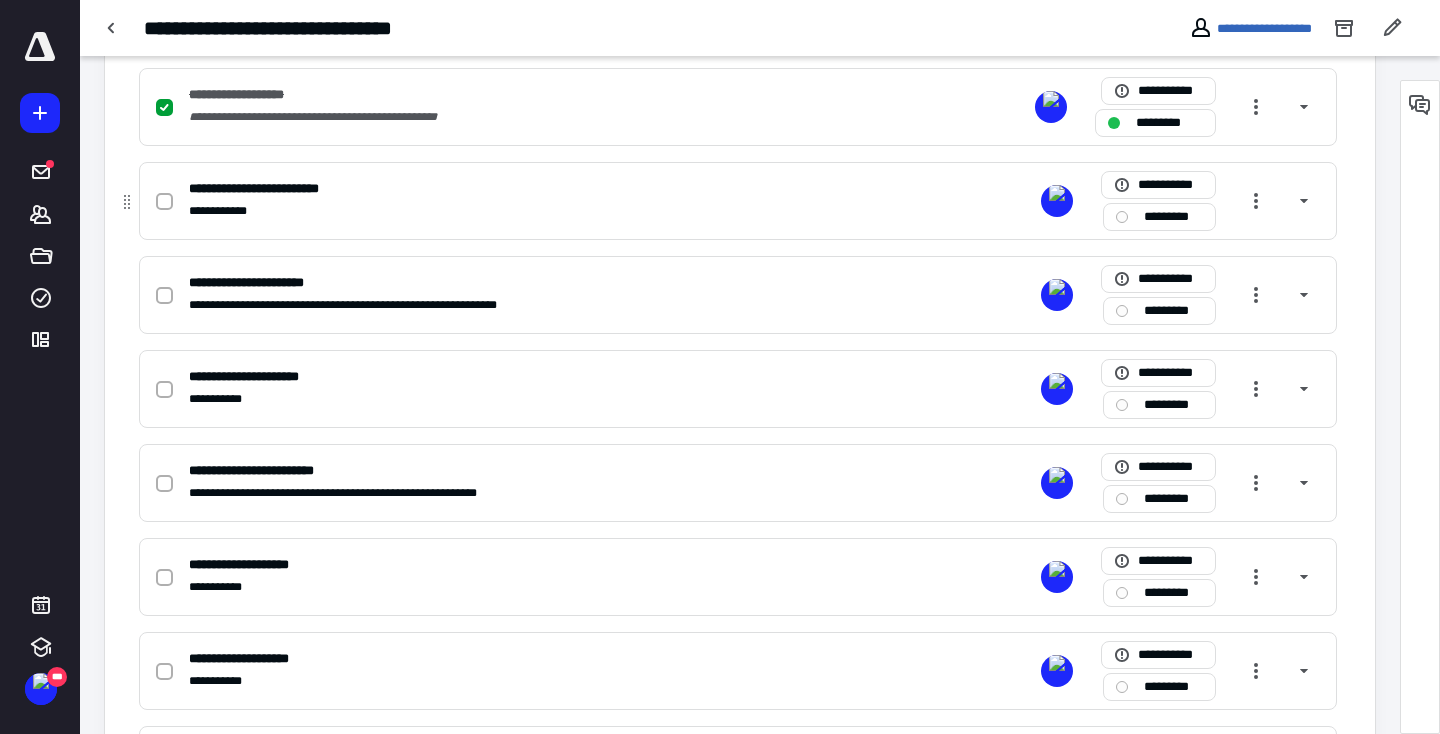 click at bounding box center [164, 202] 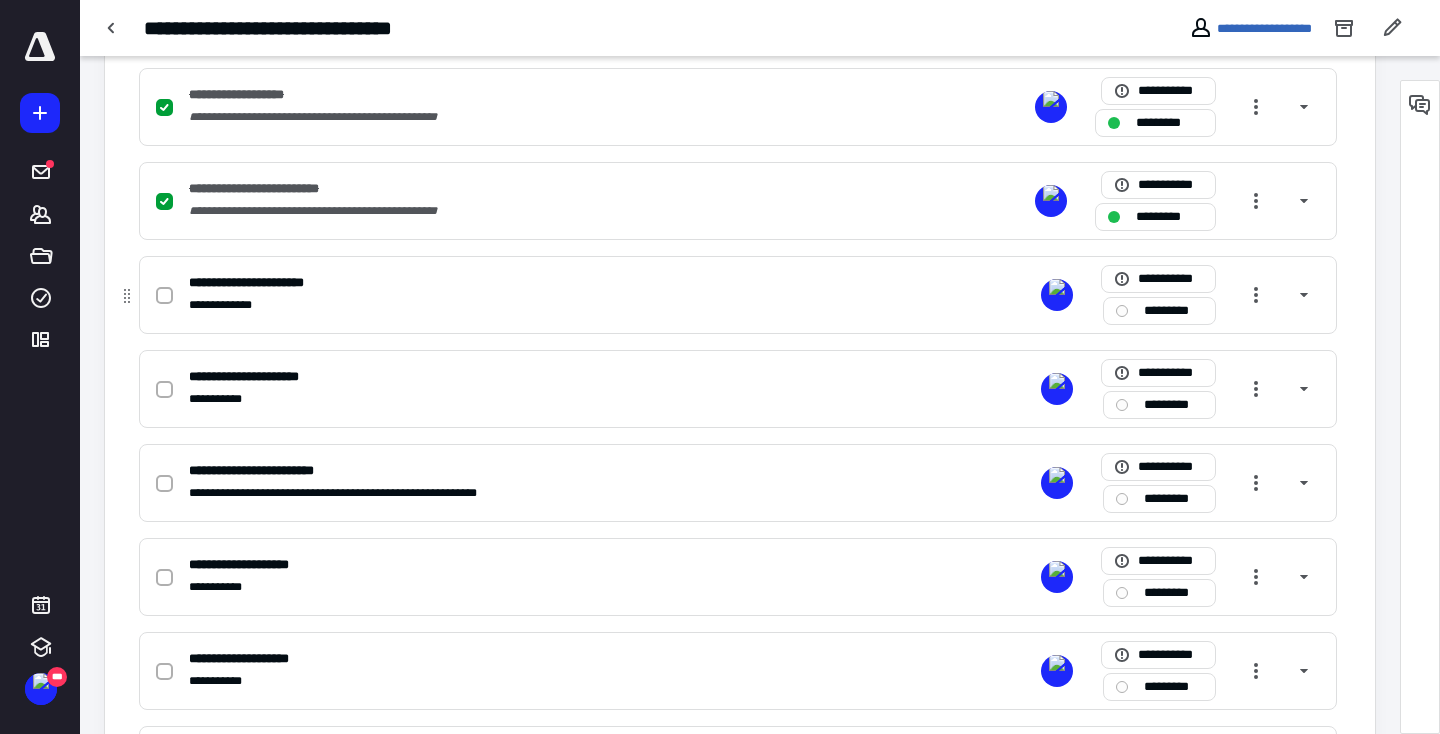 click 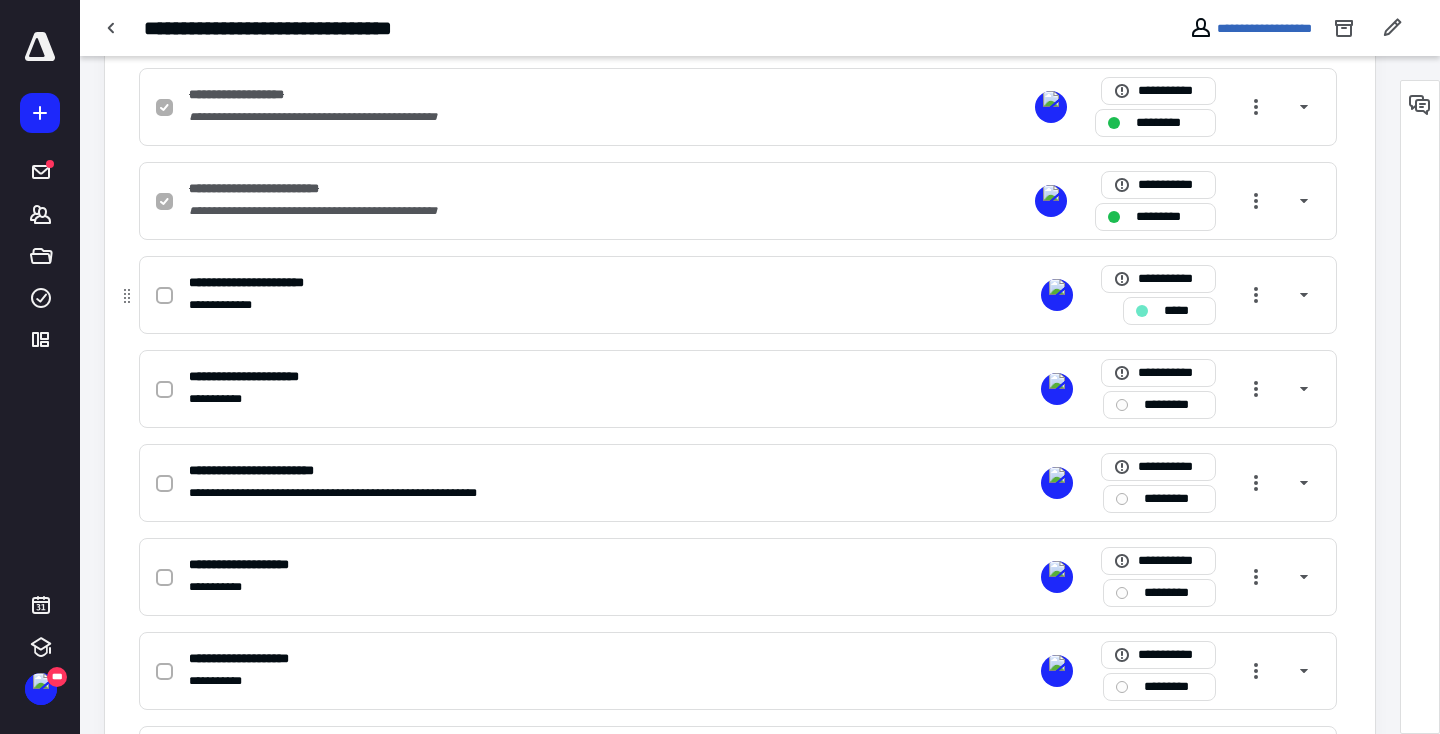 checkbox on "true" 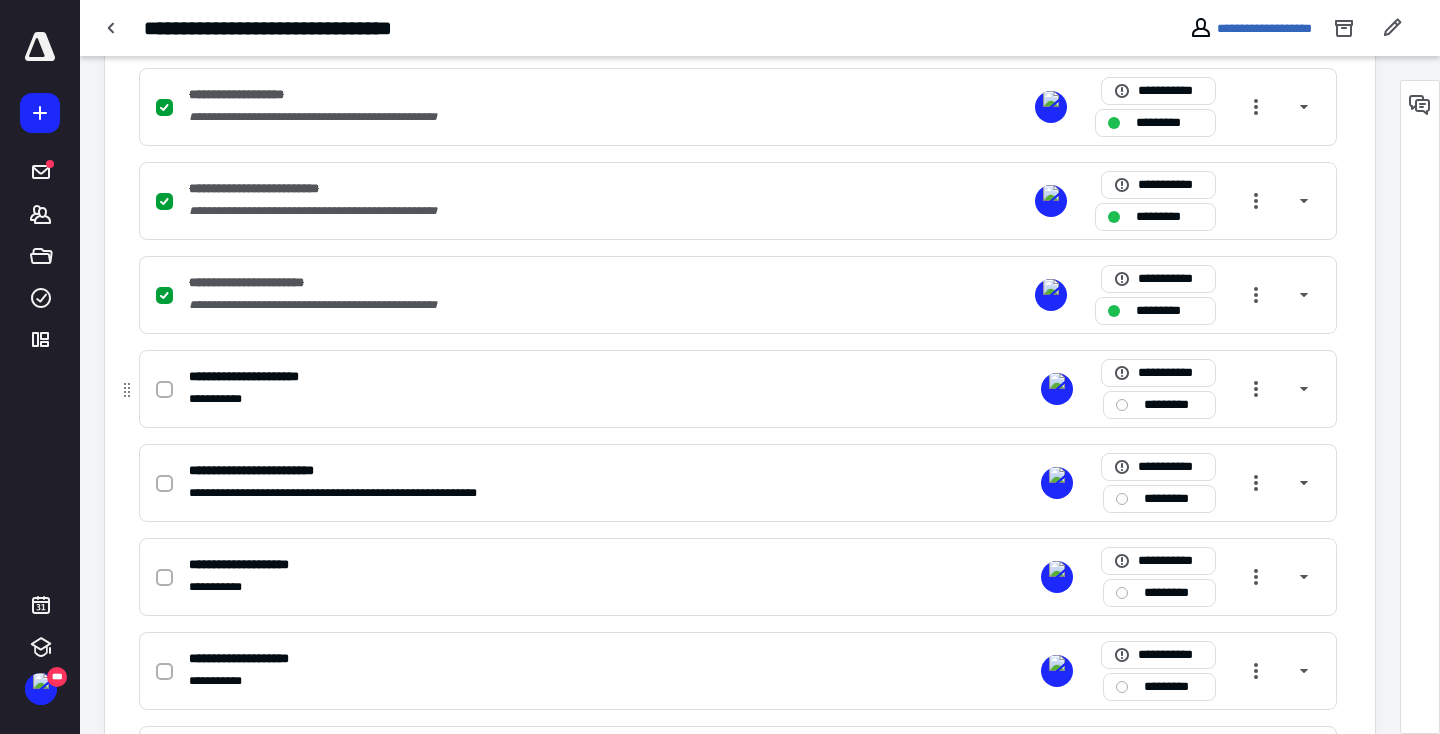 click 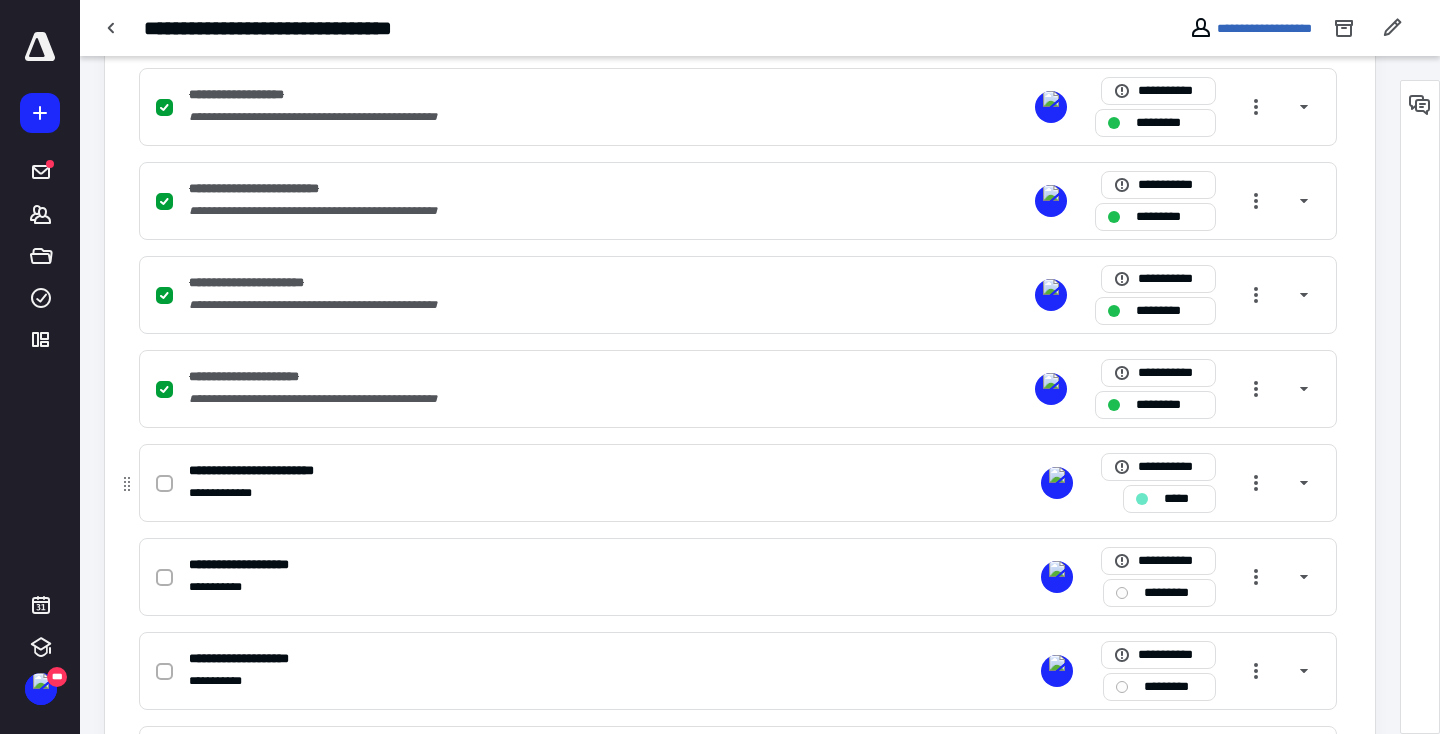 click 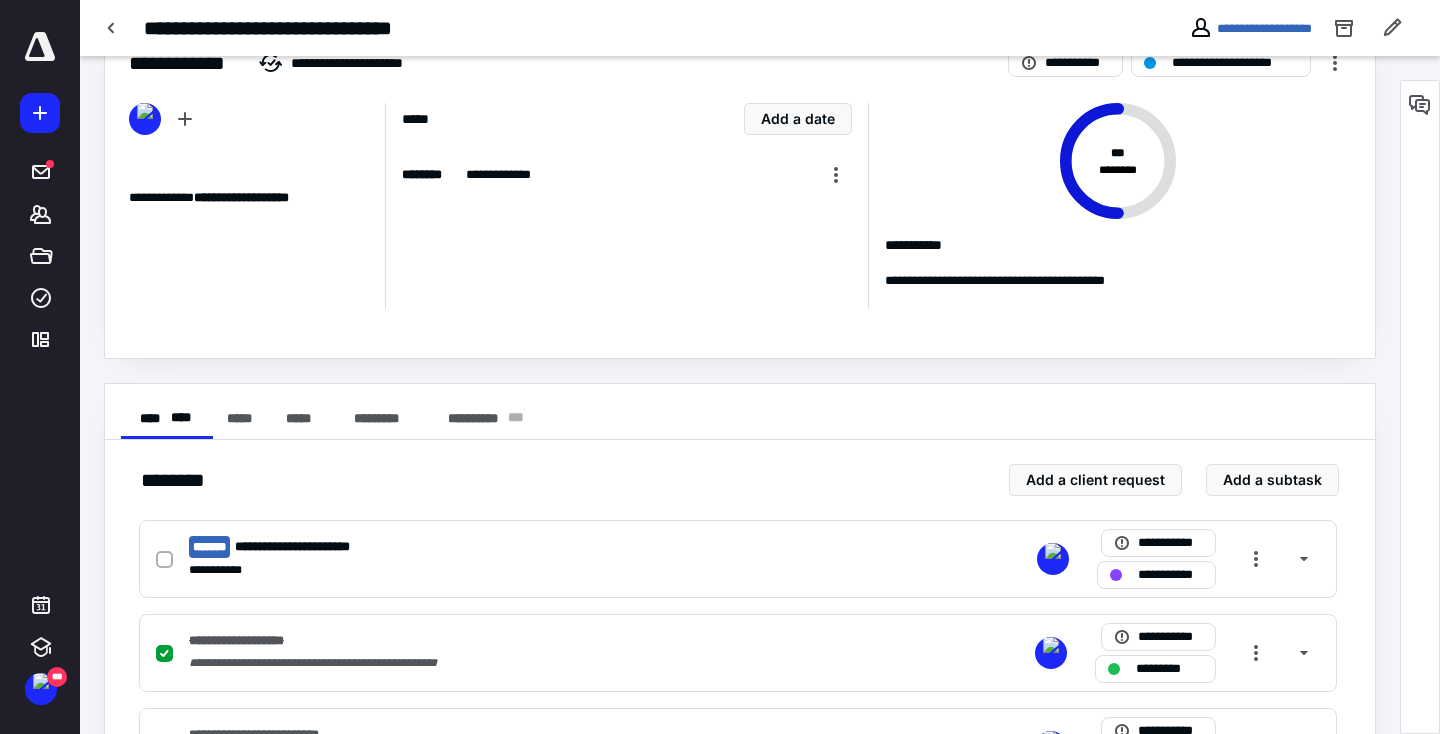 scroll, scrollTop: 0, scrollLeft: 0, axis: both 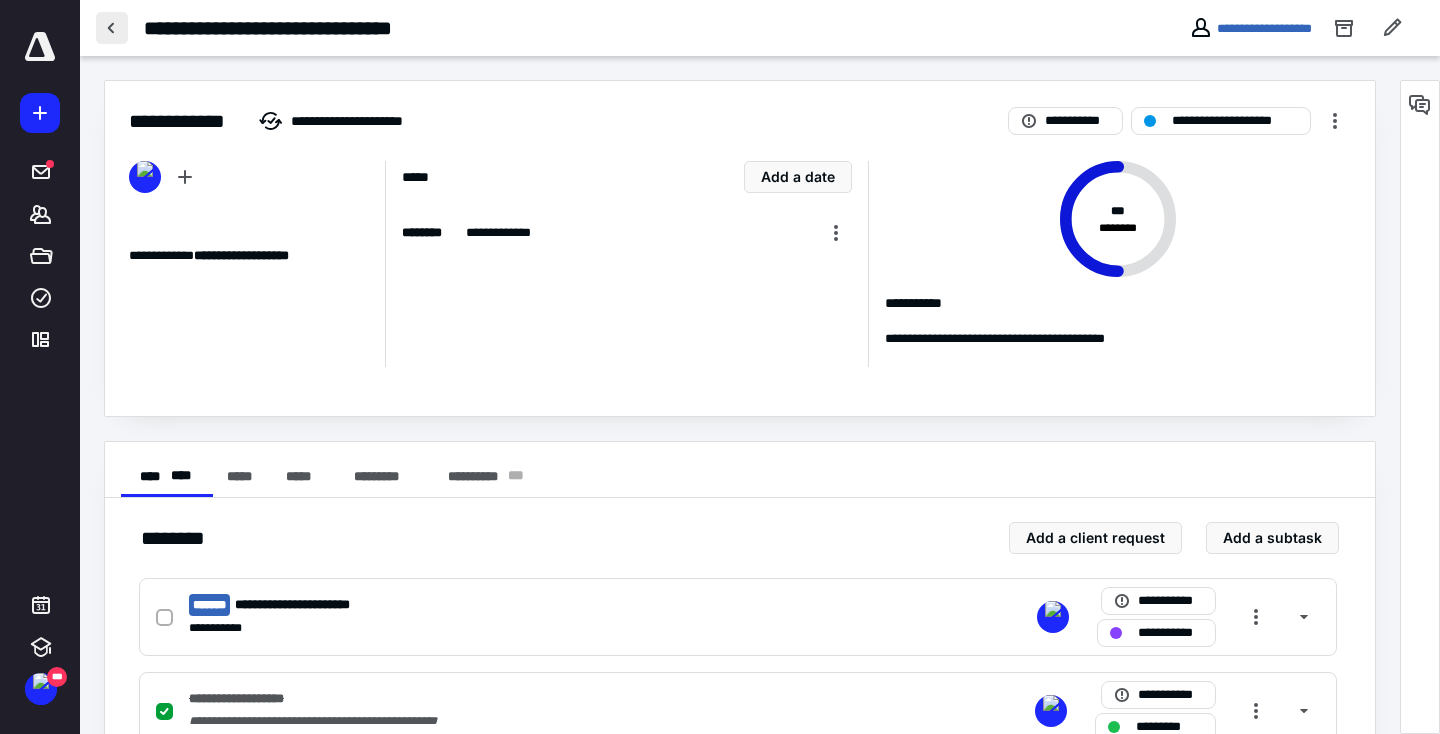 click at bounding box center (112, 28) 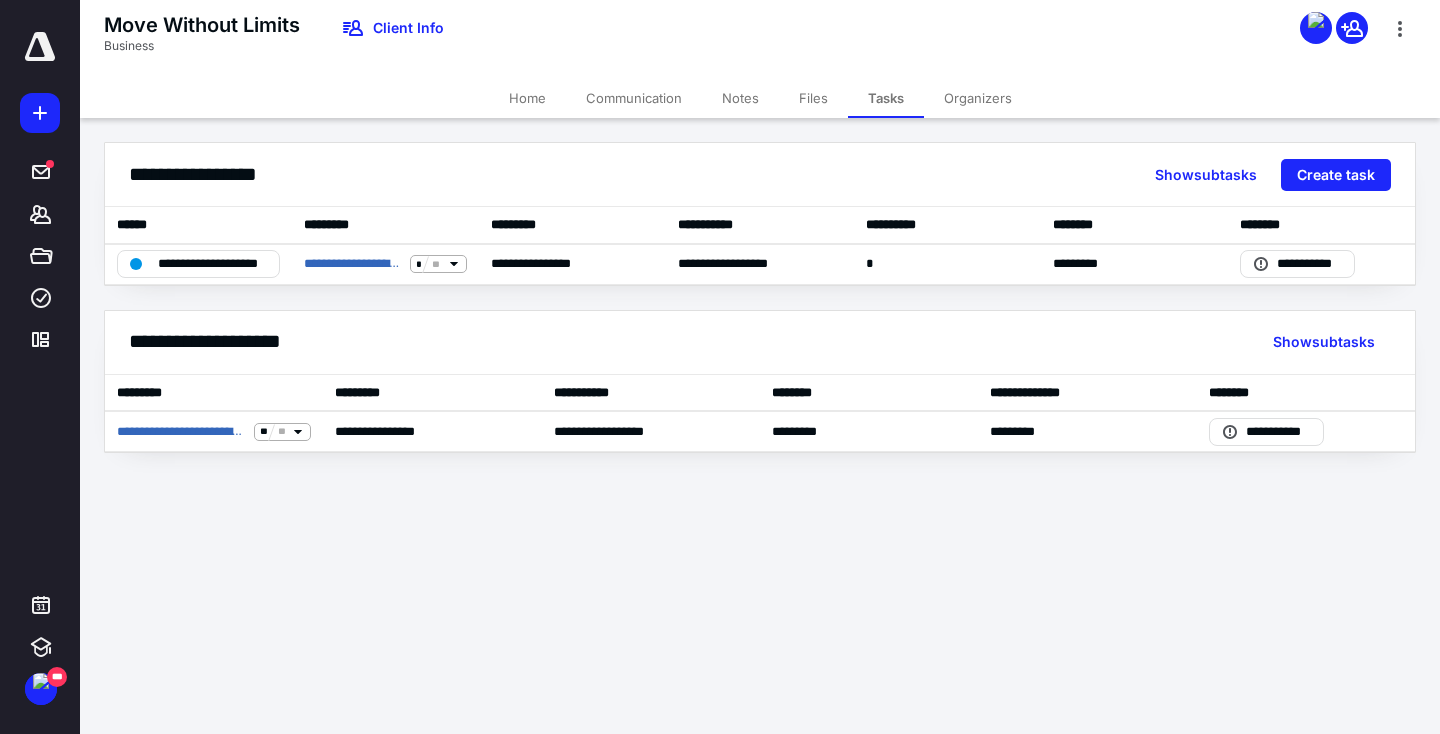 click on "Files" at bounding box center (813, 98) 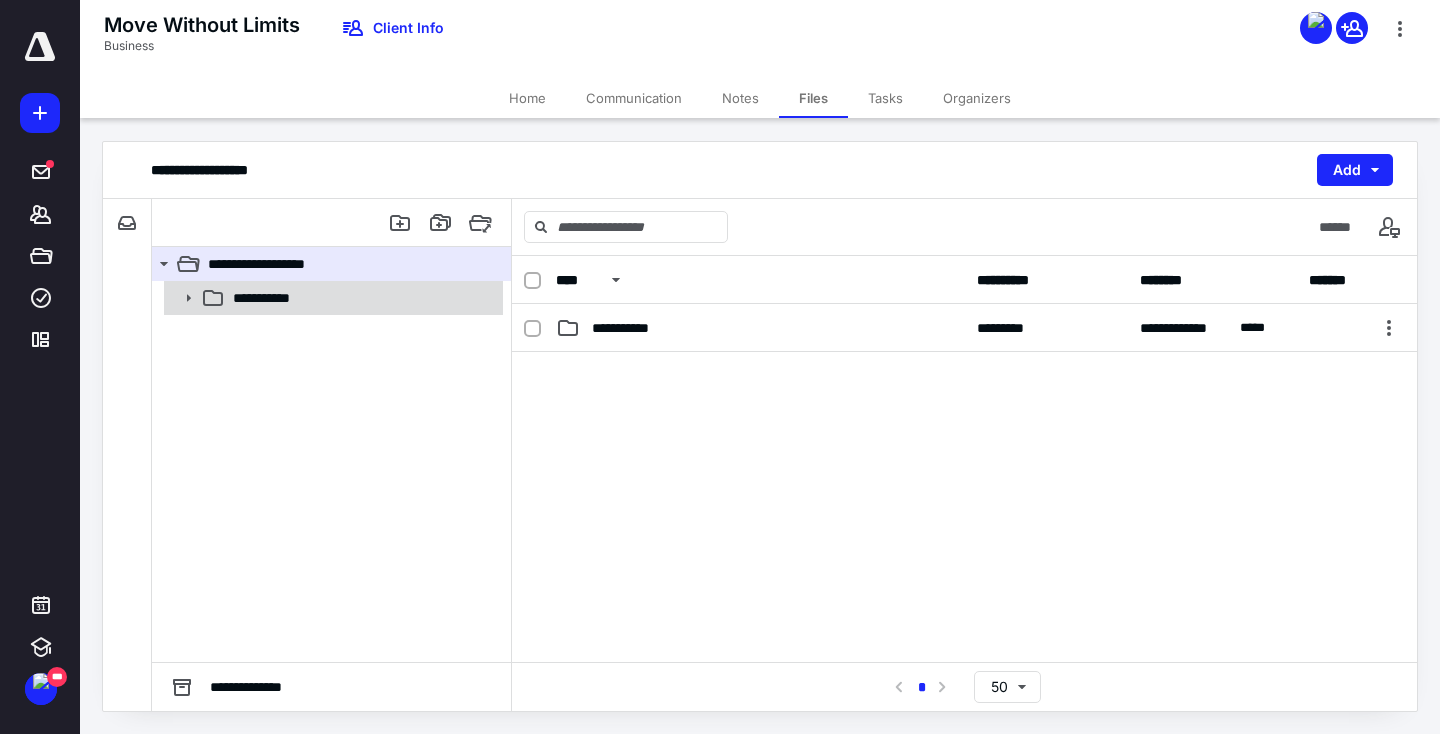 click on "**********" at bounding box center [332, 298] 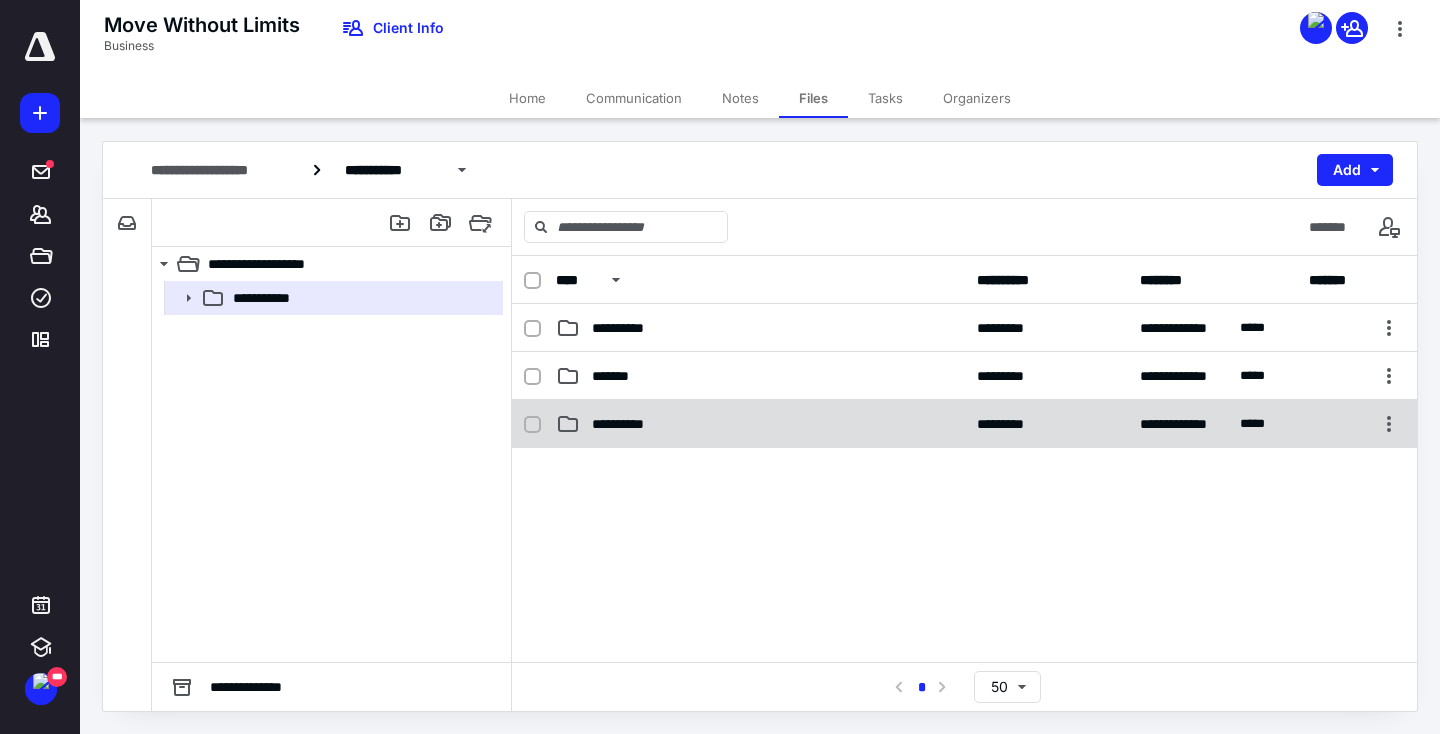 click on "**********" at bounding box center [760, 424] 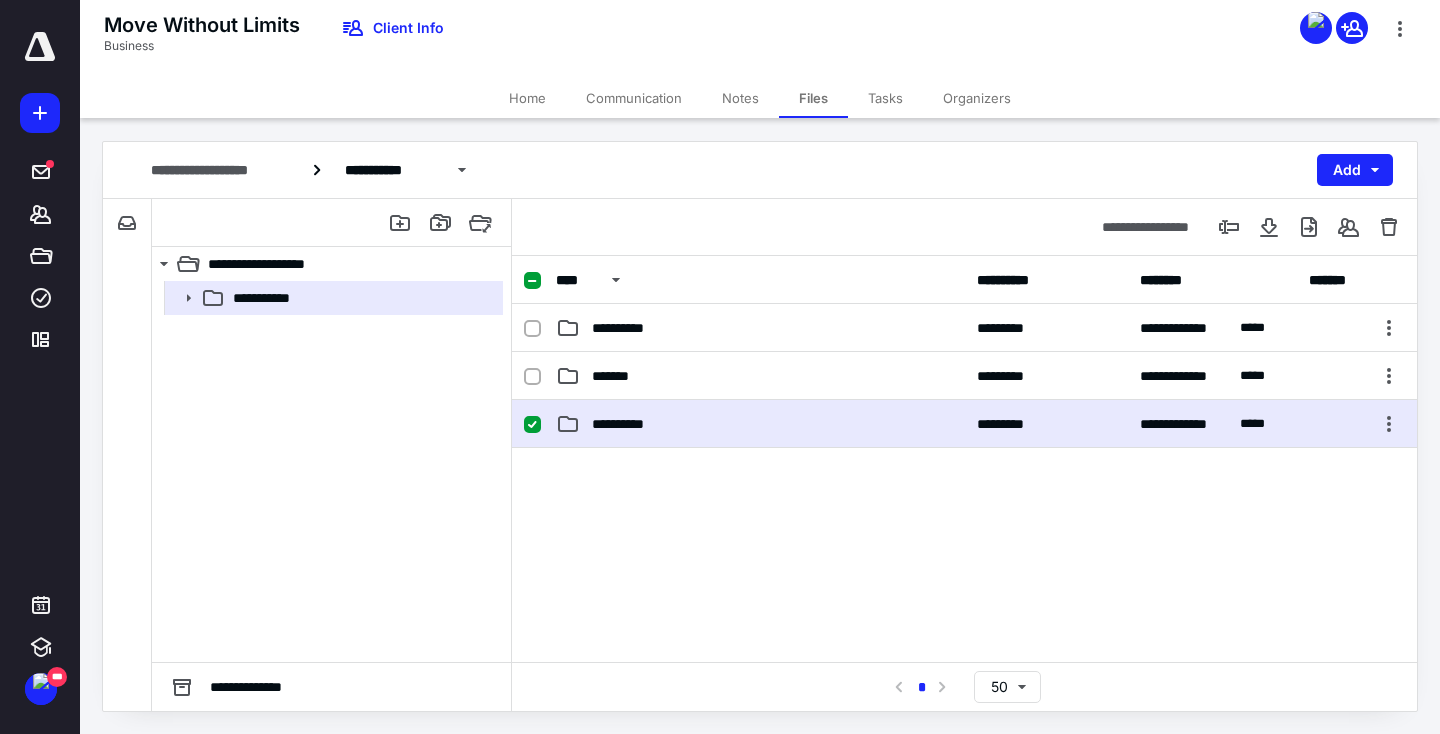 click on "**********" at bounding box center (760, 424) 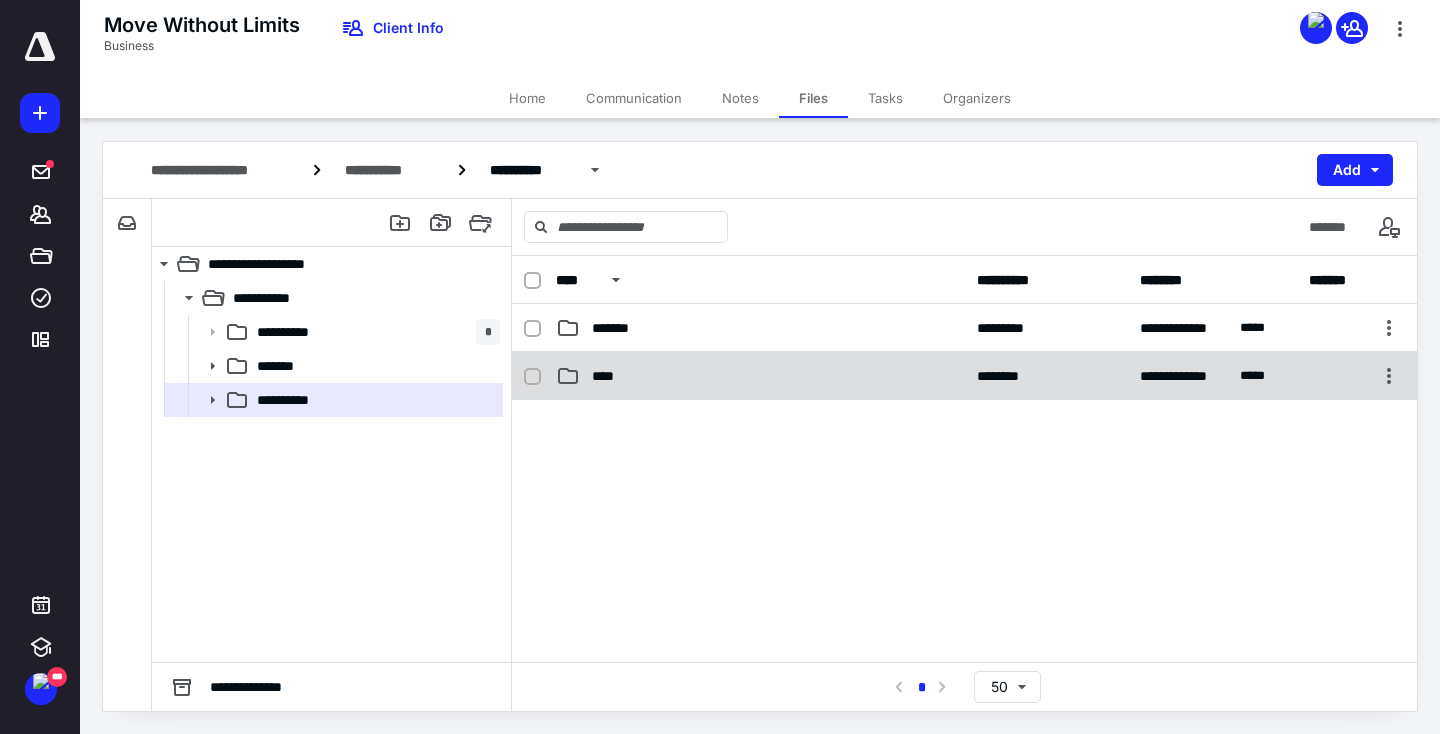 click on "****" at bounding box center (760, 376) 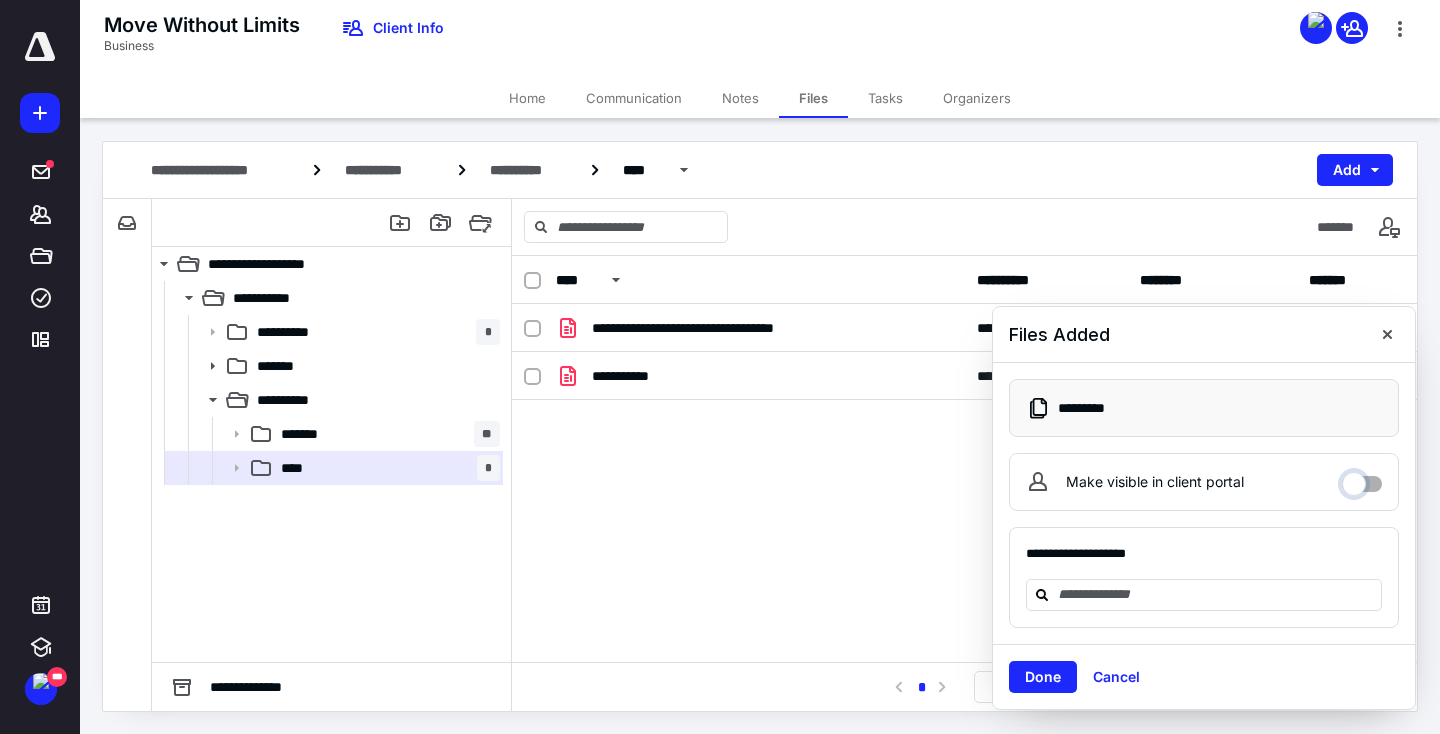click on "Make visible in client portal" at bounding box center (1362, 479) 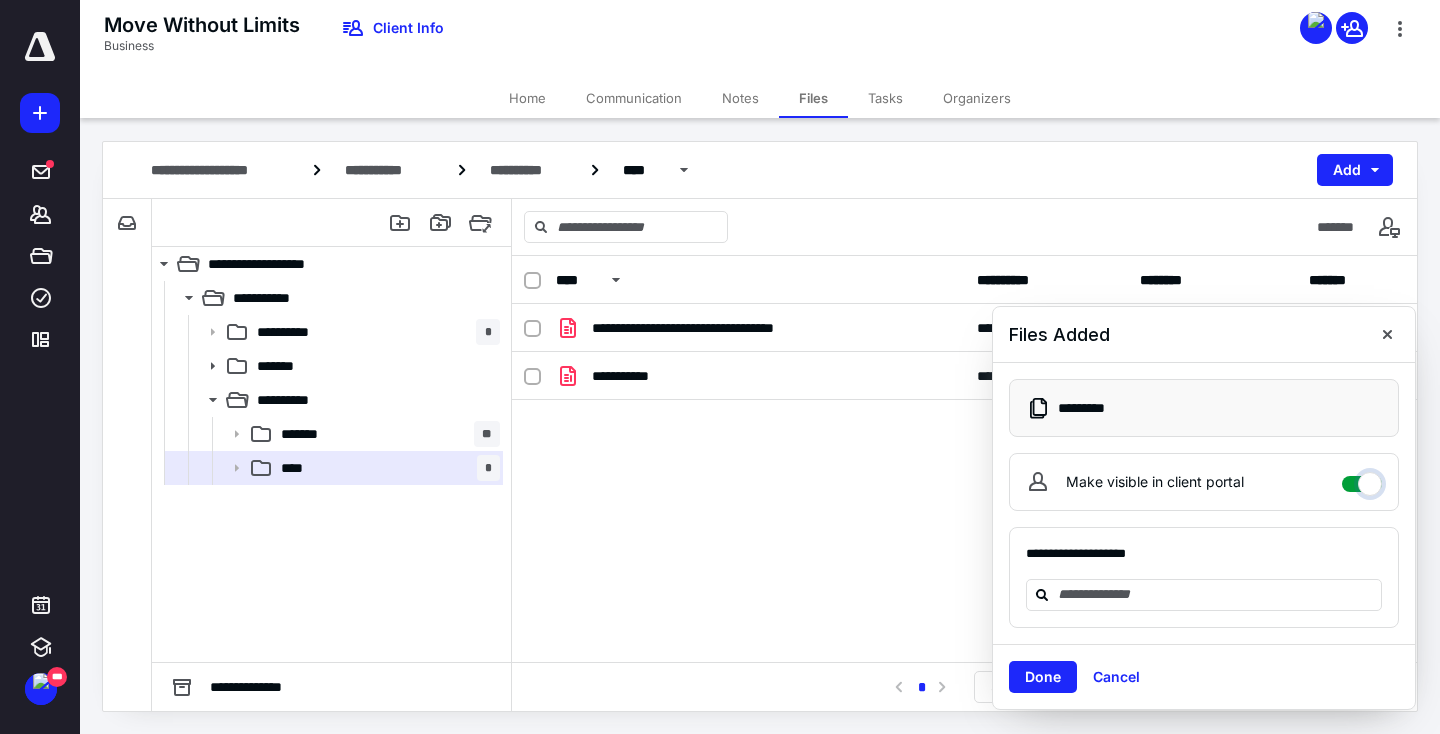 checkbox on "****" 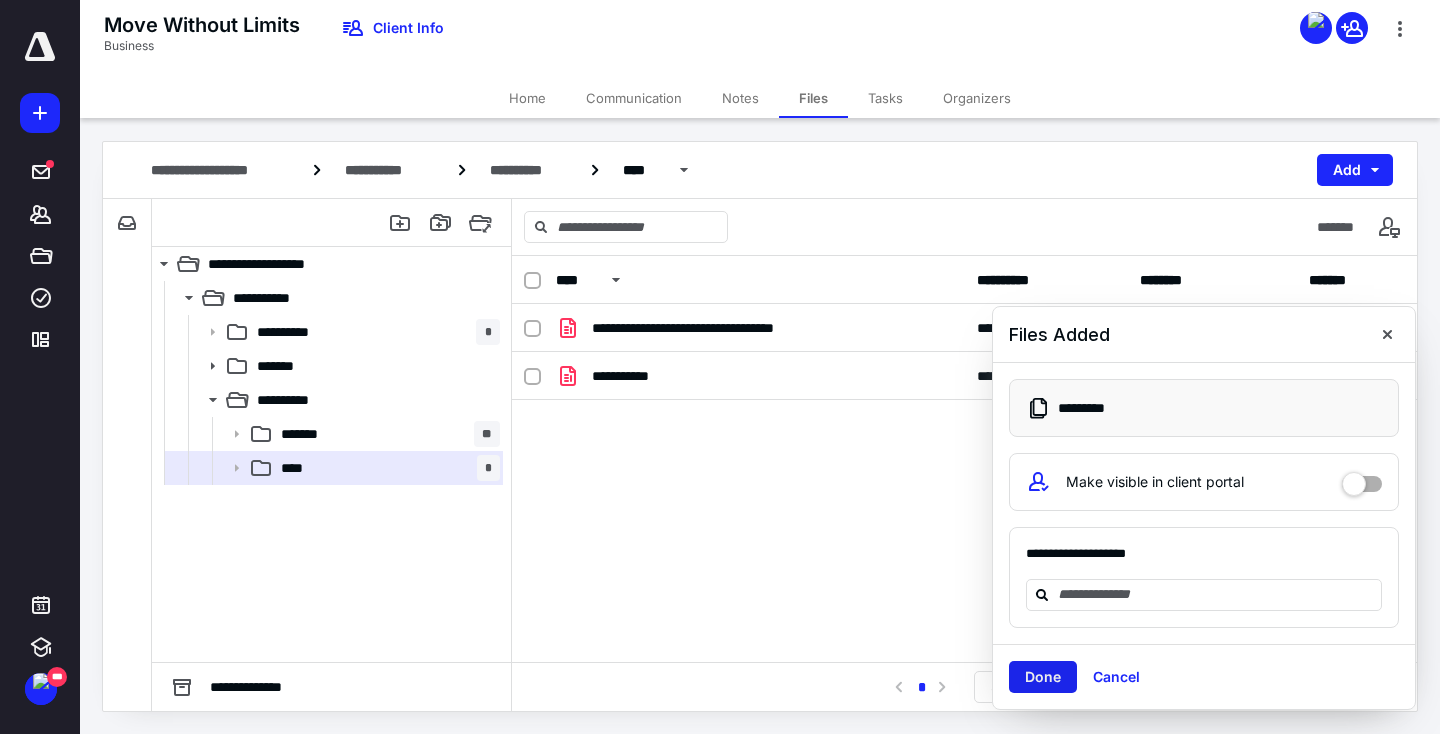click on "Done" at bounding box center (1043, 677) 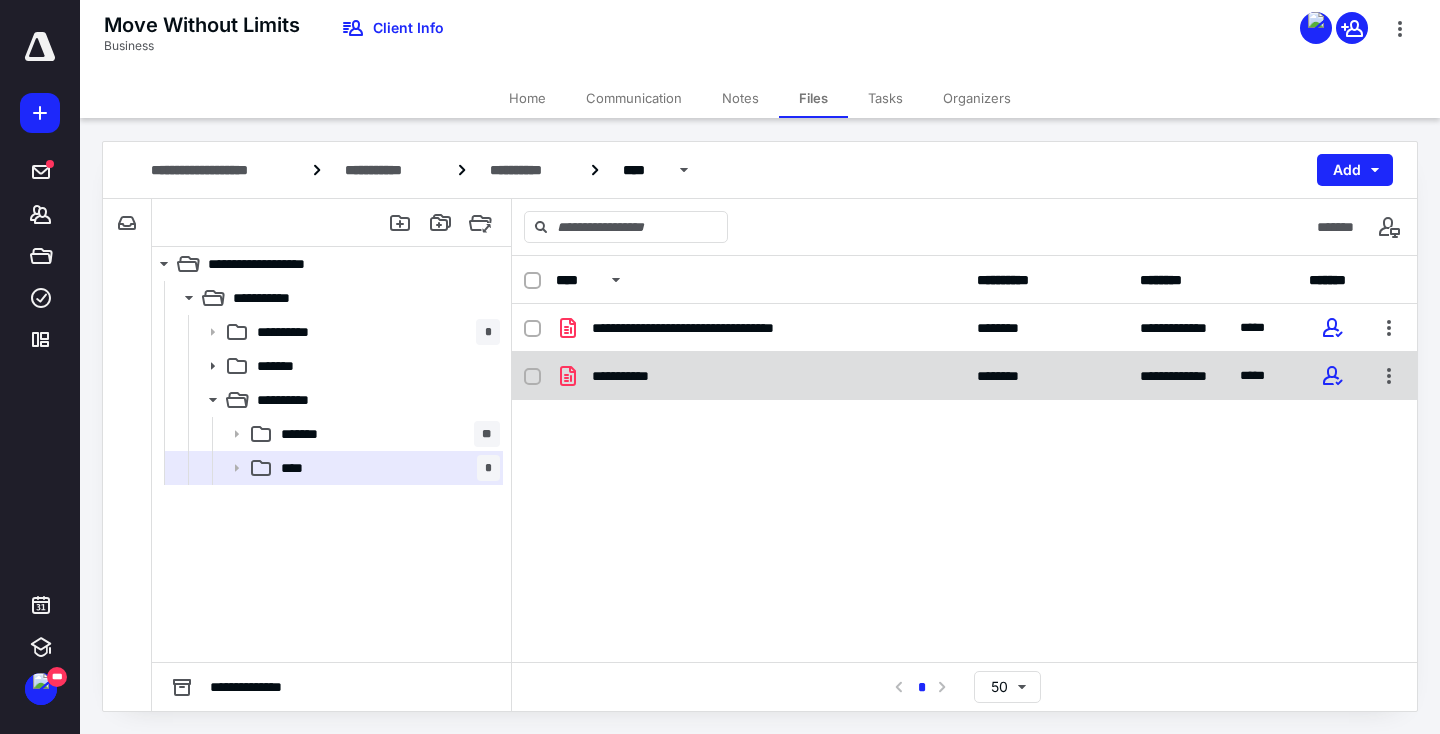 click on "**********" at bounding box center [626, 376] 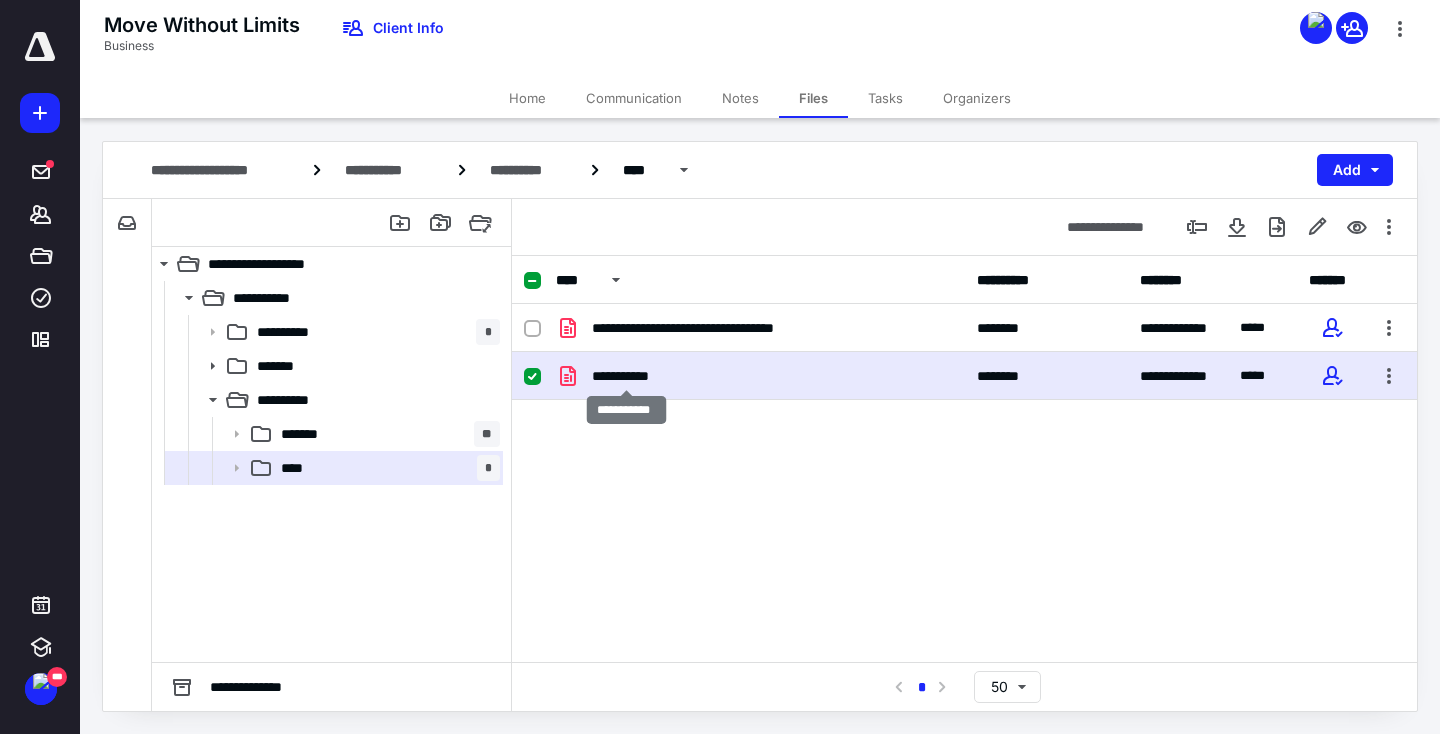 click on "**********" at bounding box center (626, 376) 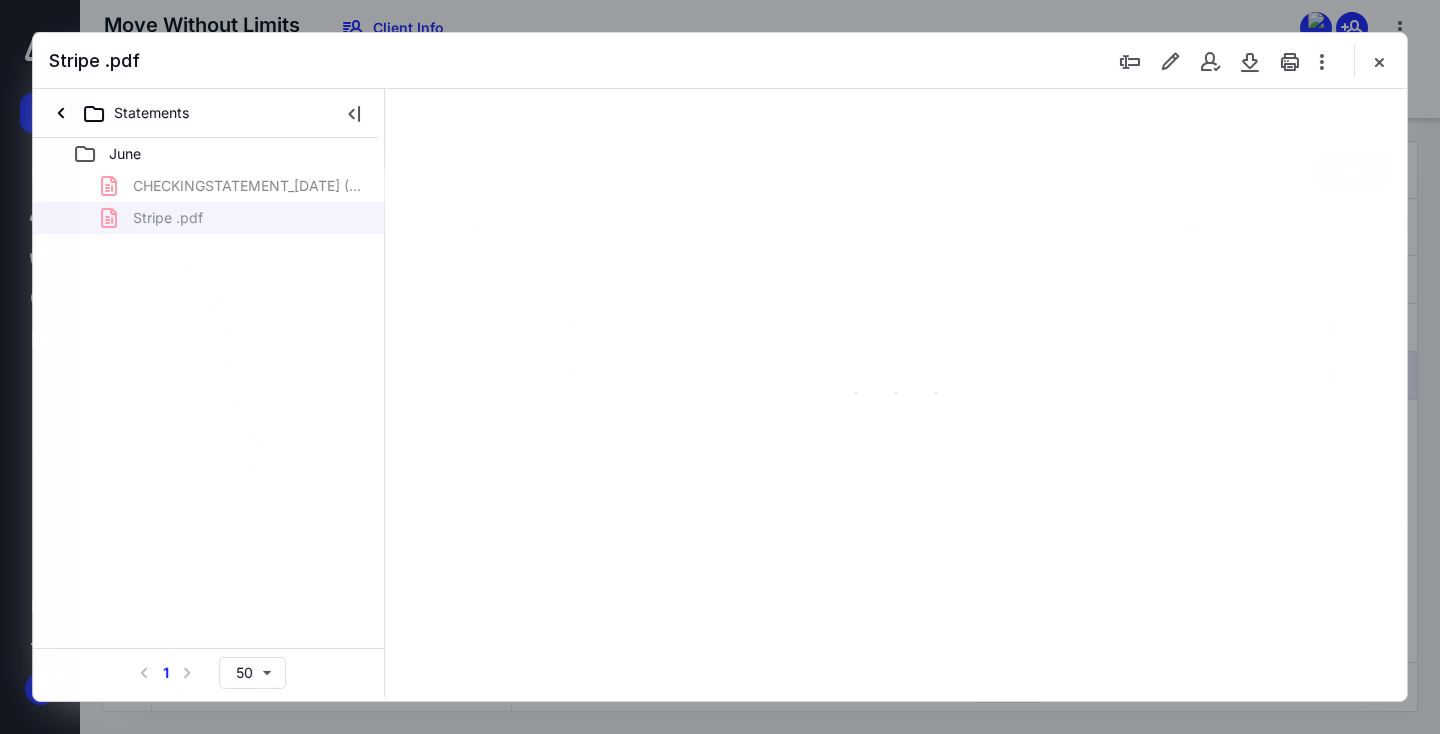 scroll, scrollTop: 0, scrollLeft: 0, axis: both 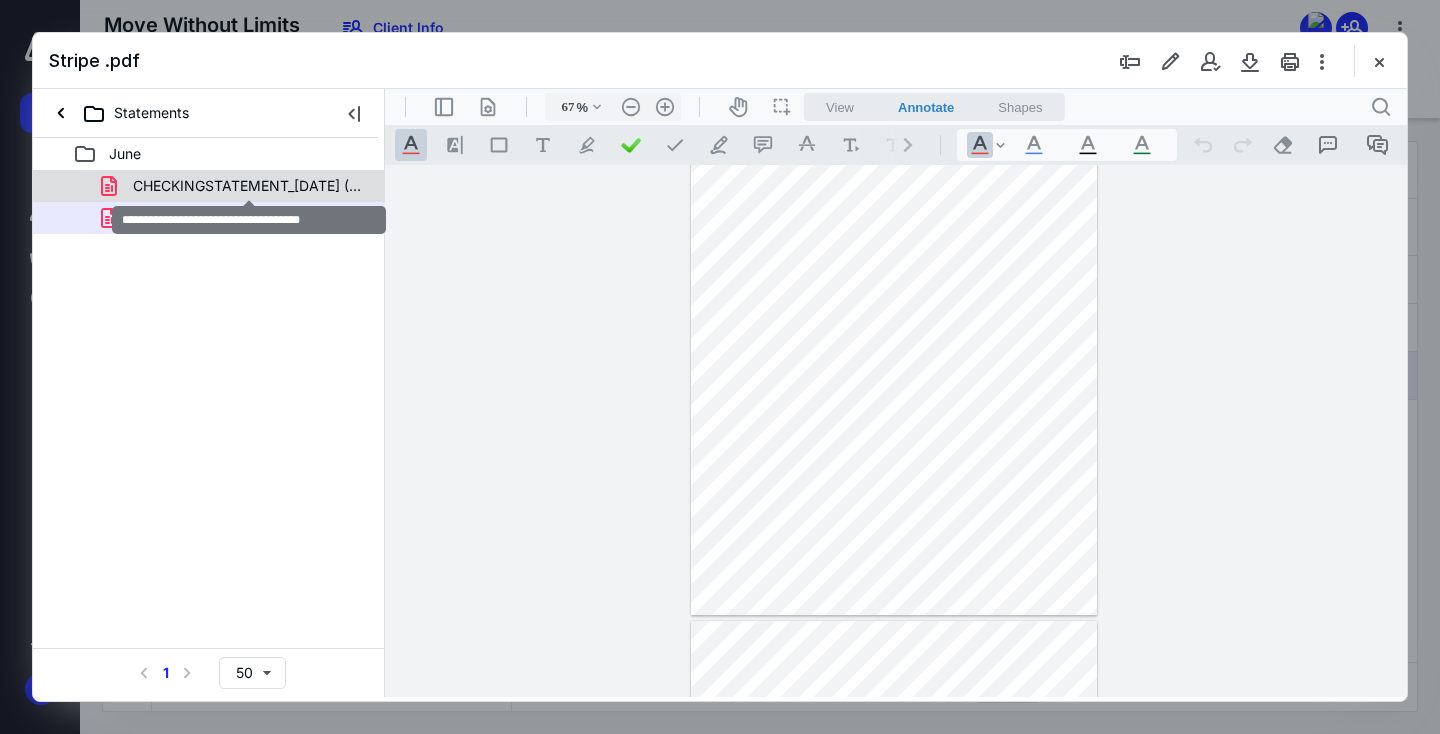 click on "CHECKINGSTATEMENT_[DATE] (5).pdf" at bounding box center (249, 186) 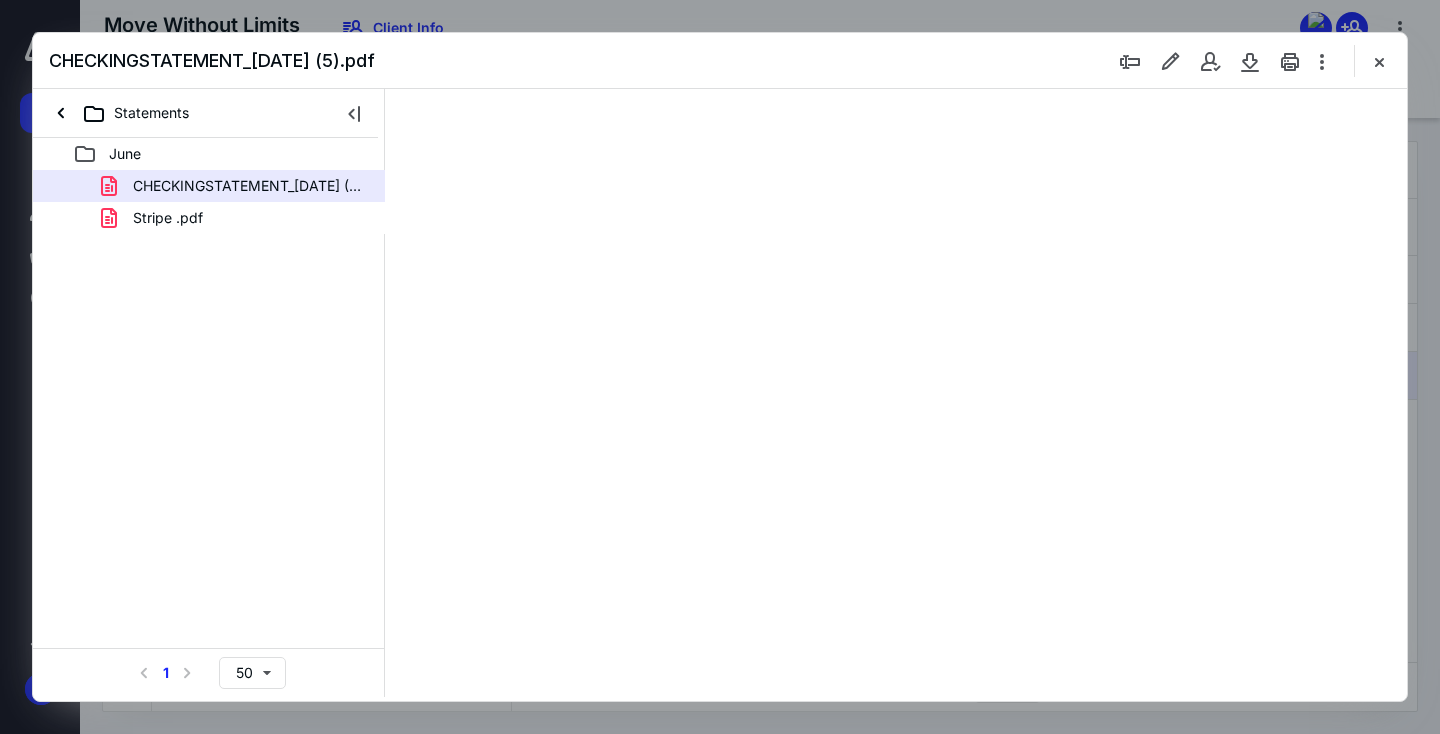 scroll, scrollTop: 79, scrollLeft: 0, axis: vertical 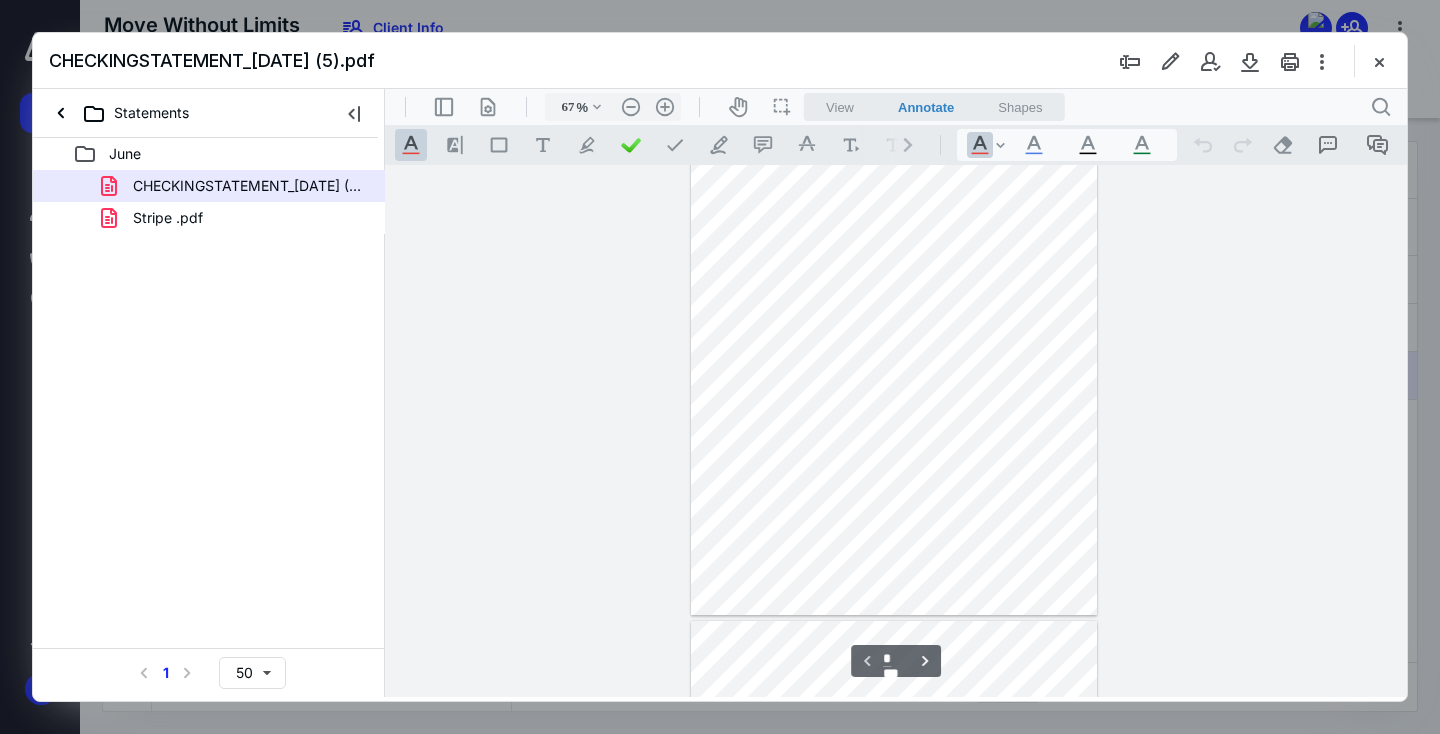 drag, startPoint x: 833, startPoint y: 341, endPoint x: 872, endPoint y: 341, distance: 39 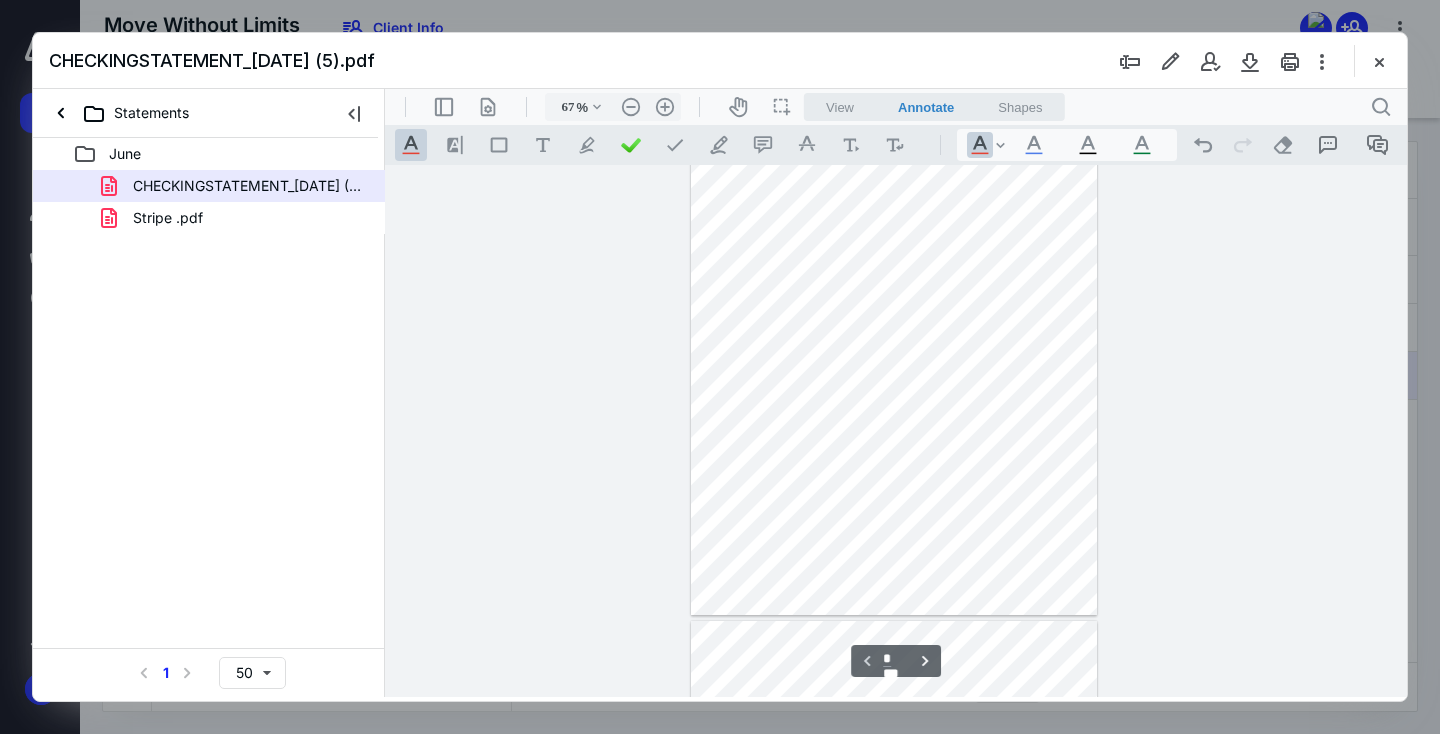 scroll, scrollTop: 45, scrollLeft: 0, axis: vertical 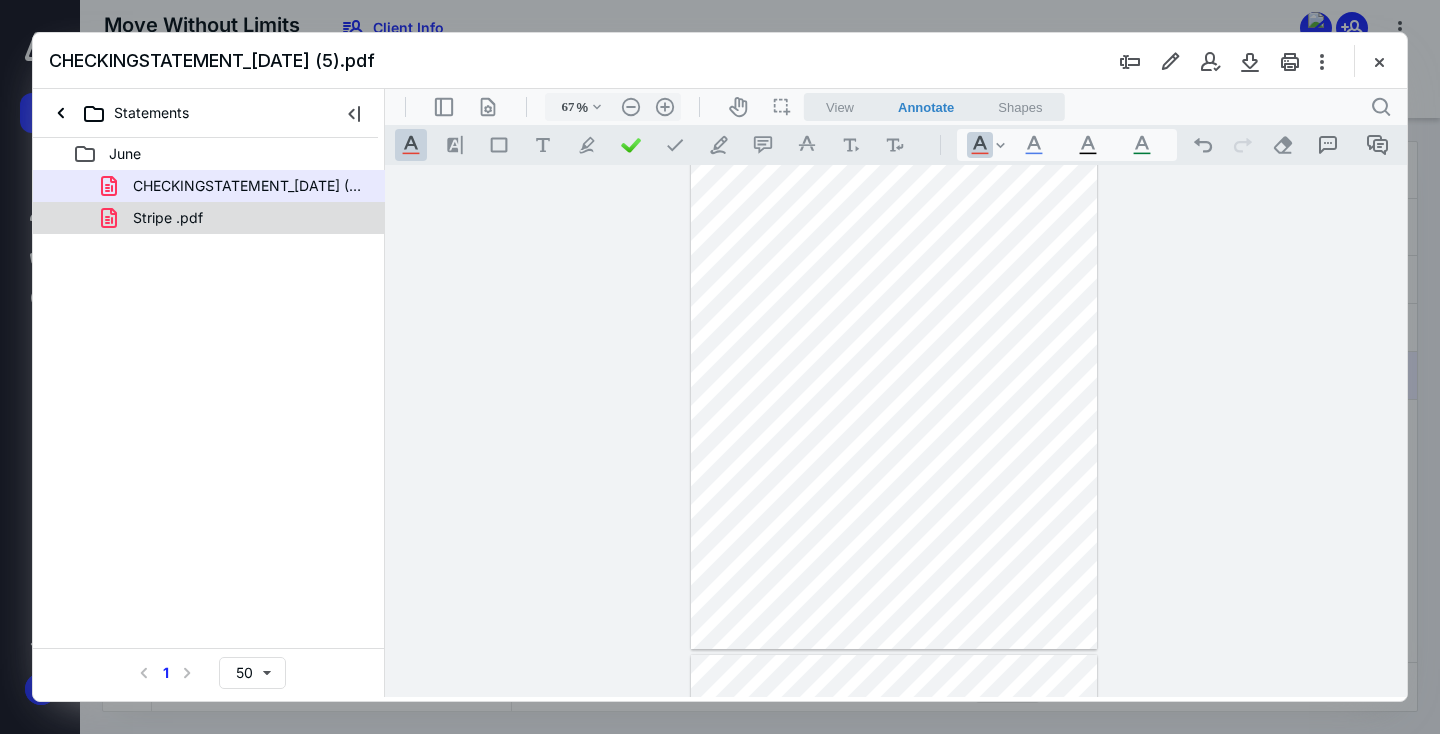 click on "Stripe .pdf" at bounding box center [237, 218] 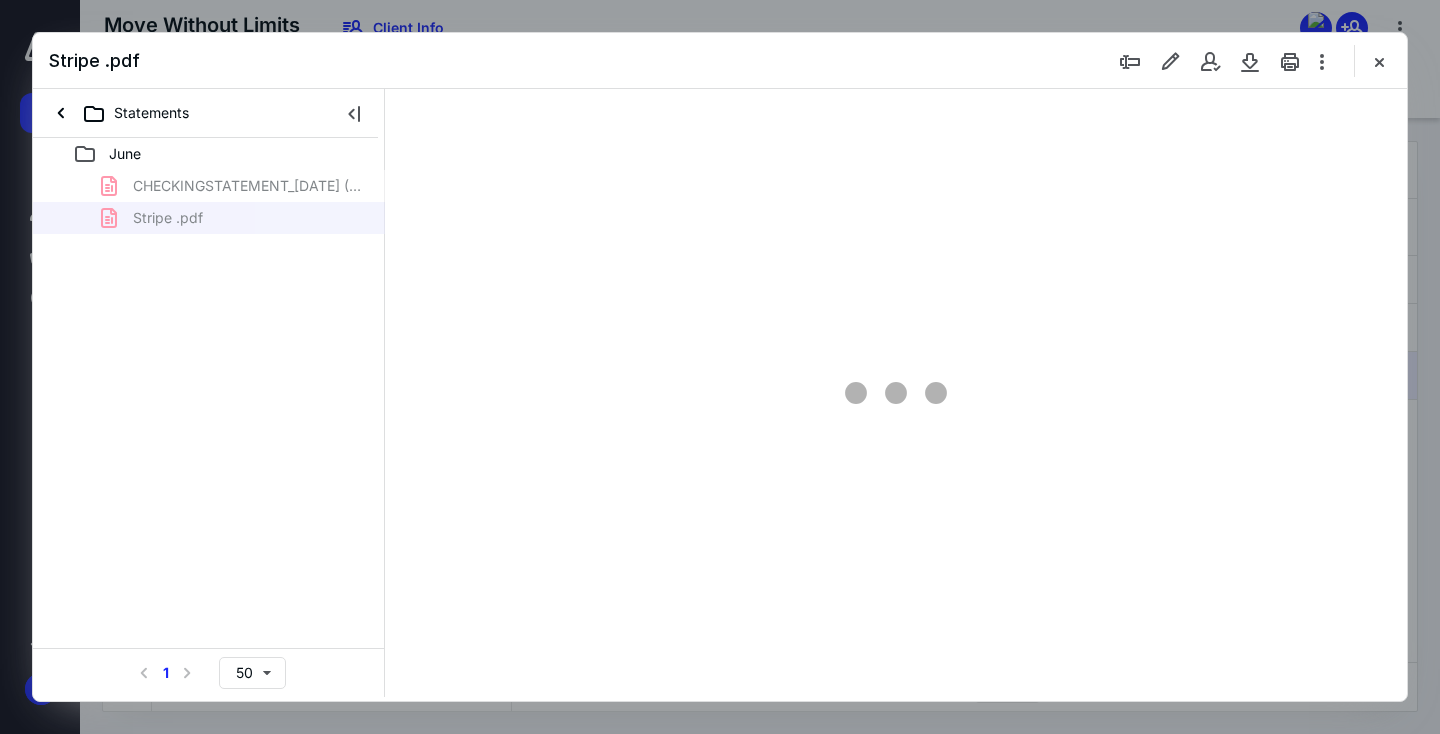 type on "67" 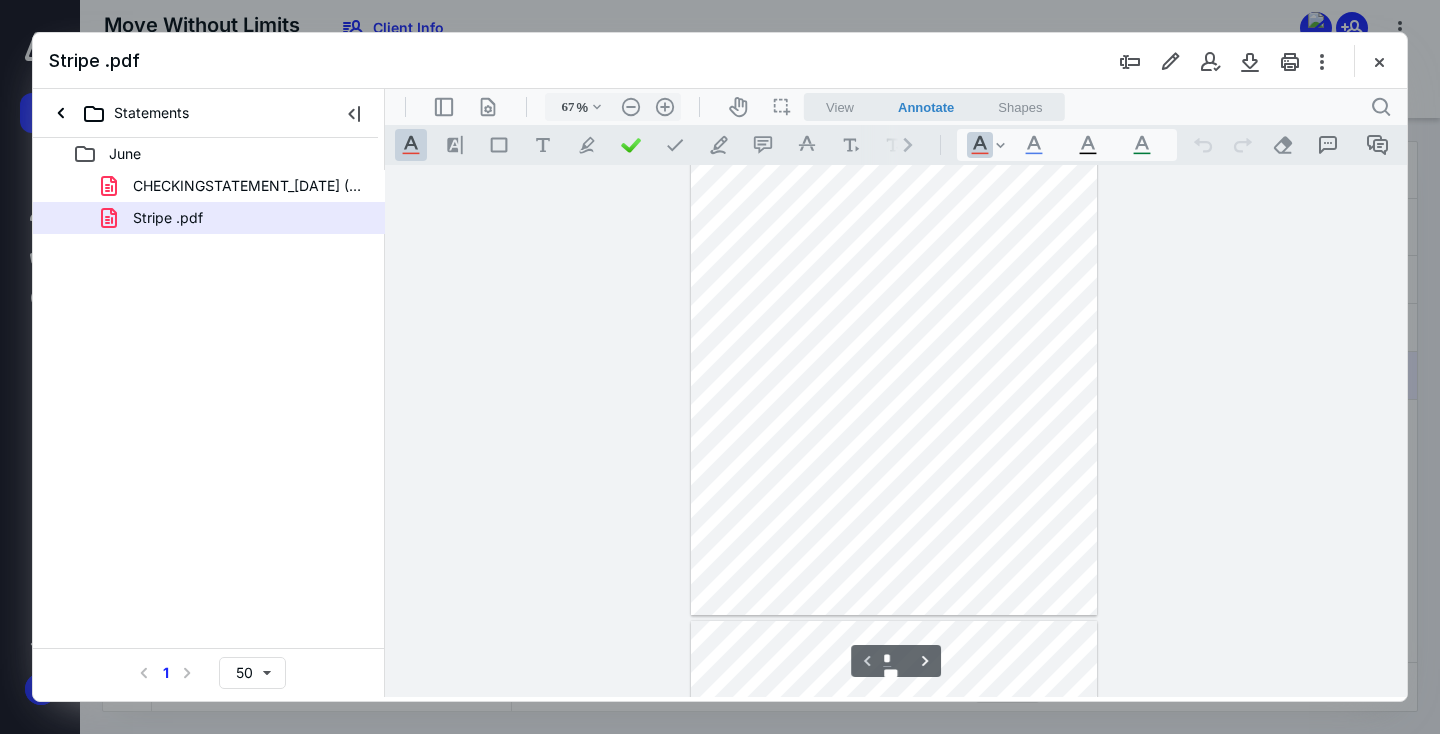 scroll, scrollTop: 82, scrollLeft: 0, axis: vertical 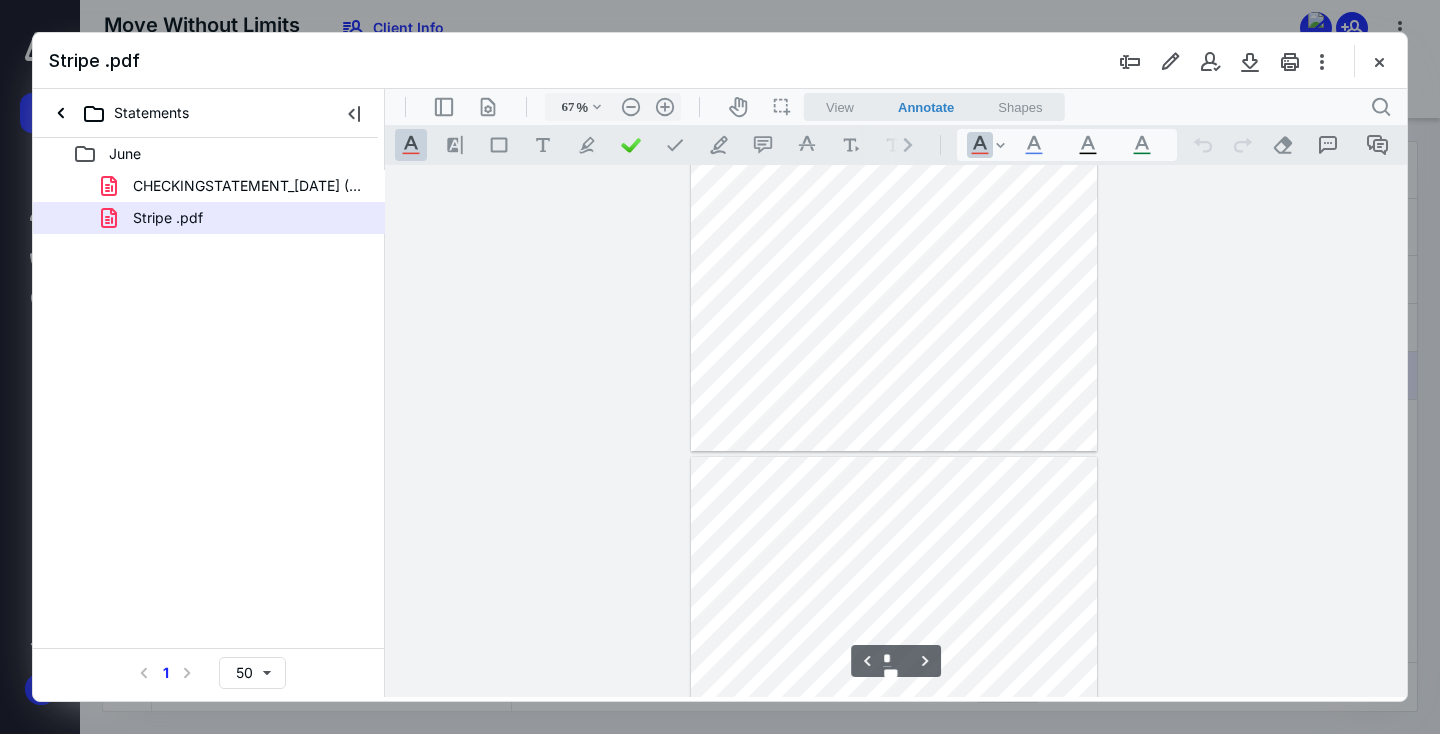 type on "*" 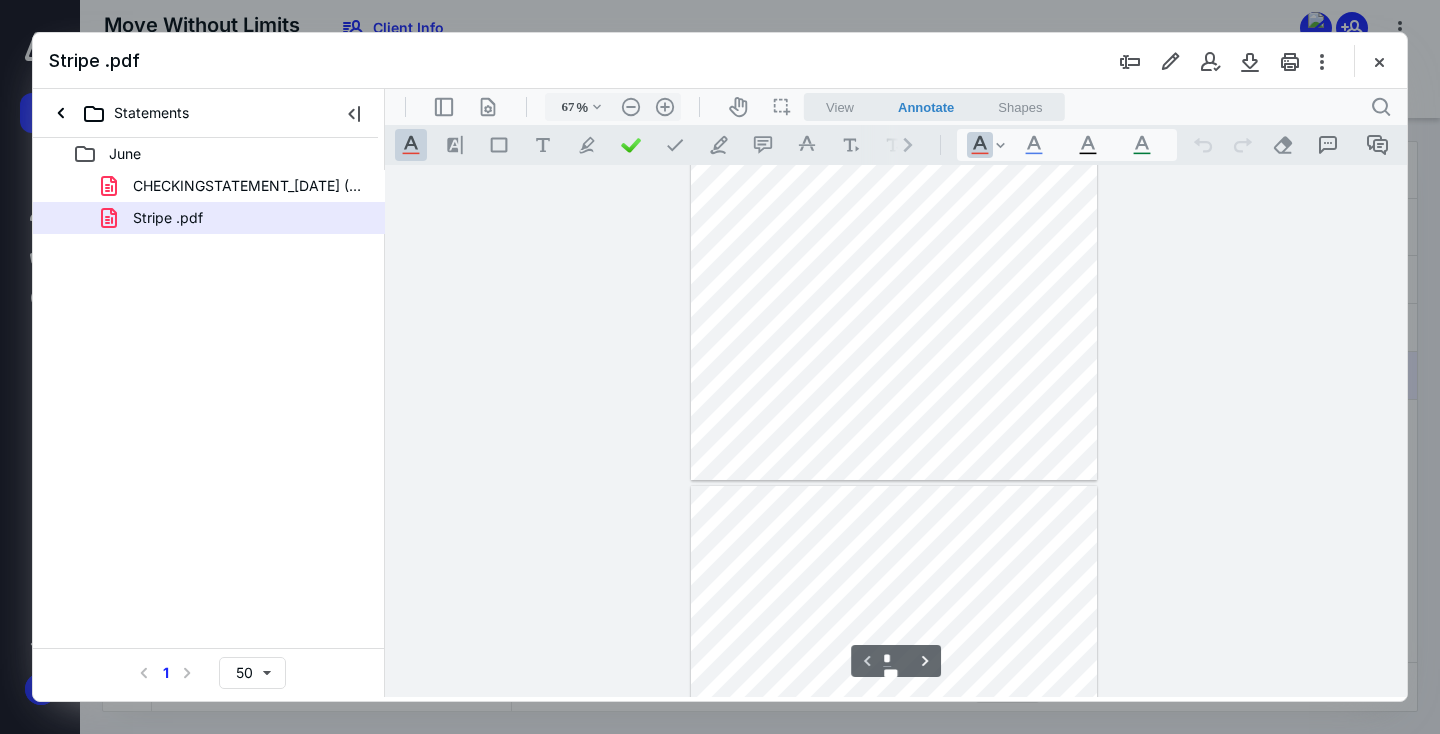 scroll, scrollTop: 230, scrollLeft: 0, axis: vertical 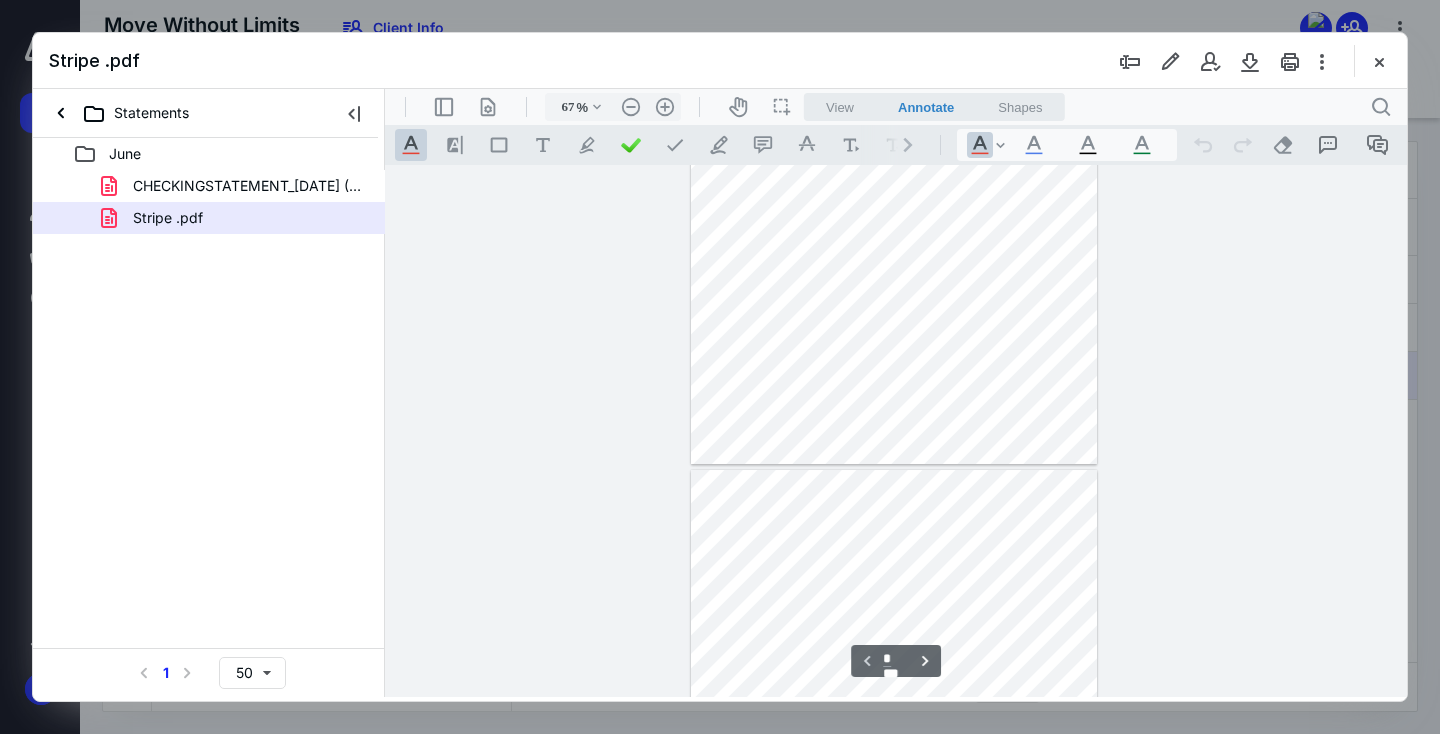 drag, startPoint x: 1014, startPoint y: 492, endPoint x: 1047, endPoint y: 493, distance: 33.01515 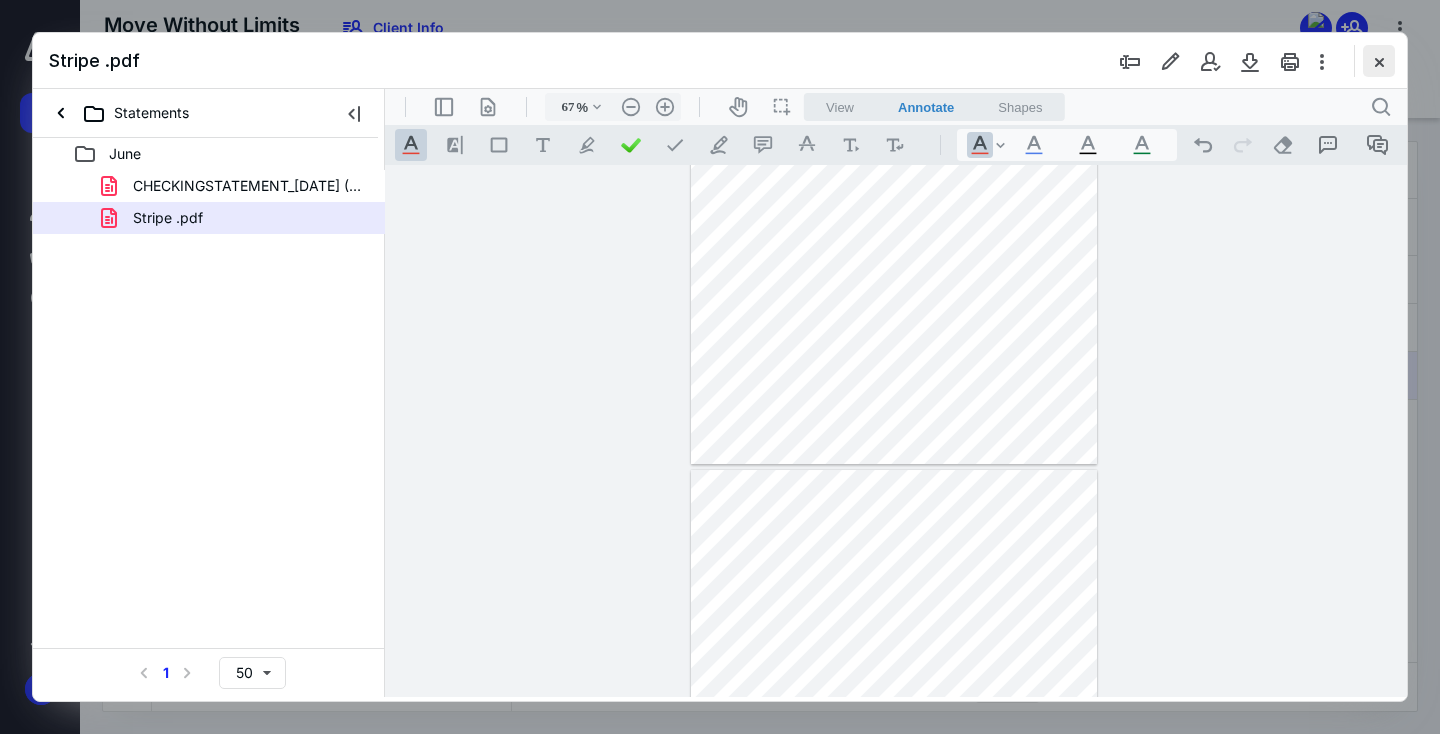 click at bounding box center (1379, 61) 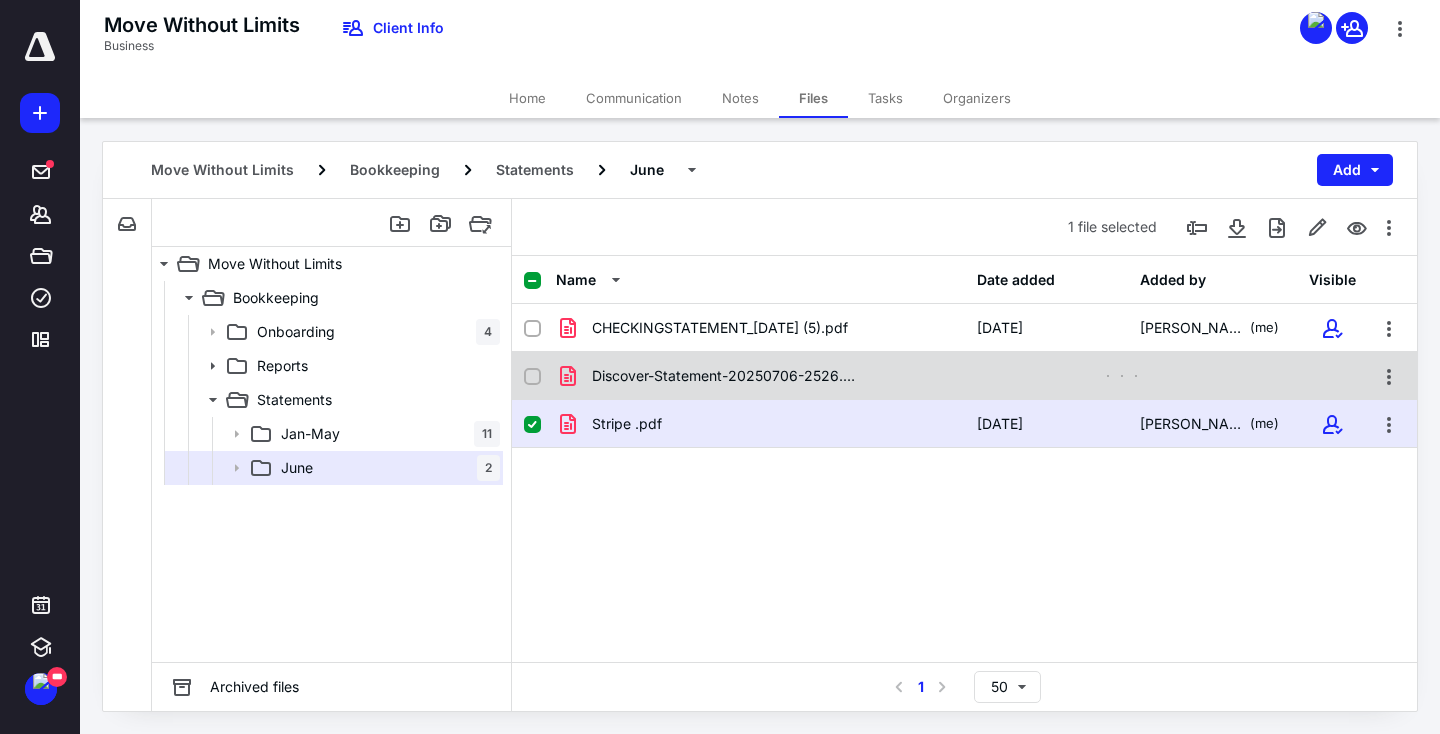 click on "Discover-Statement-20250706-2526.pdf" at bounding box center (964, 376) 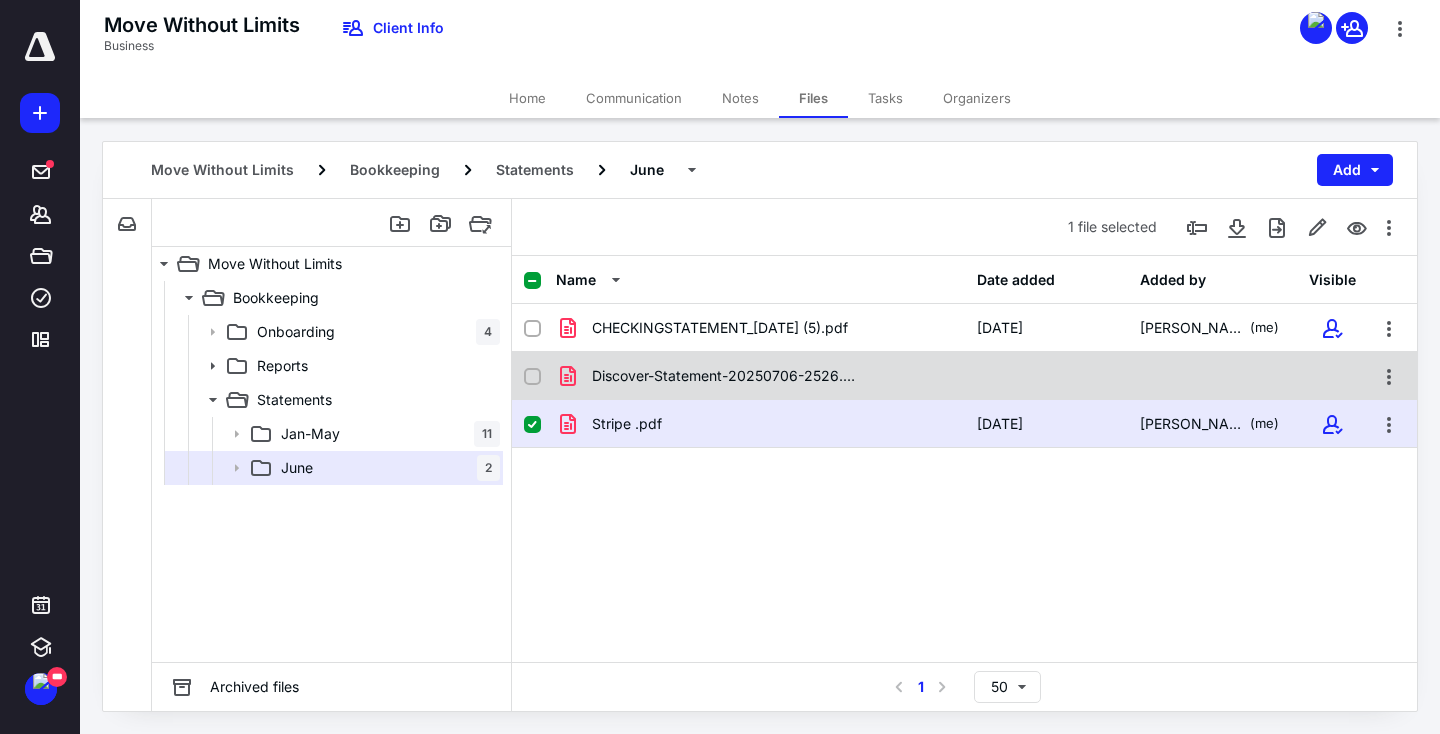checkbox on "false" 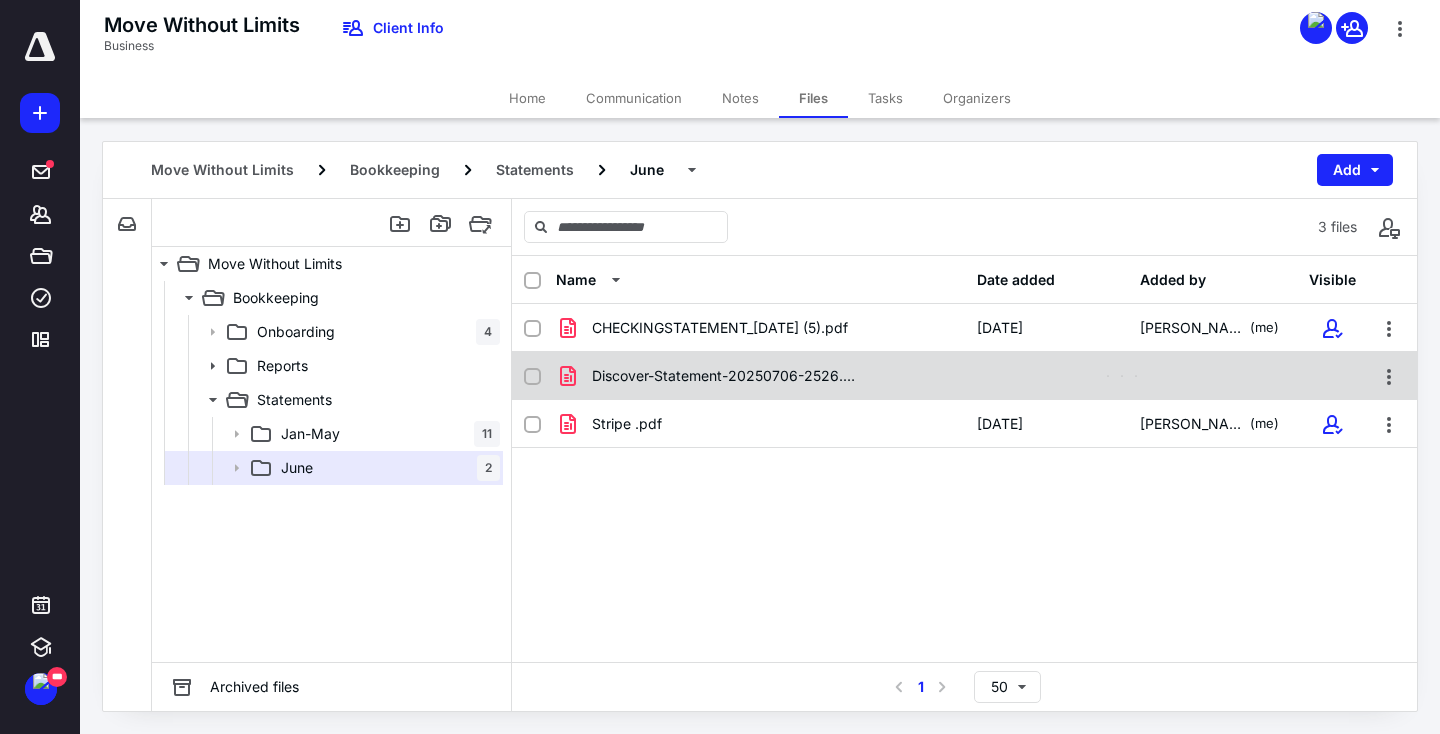 click on "Discover-Statement-20250706-2526.pdf" at bounding box center [964, 376] 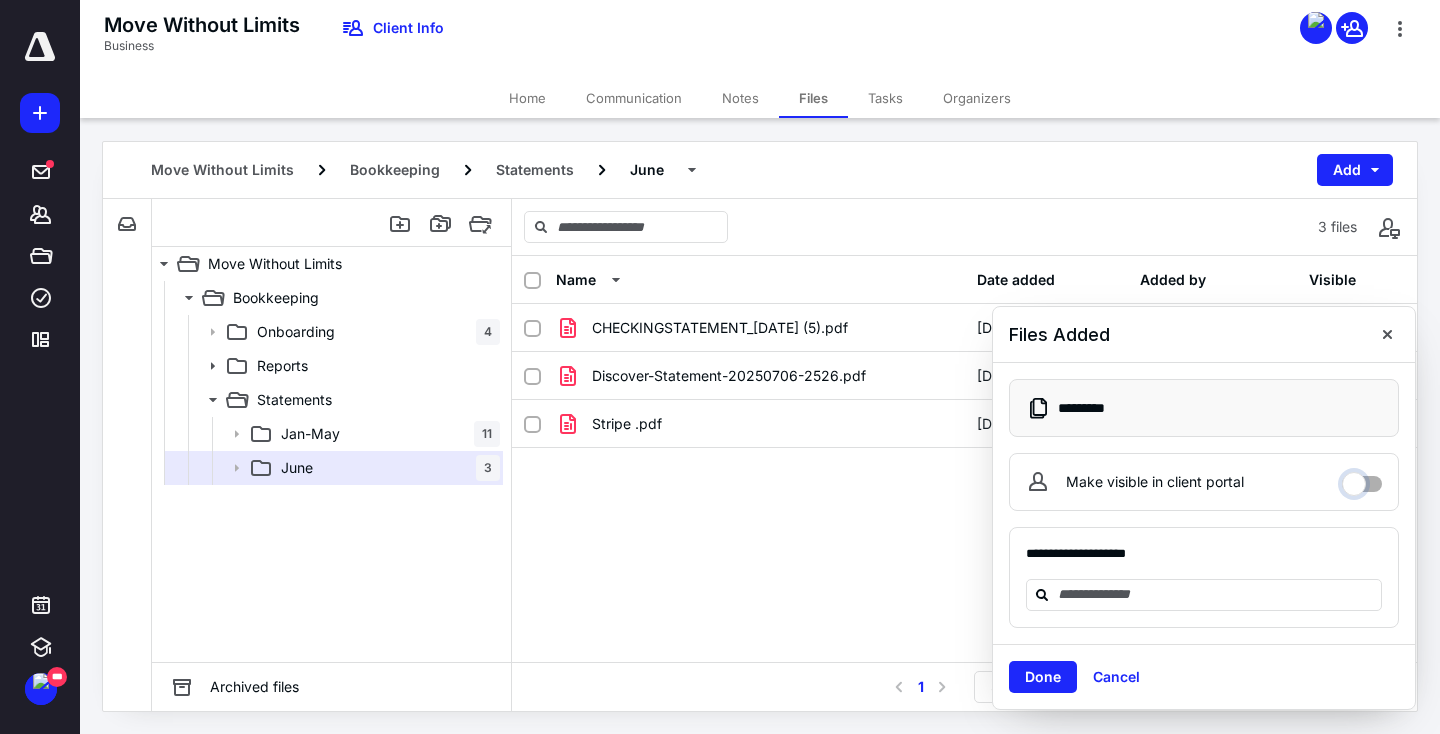 click on "Make visible in client portal" at bounding box center [1362, 479] 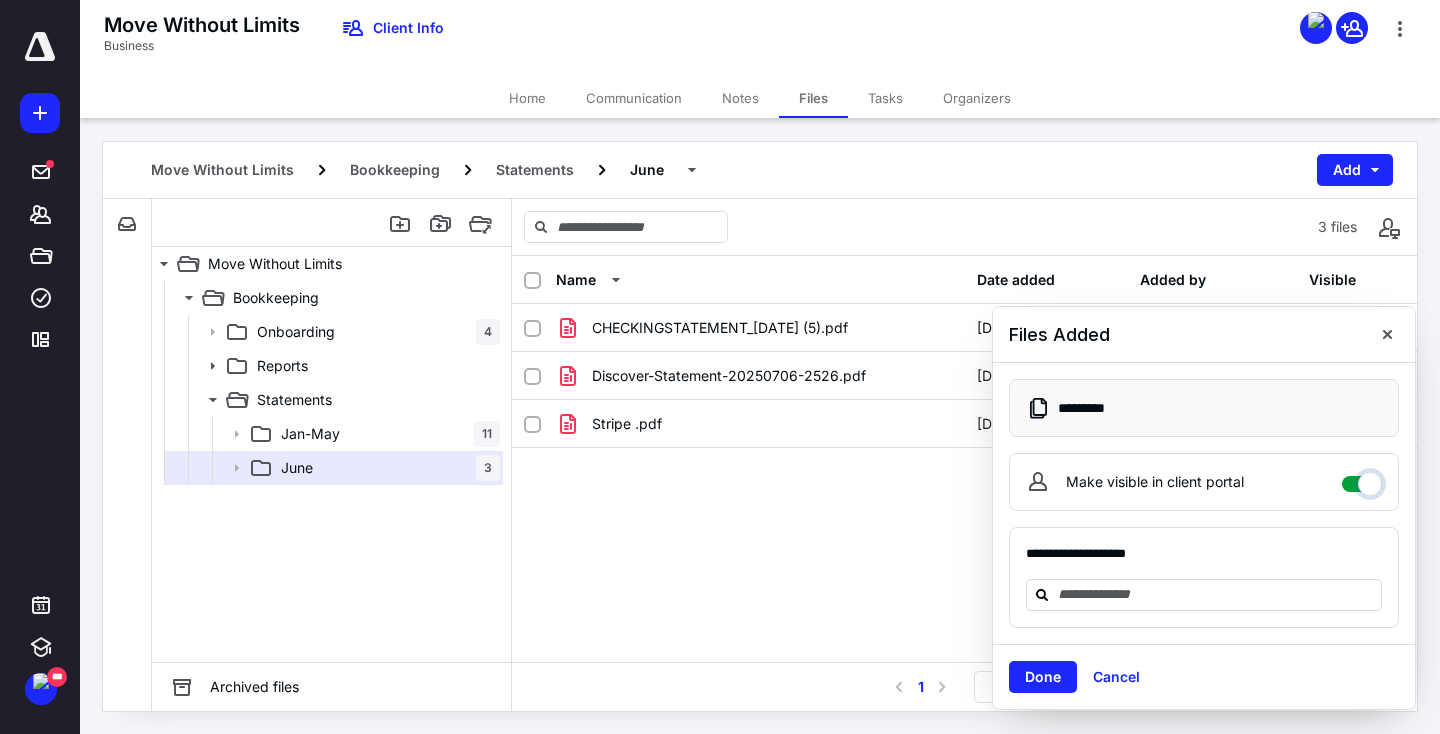 checkbox on "****" 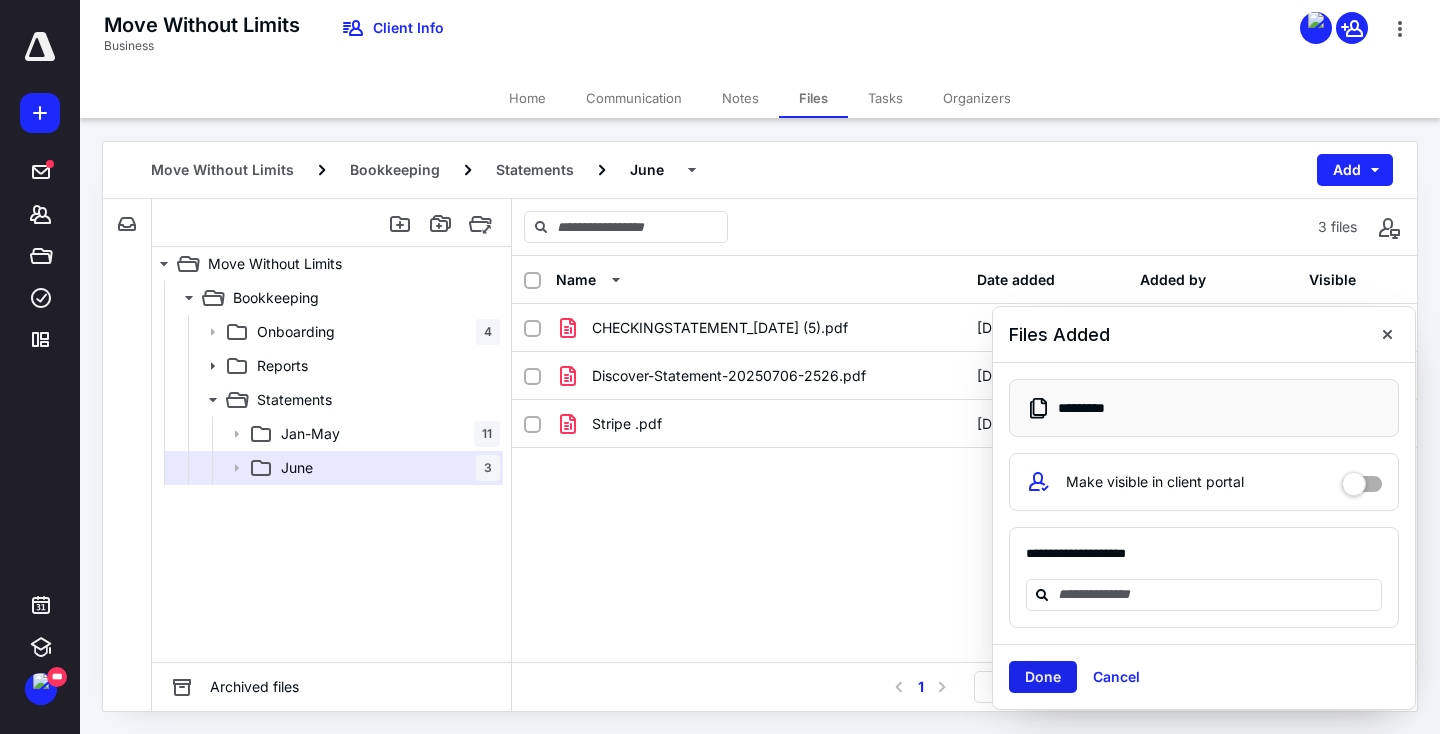 click on "Done" at bounding box center (1043, 677) 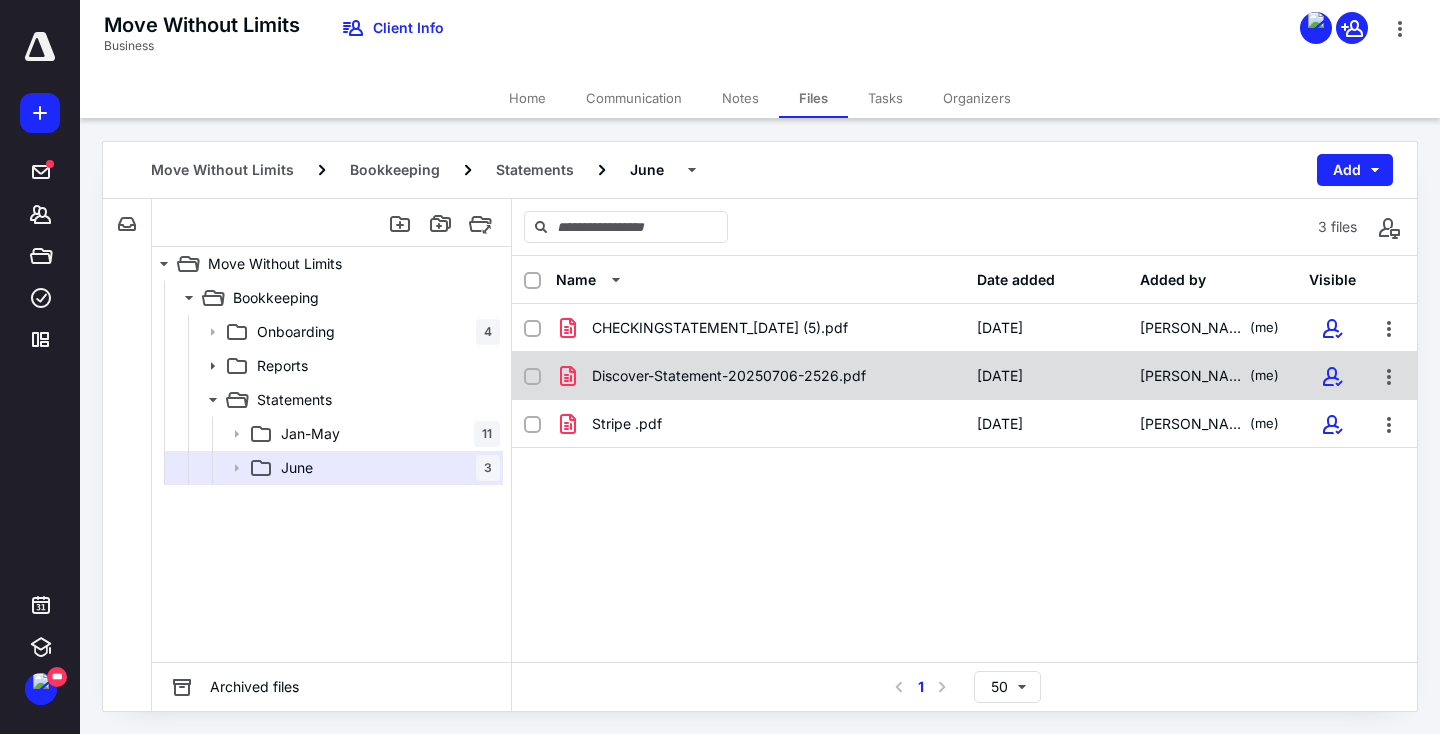 click on "Discover-Statement-20250706-2526.pdf" at bounding box center (729, 376) 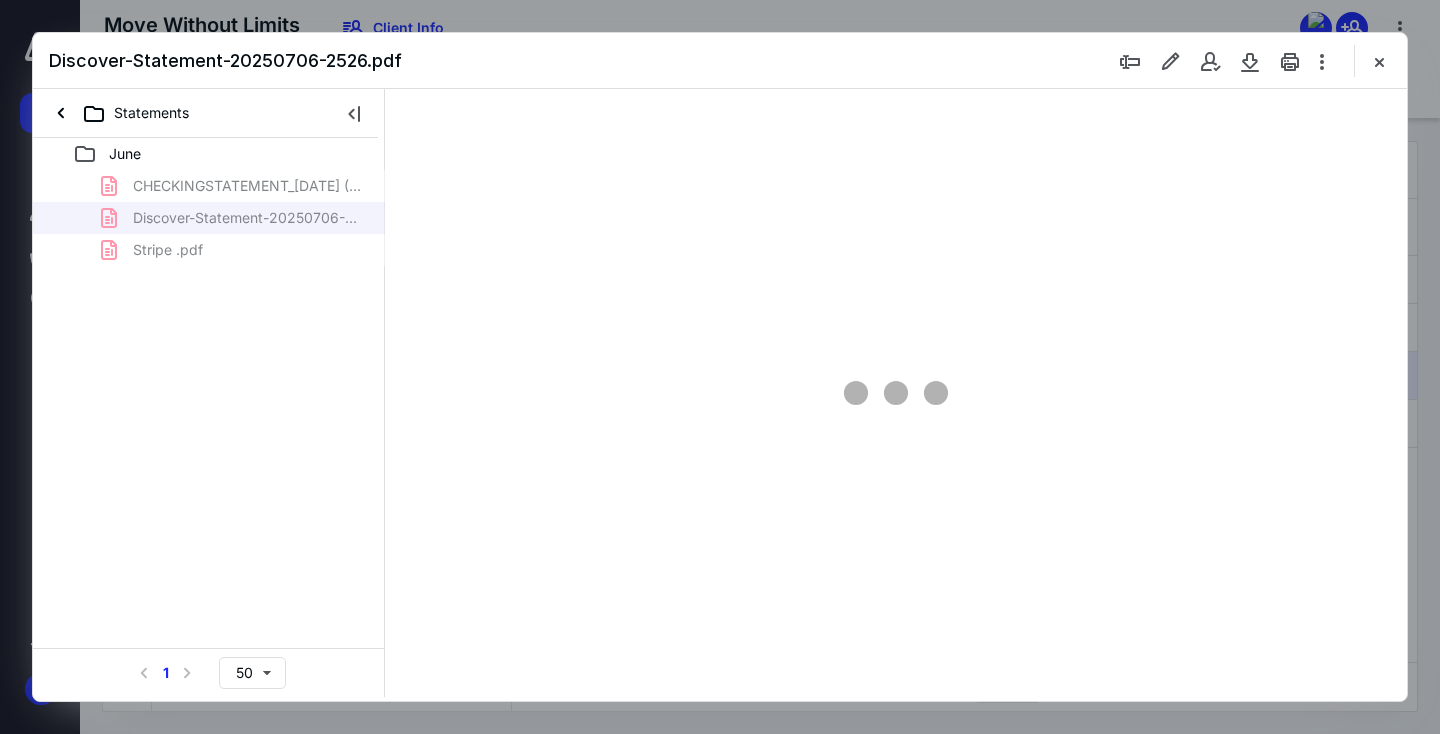 scroll, scrollTop: 0, scrollLeft: 0, axis: both 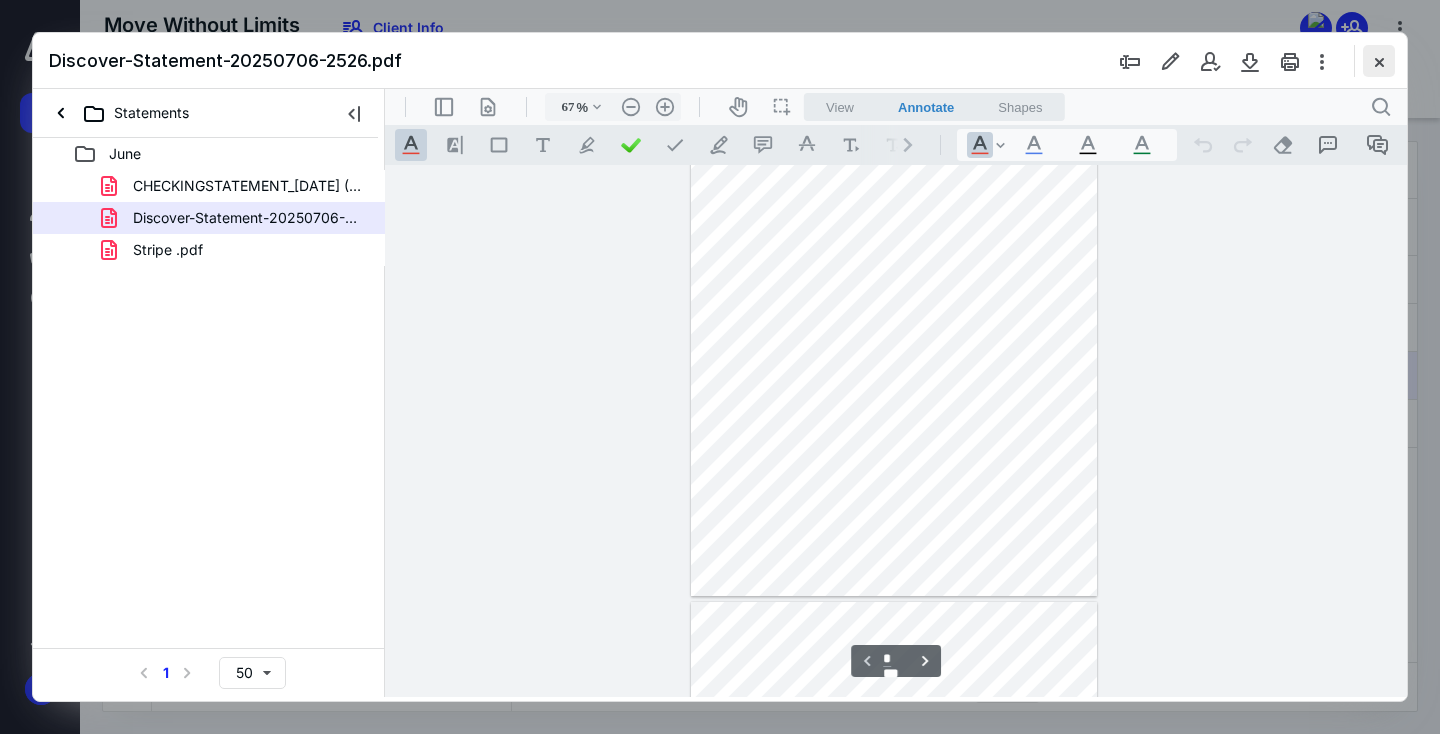 click at bounding box center [1379, 61] 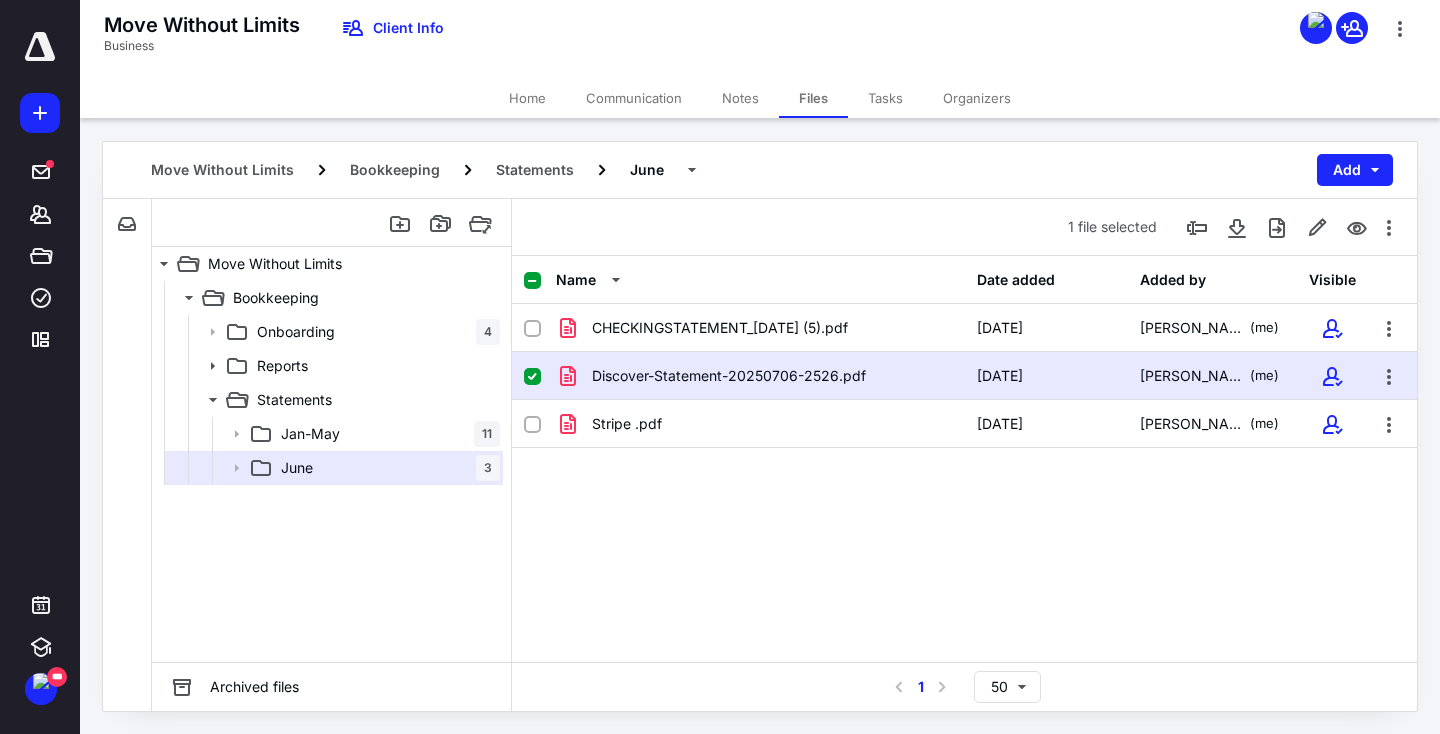 click on "Files" at bounding box center (813, 98) 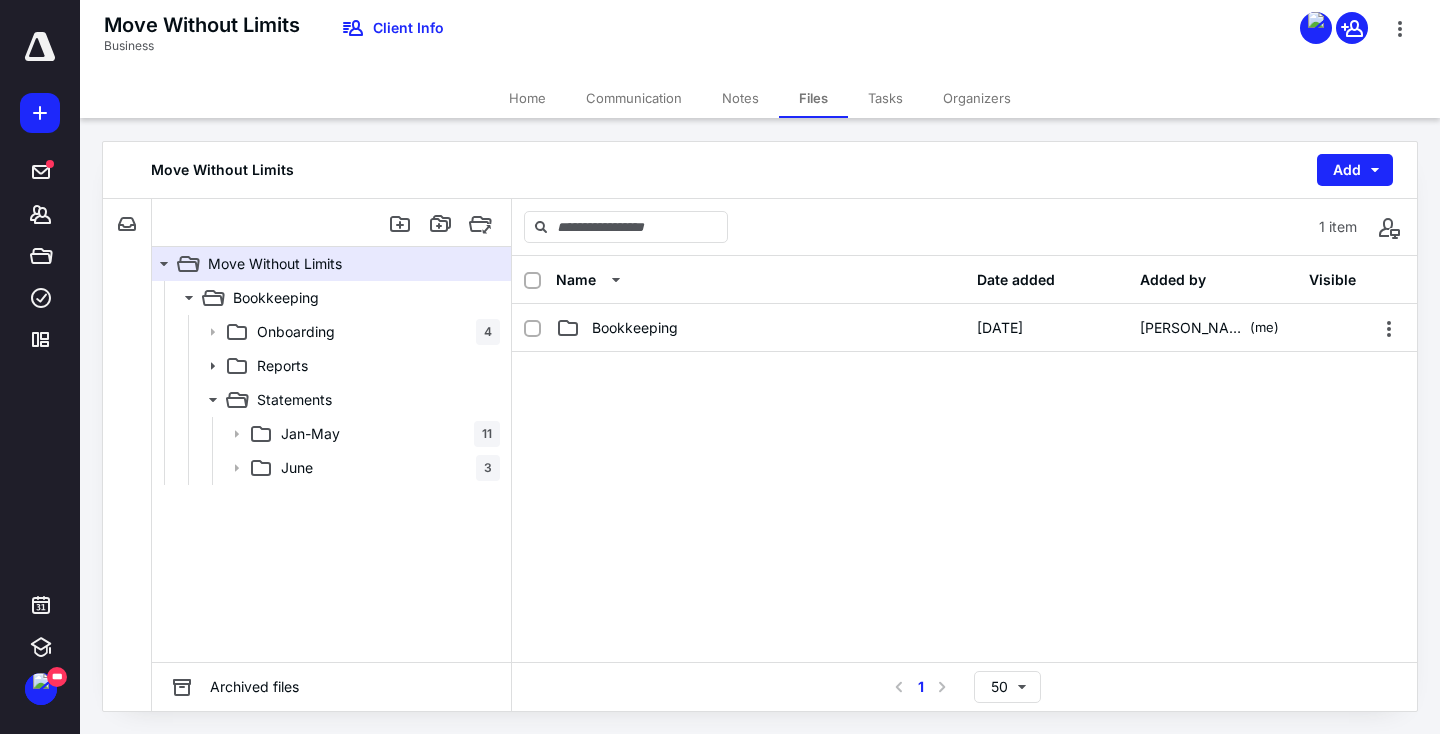 click on "Tasks" at bounding box center [885, 98] 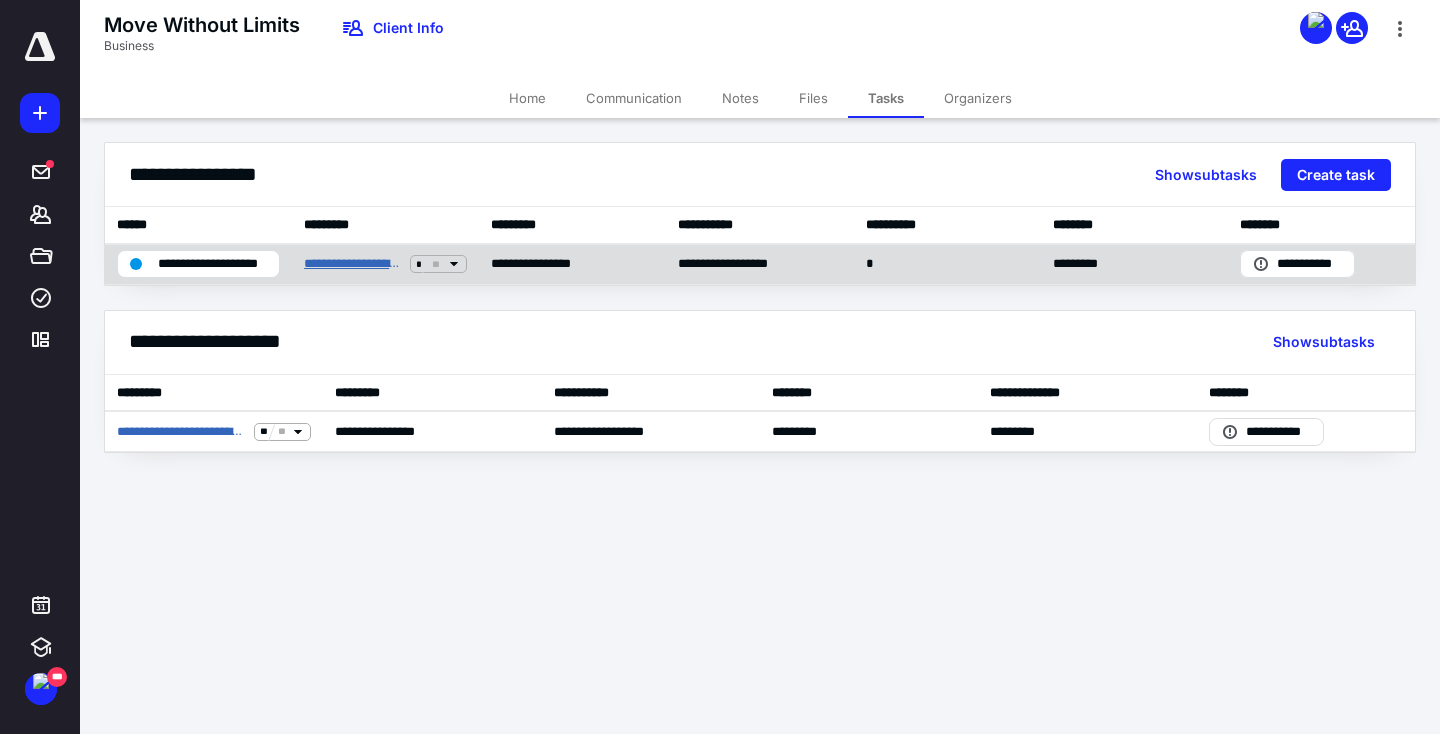 click on "**********" at bounding box center [353, 264] 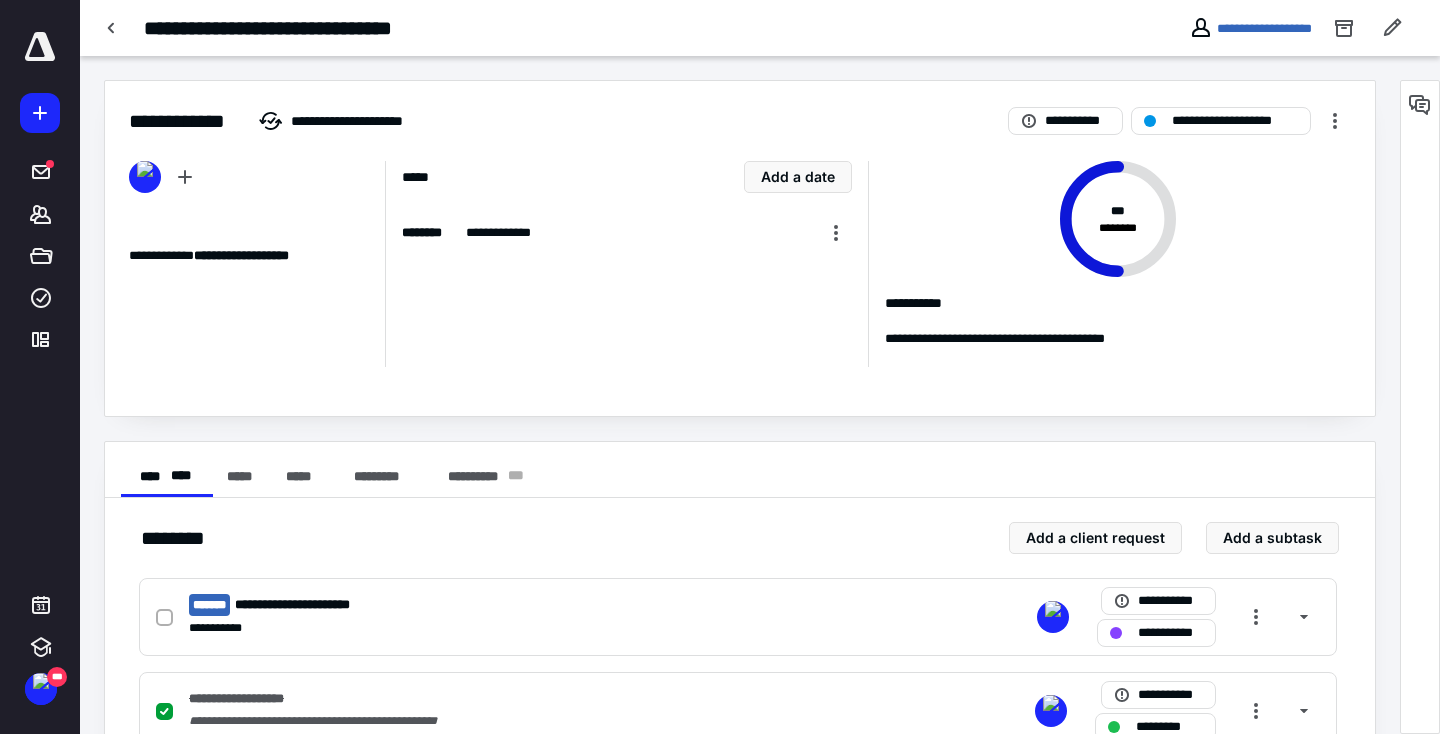 scroll, scrollTop: 56, scrollLeft: 0, axis: vertical 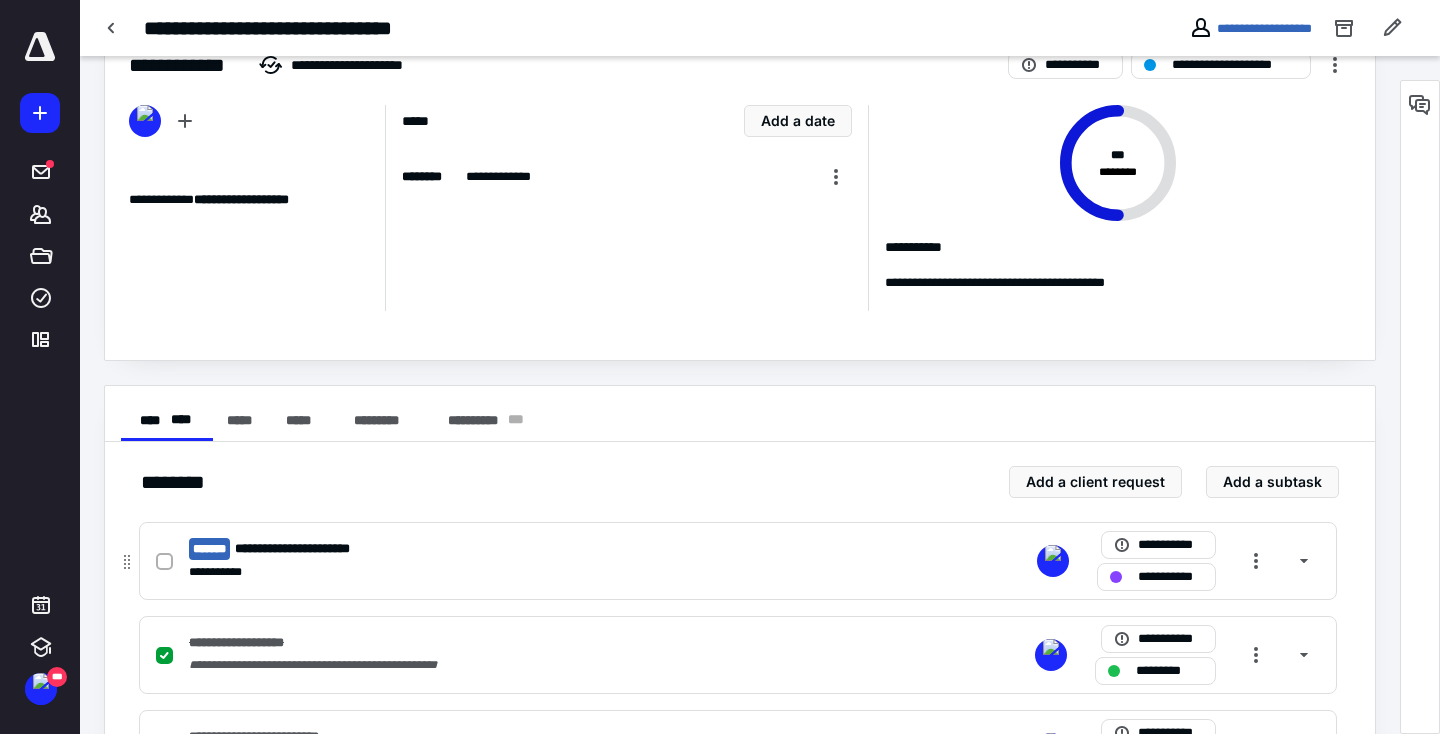 click on "**********" at bounding box center (475, 549) 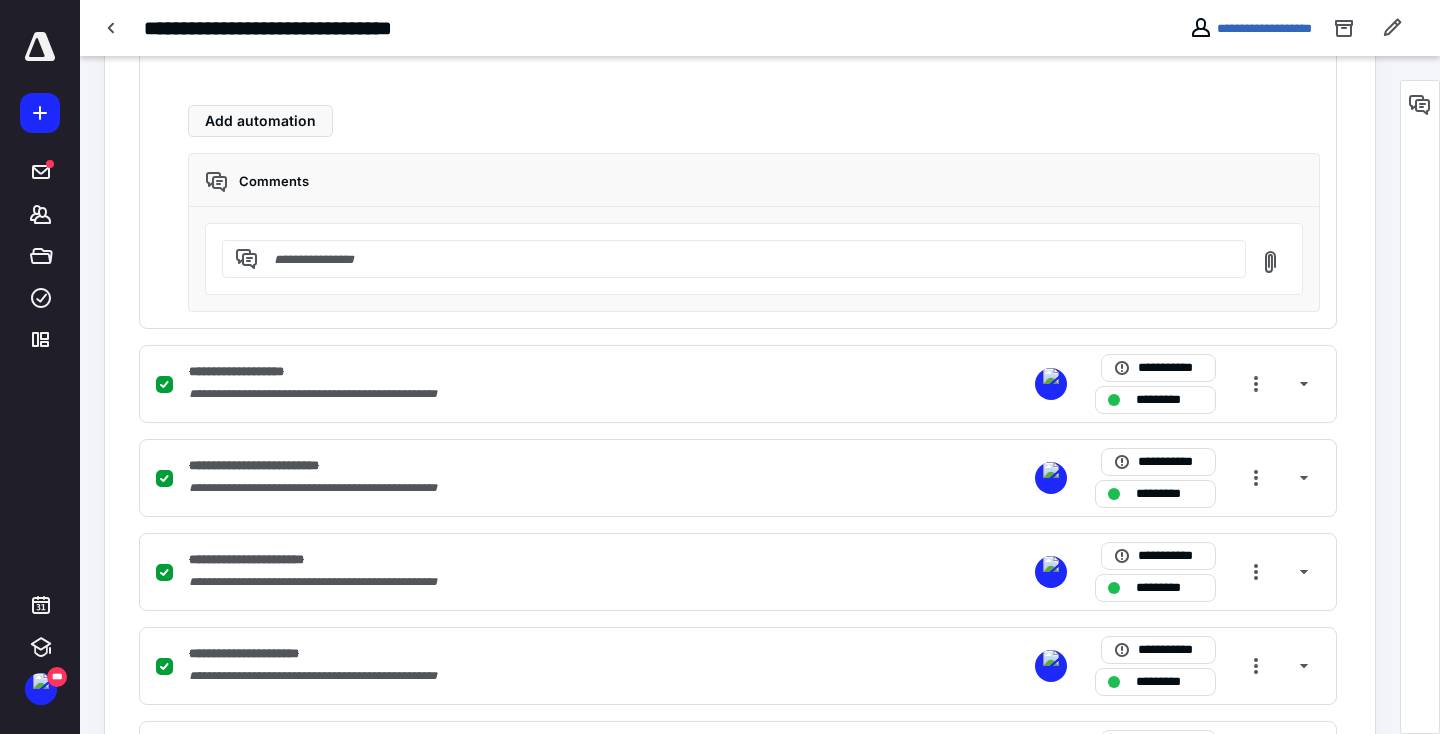 scroll, scrollTop: 880, scrollLeft: 0, axis: vertical 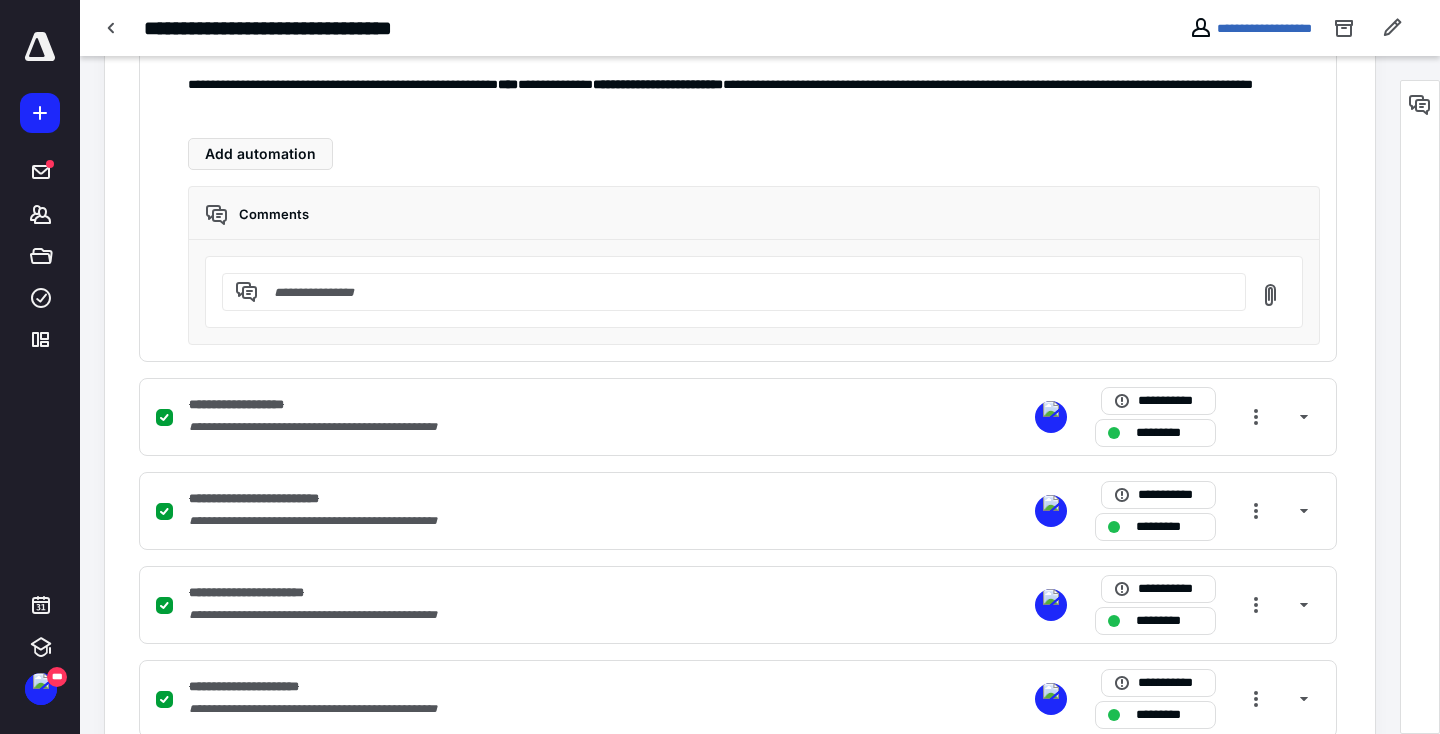 click at bounding box center (746, 292) 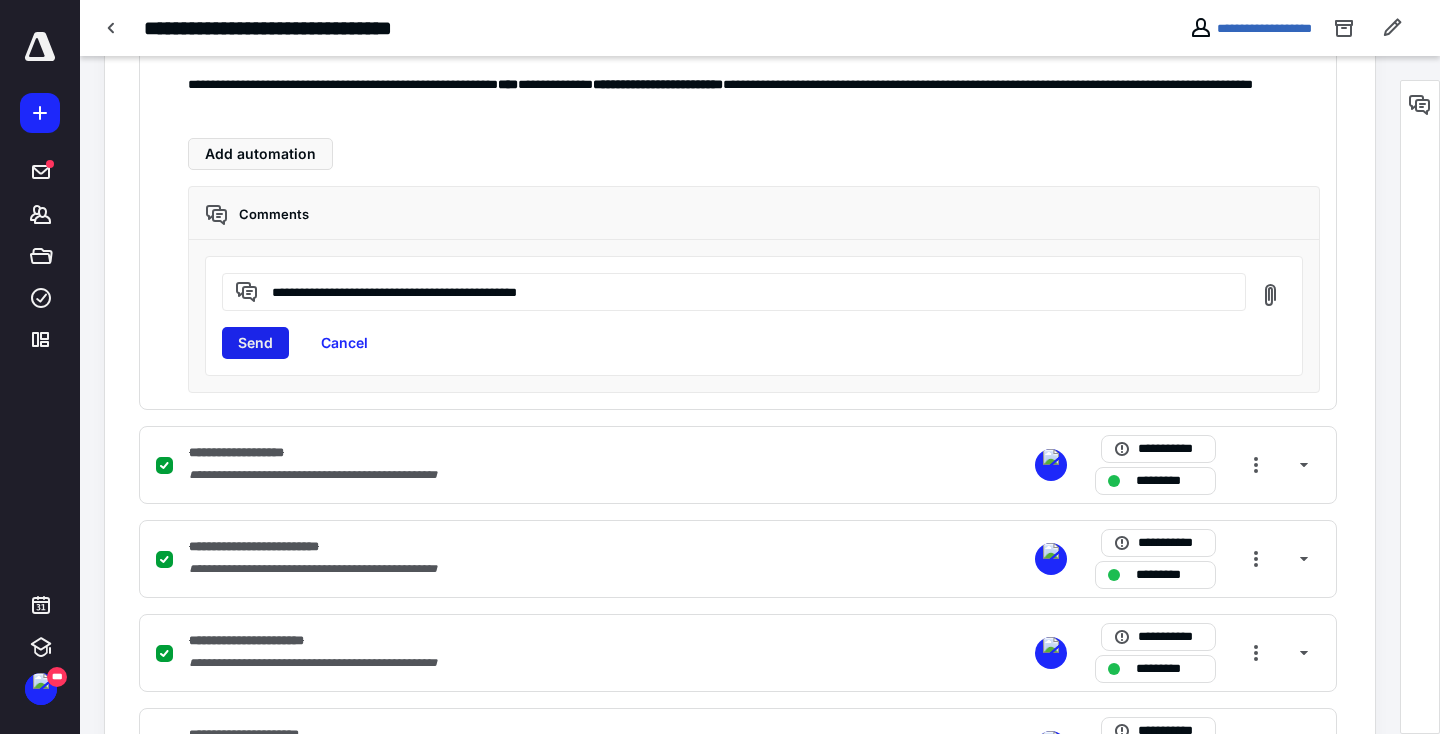 type on "**********" 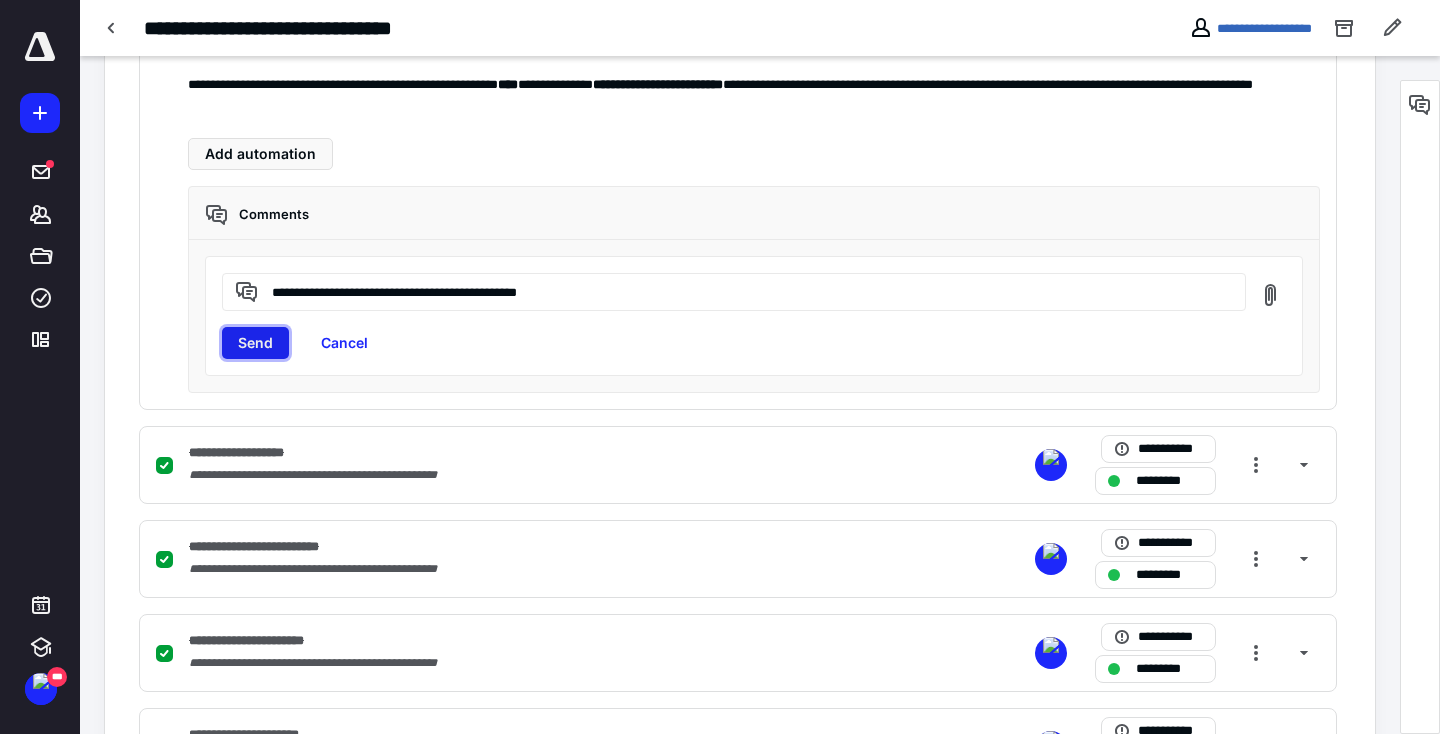 click on "Send" at bounding box center [255, 343] 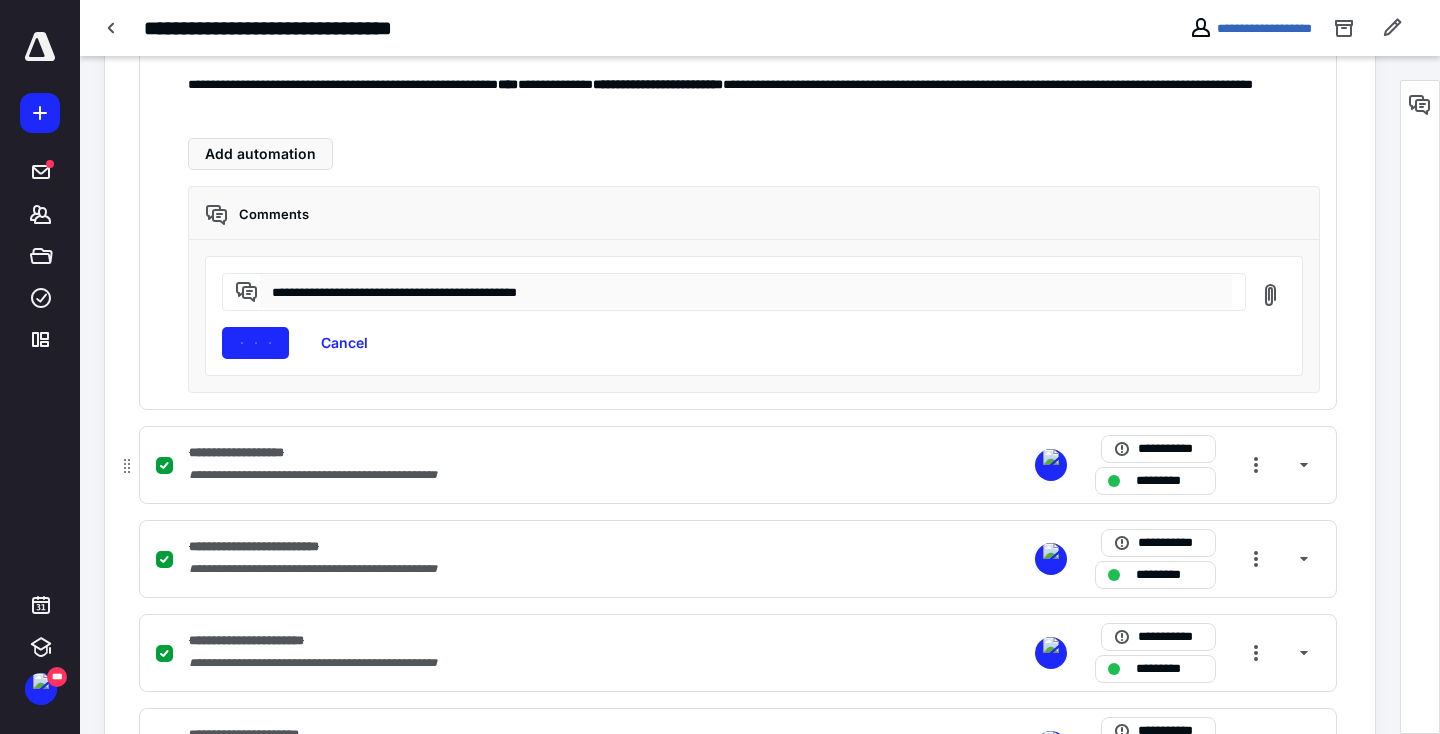 type 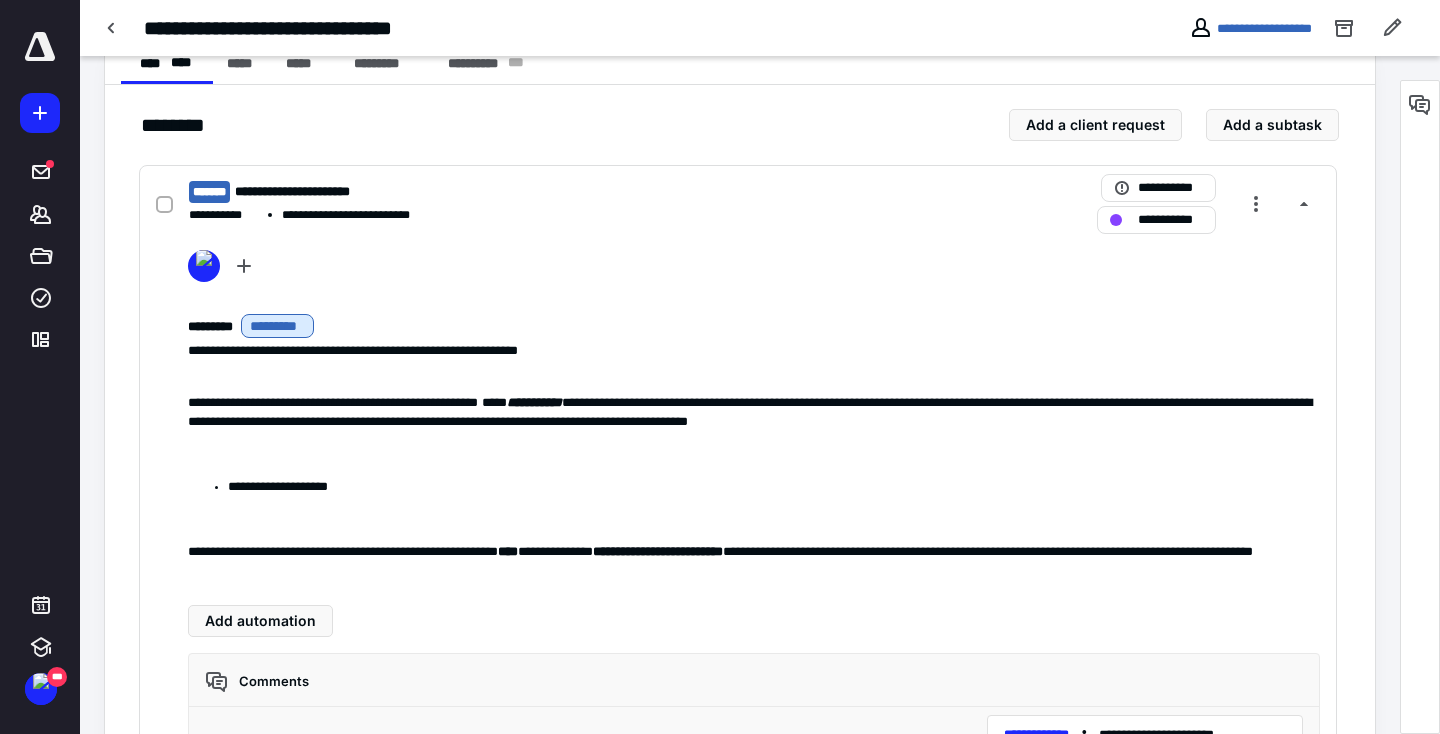 scroll, scrollTop: 321, scrollLeft: 0, axis: vertical 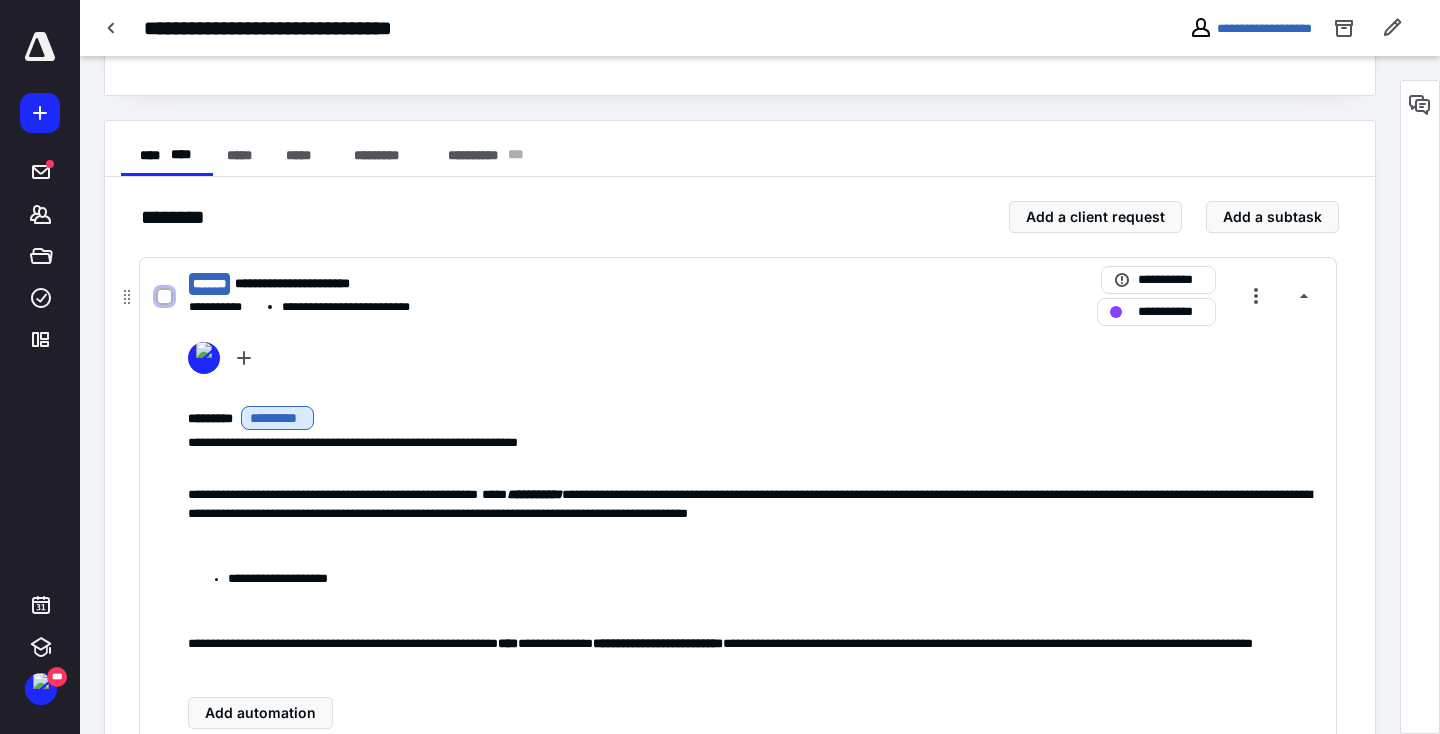 click at bounding box center [164, 297] 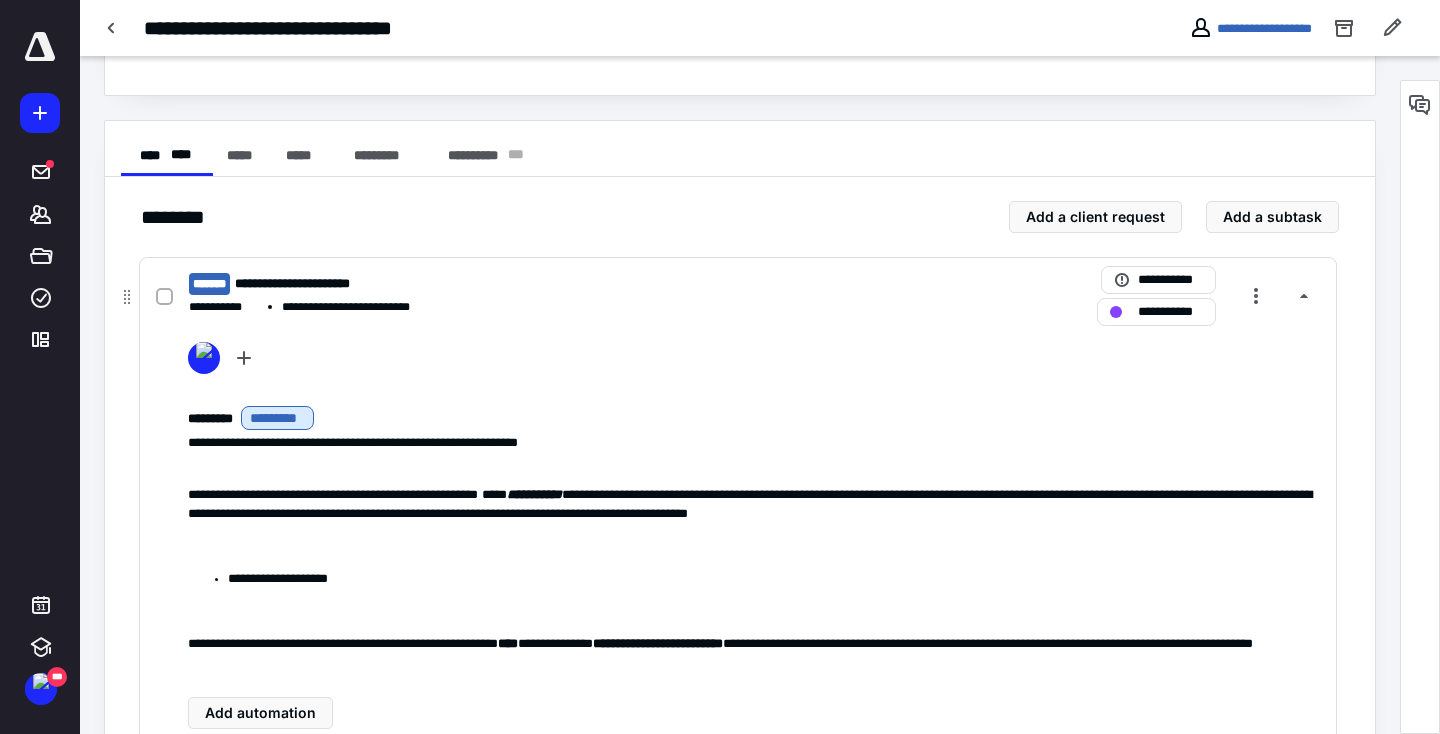 checkbox on "true" 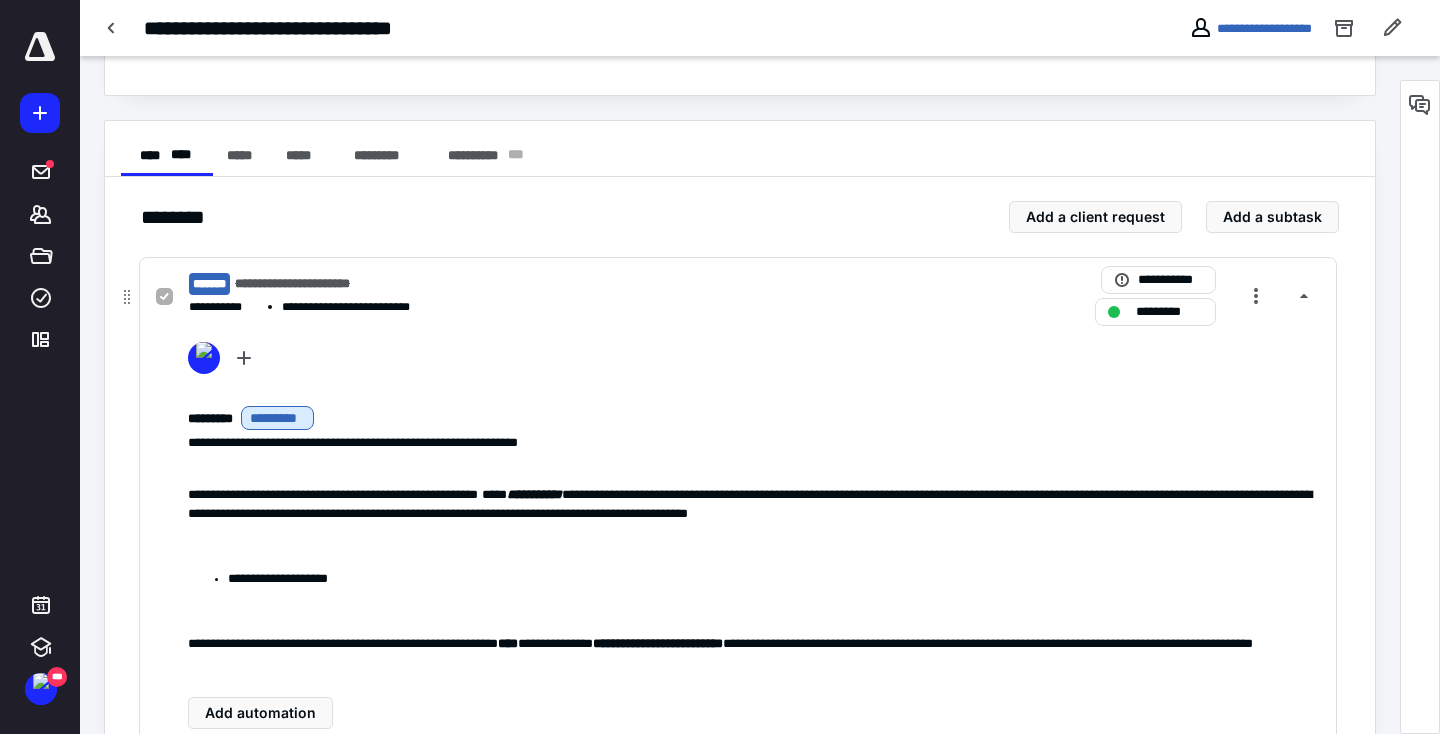 click on "**********" at bounding box center (475, 307) 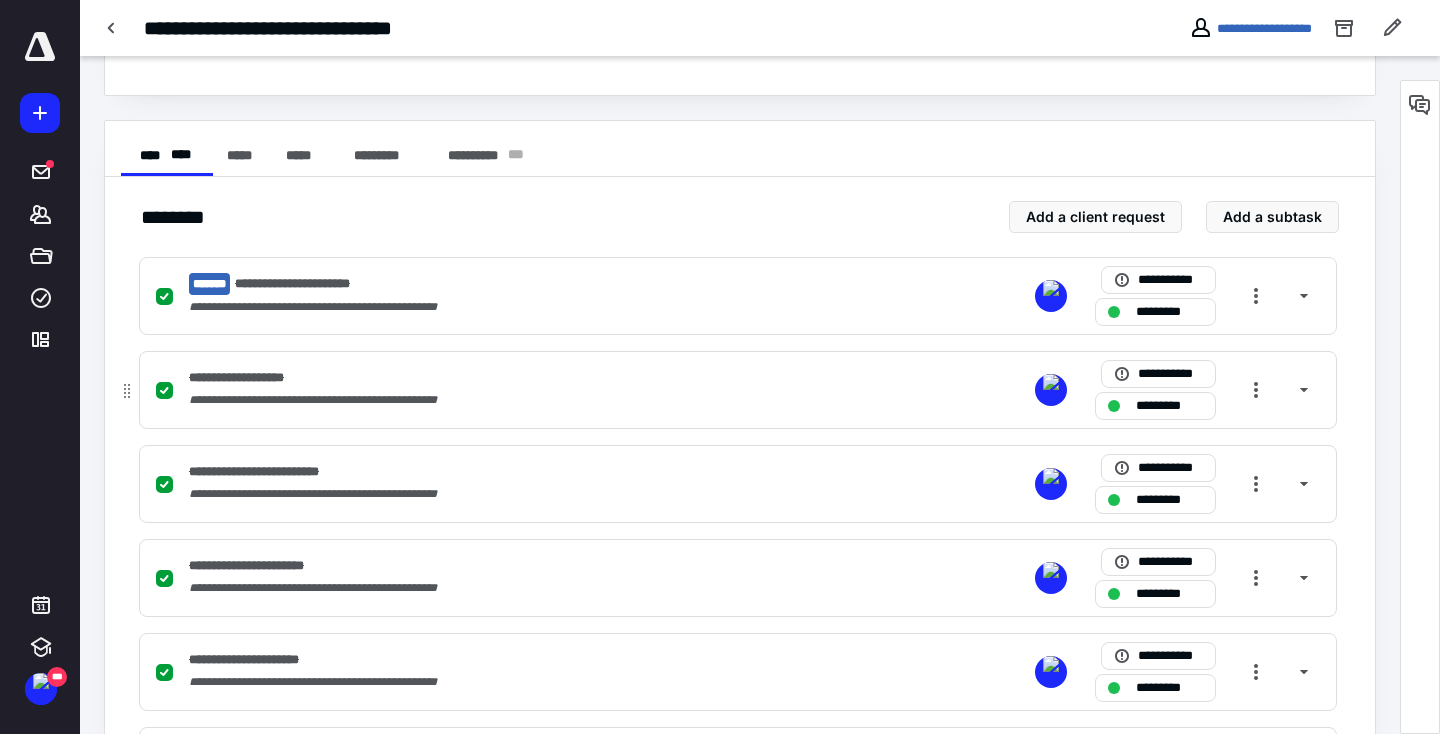 scroll, scrollTop: 817, scrollLeft: 0, axis: vertical 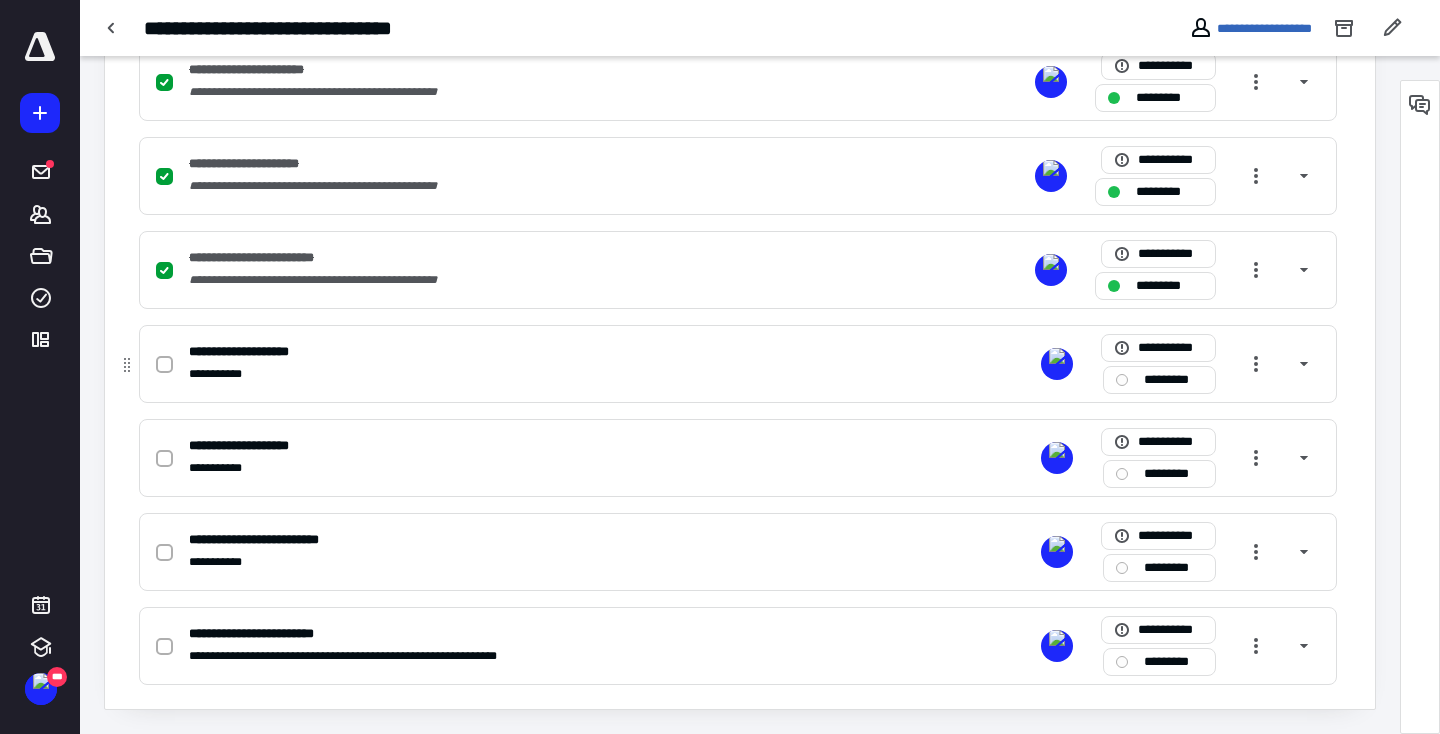 click 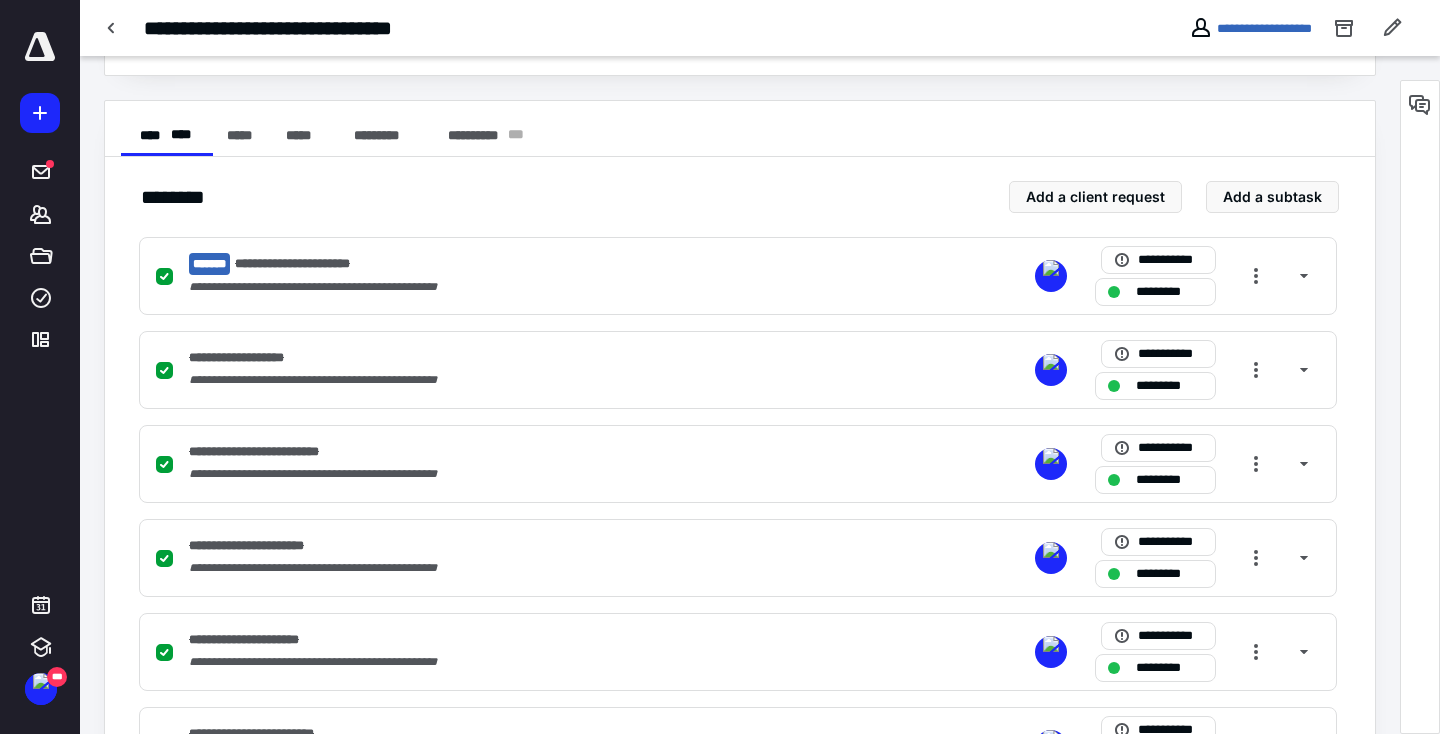 scroll, scrollTop: 0, scrollLeft: 0, axis: both 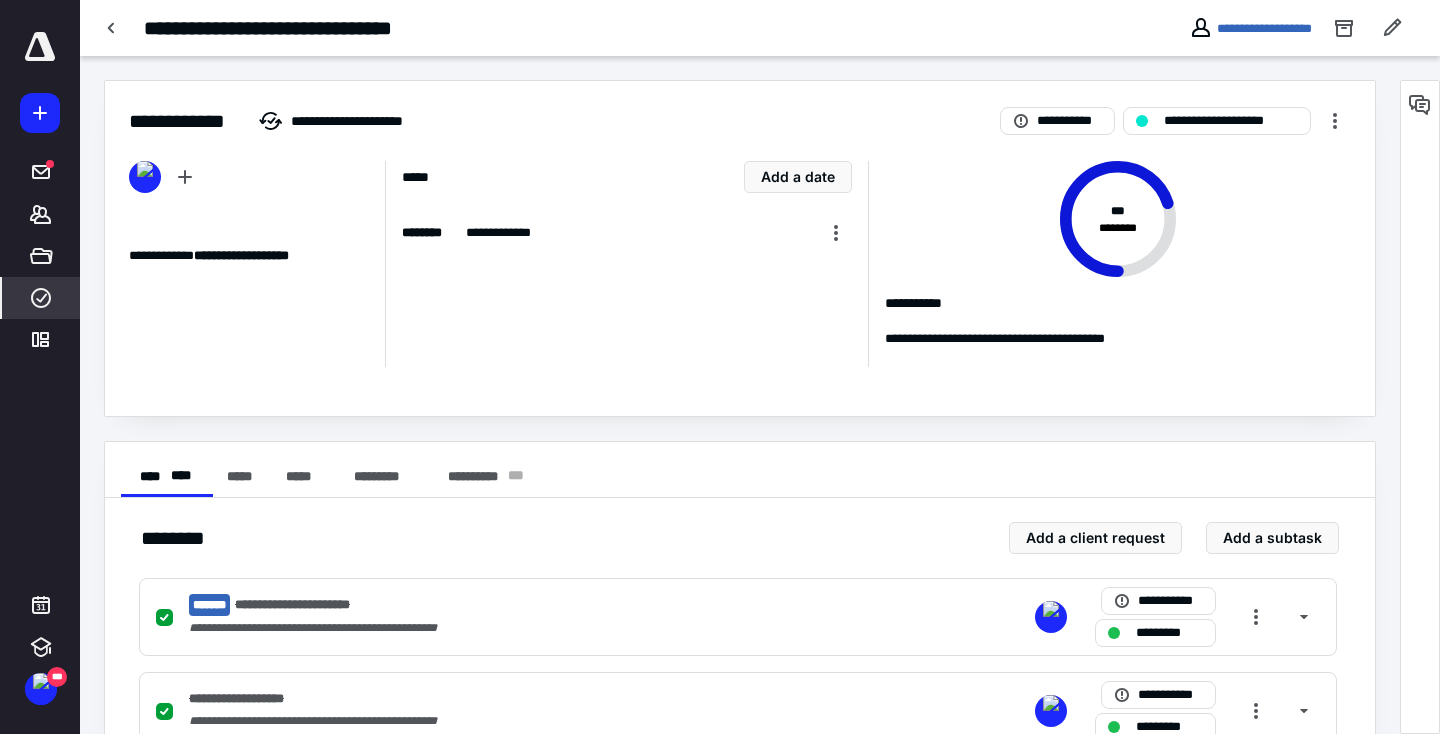 click 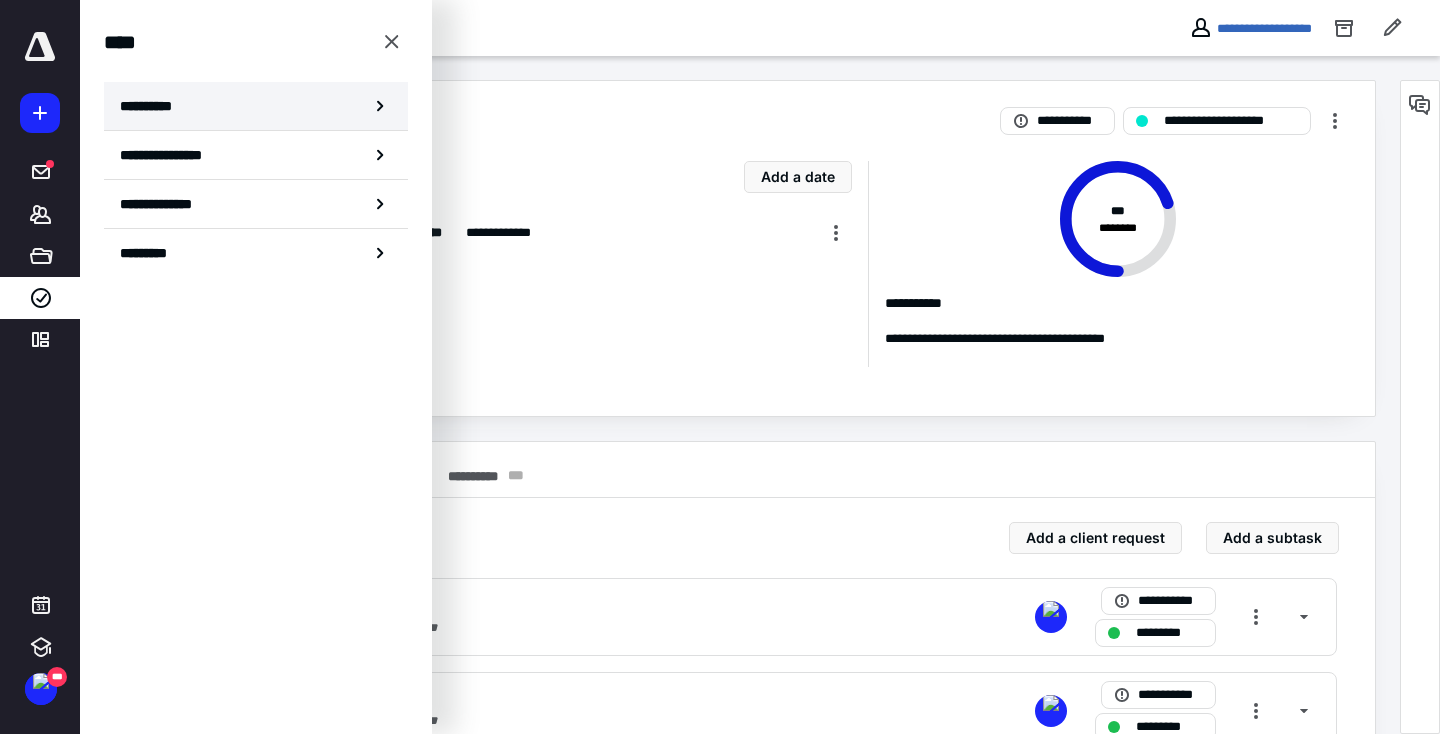 click on "**********" at bounding box center (256, 106) 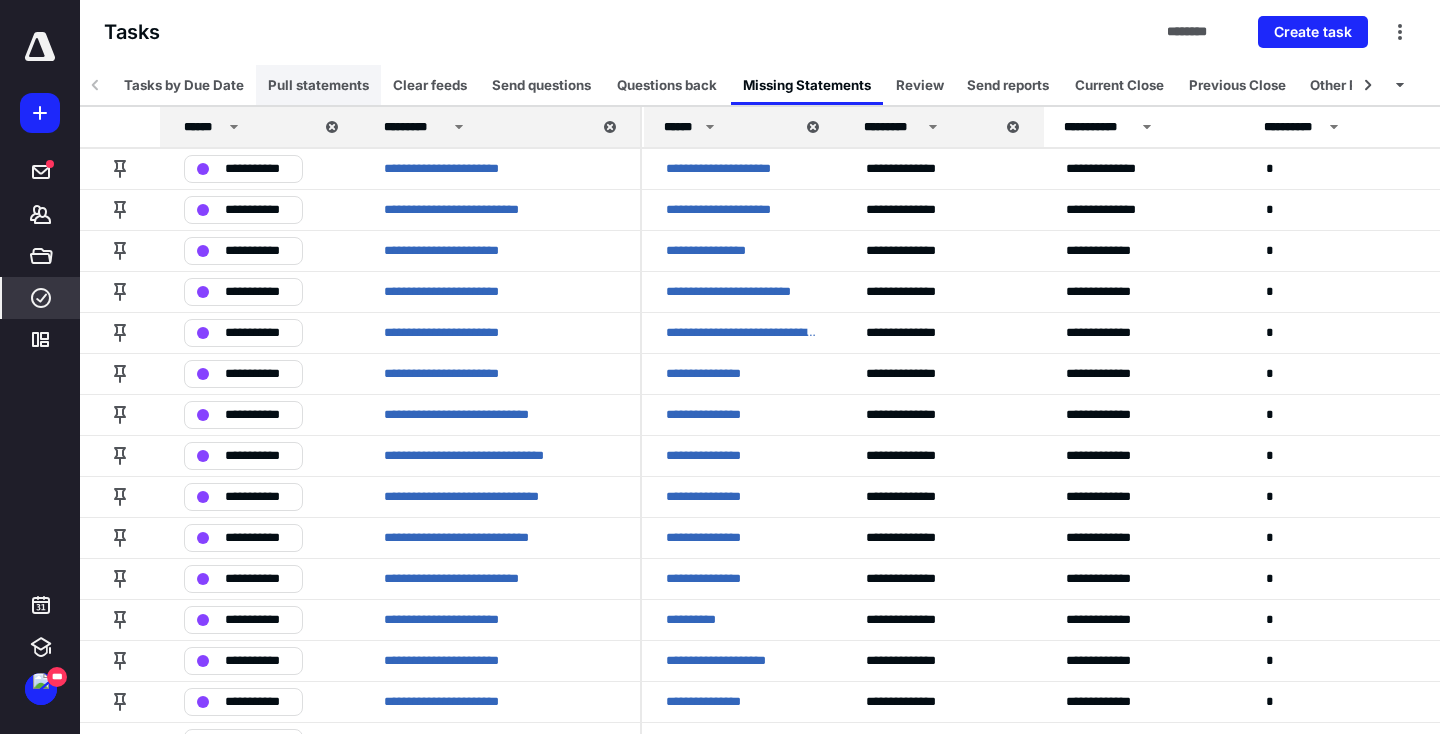 click on "Pull statements" at bounding box center (318, 85) 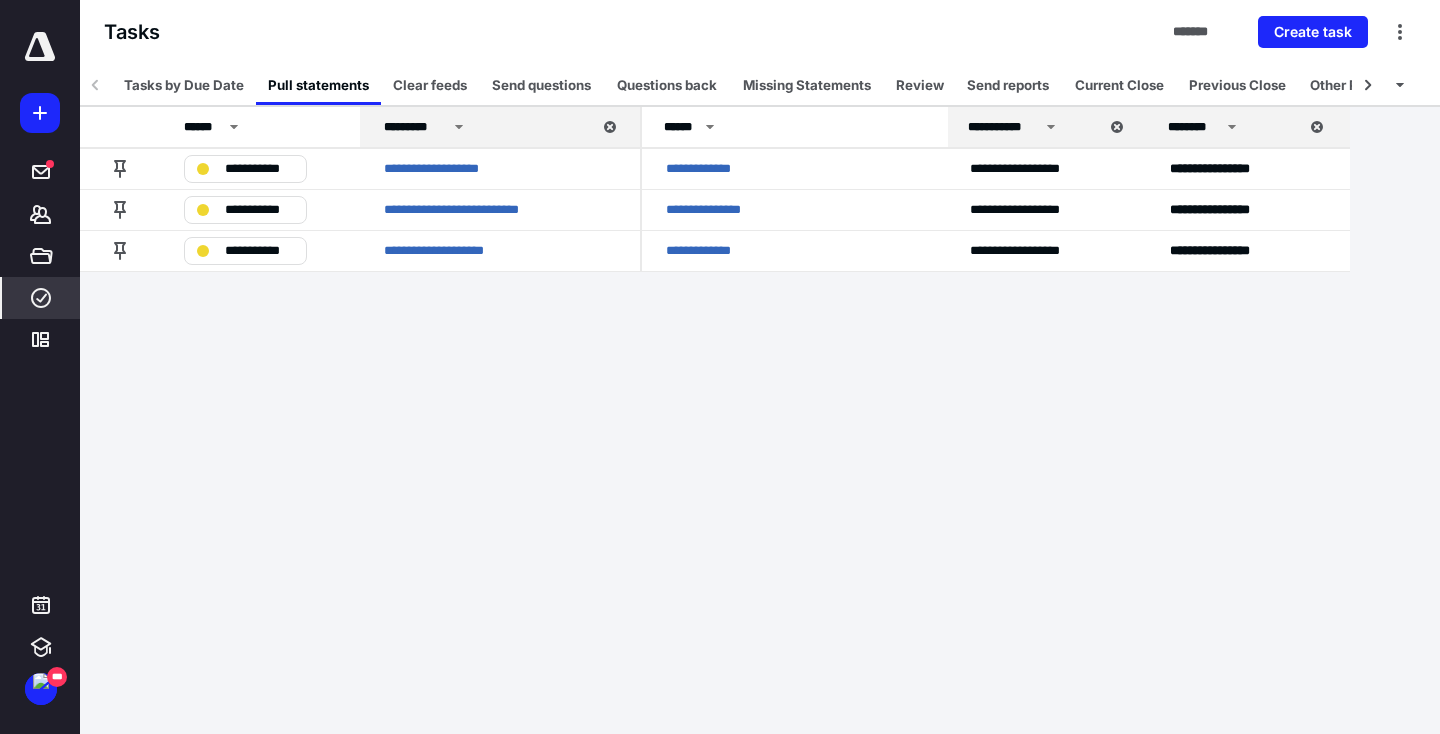click on "Clear feeds" at bounding box center (430, 85) 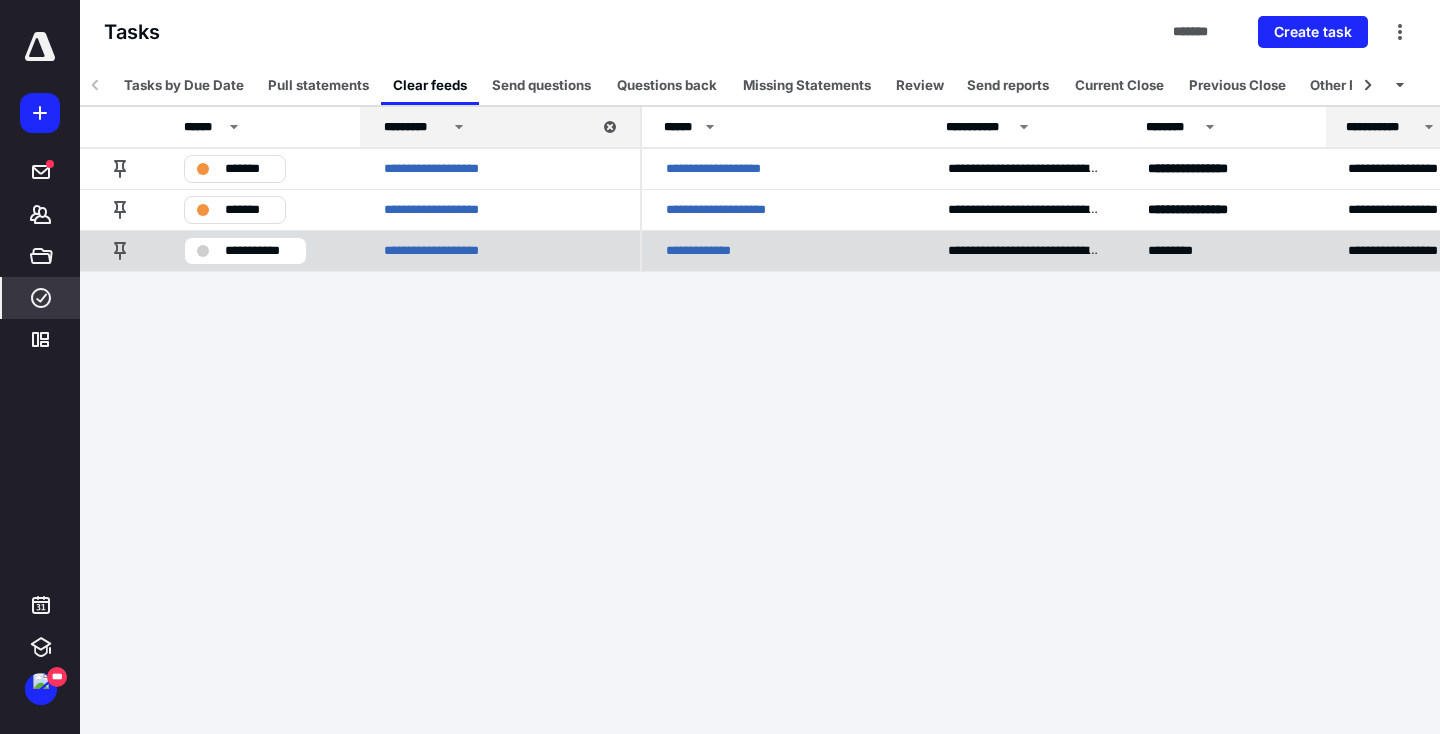 click on "**********" at bounding box center (259, 251) 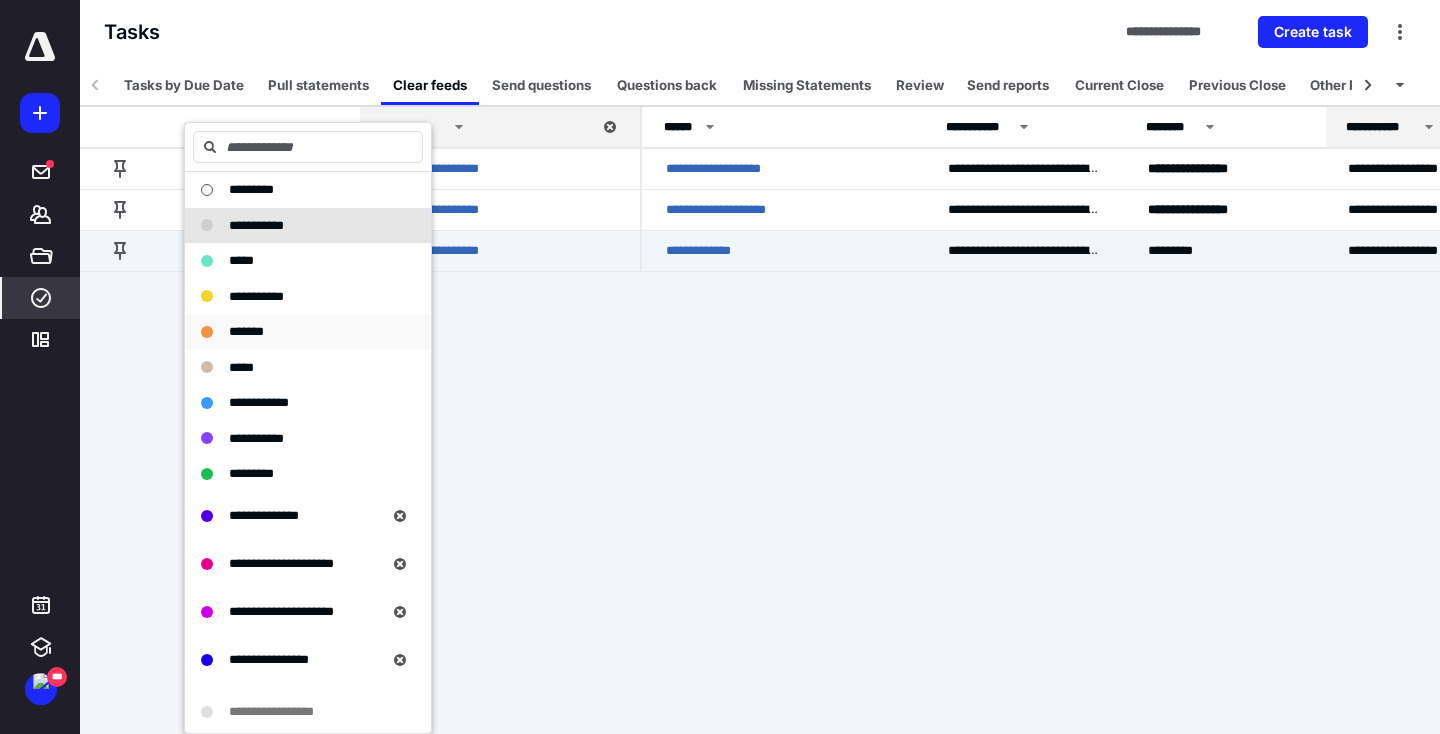 click on "*******" at bounding box center [308, 332] 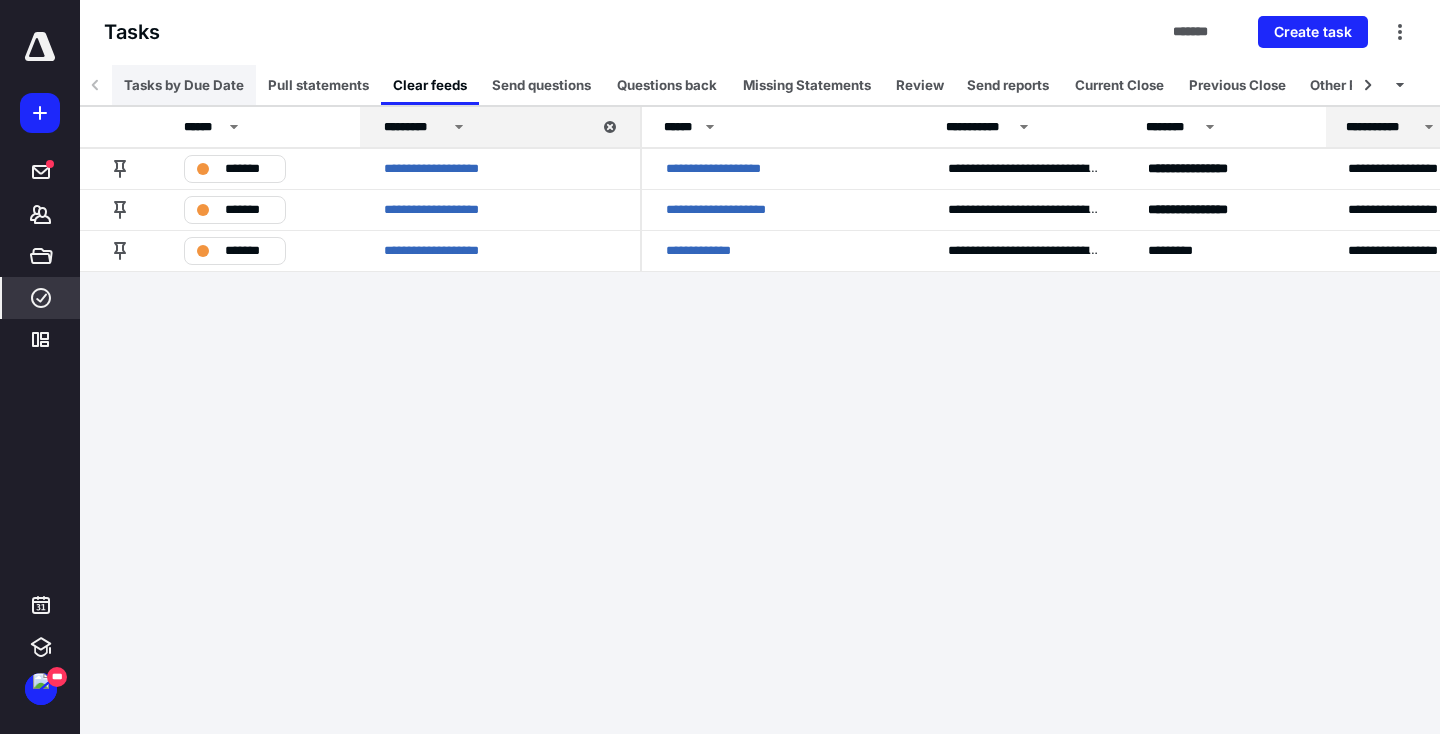 scroll, scrollTop: 0, scrollLeft: 23, axis: horizontal 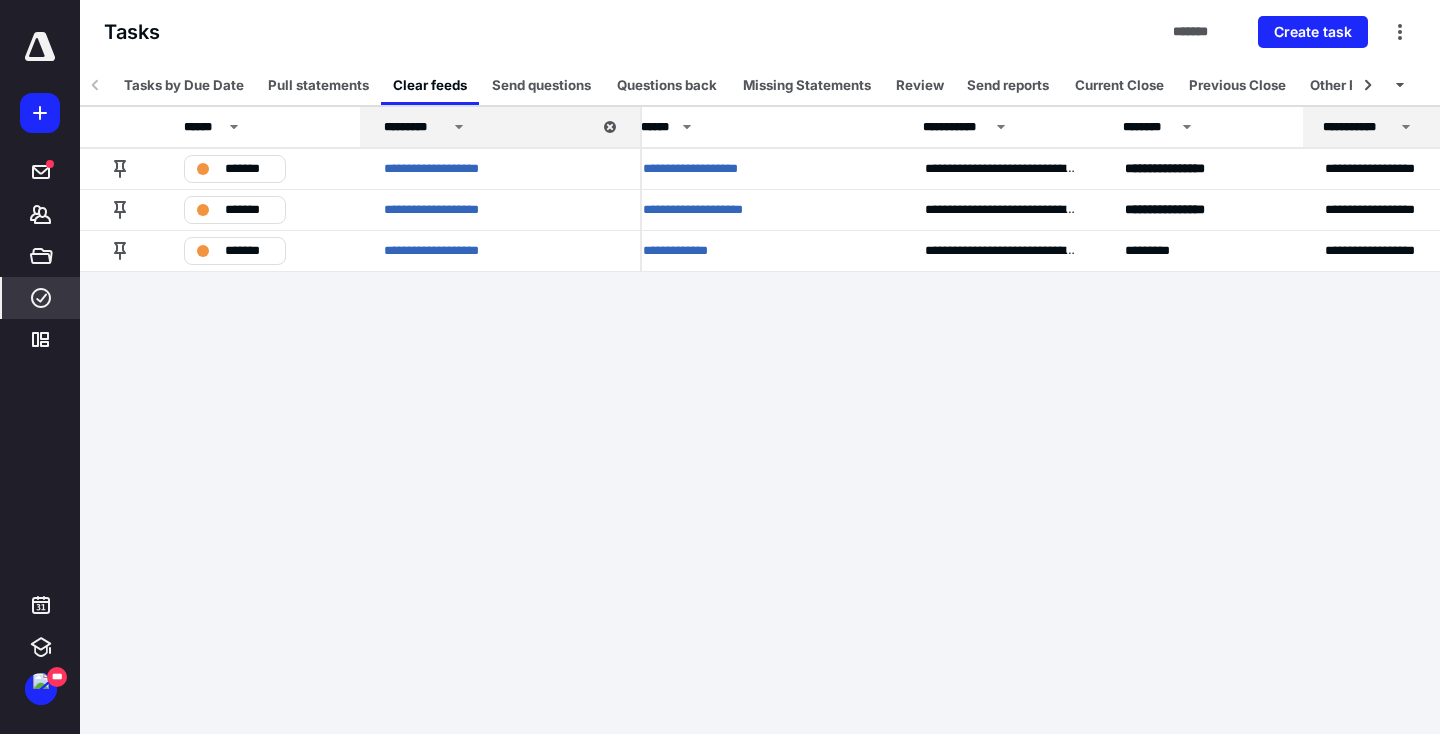 click at bounding box center [96, 85] 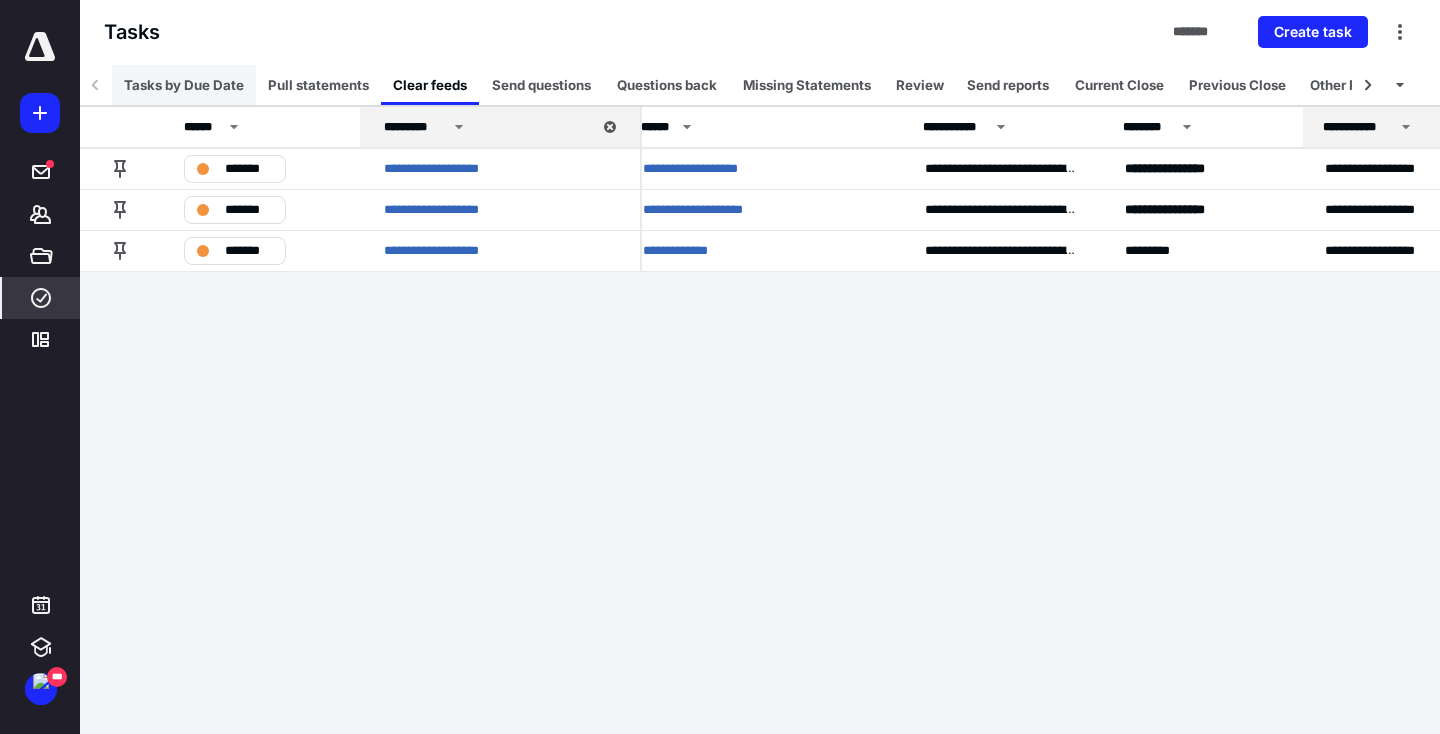 click on "Tasks by Due Date" at bounding box center [184, 85] 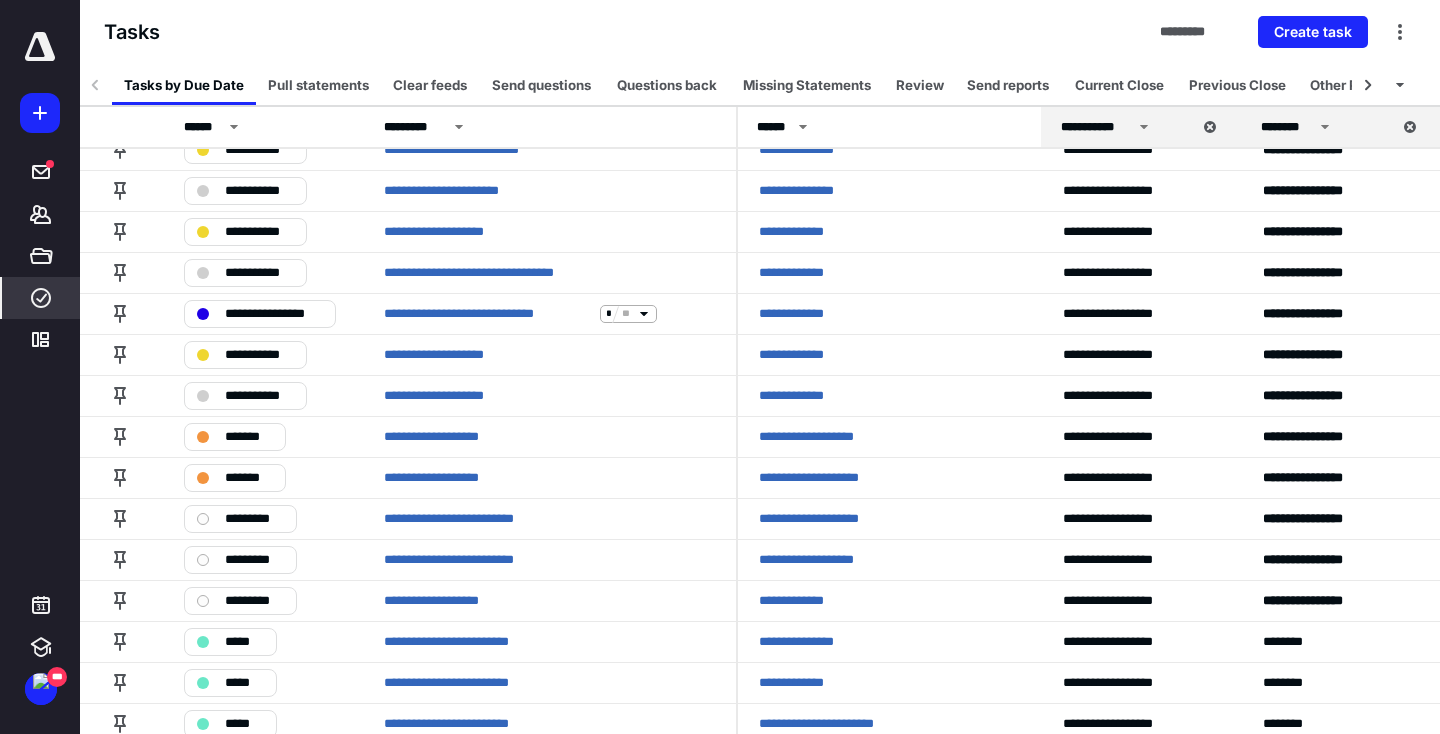 scroll, scrollTop: 0, scrollLeft: 3, axis: horizontal 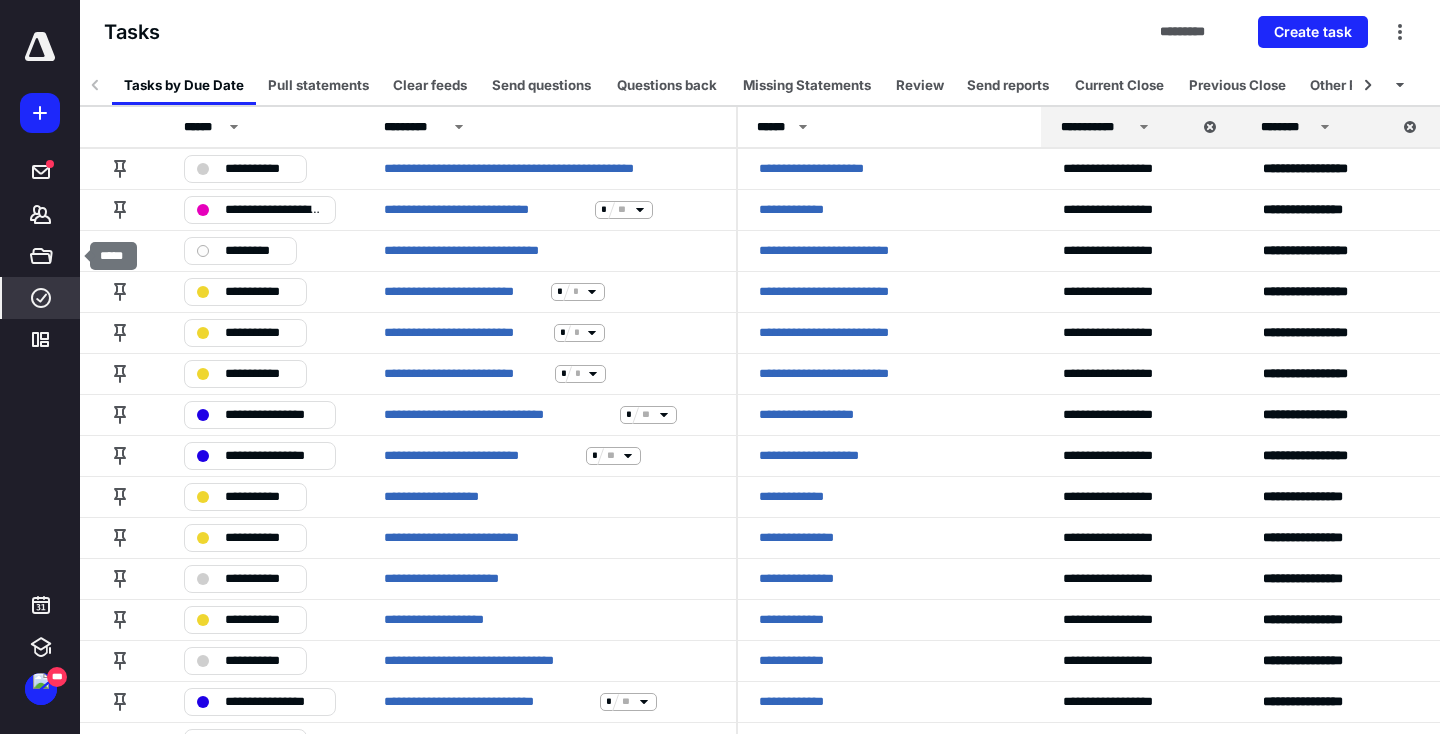 click on "****" at bounding box center (41, 298) 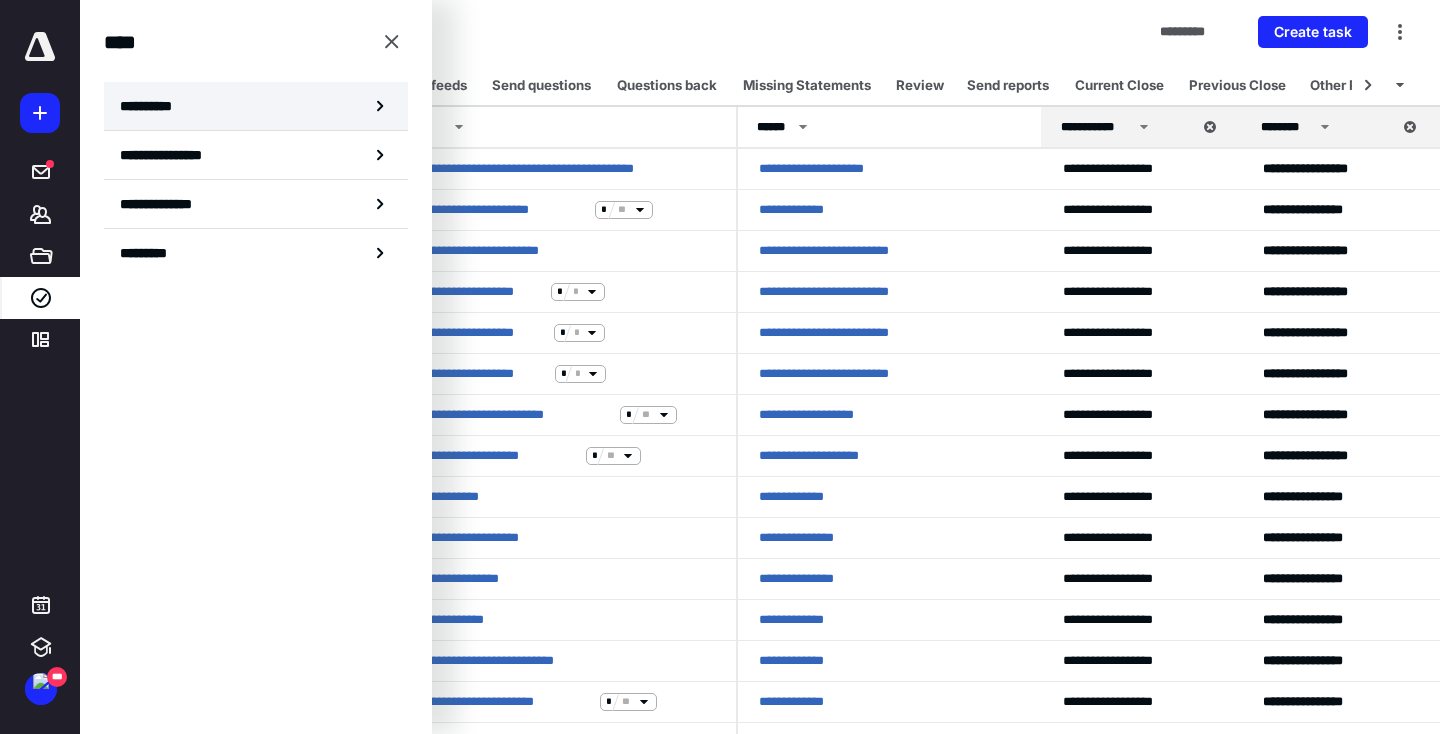 click on "**********" at bounding box center [256, 106] 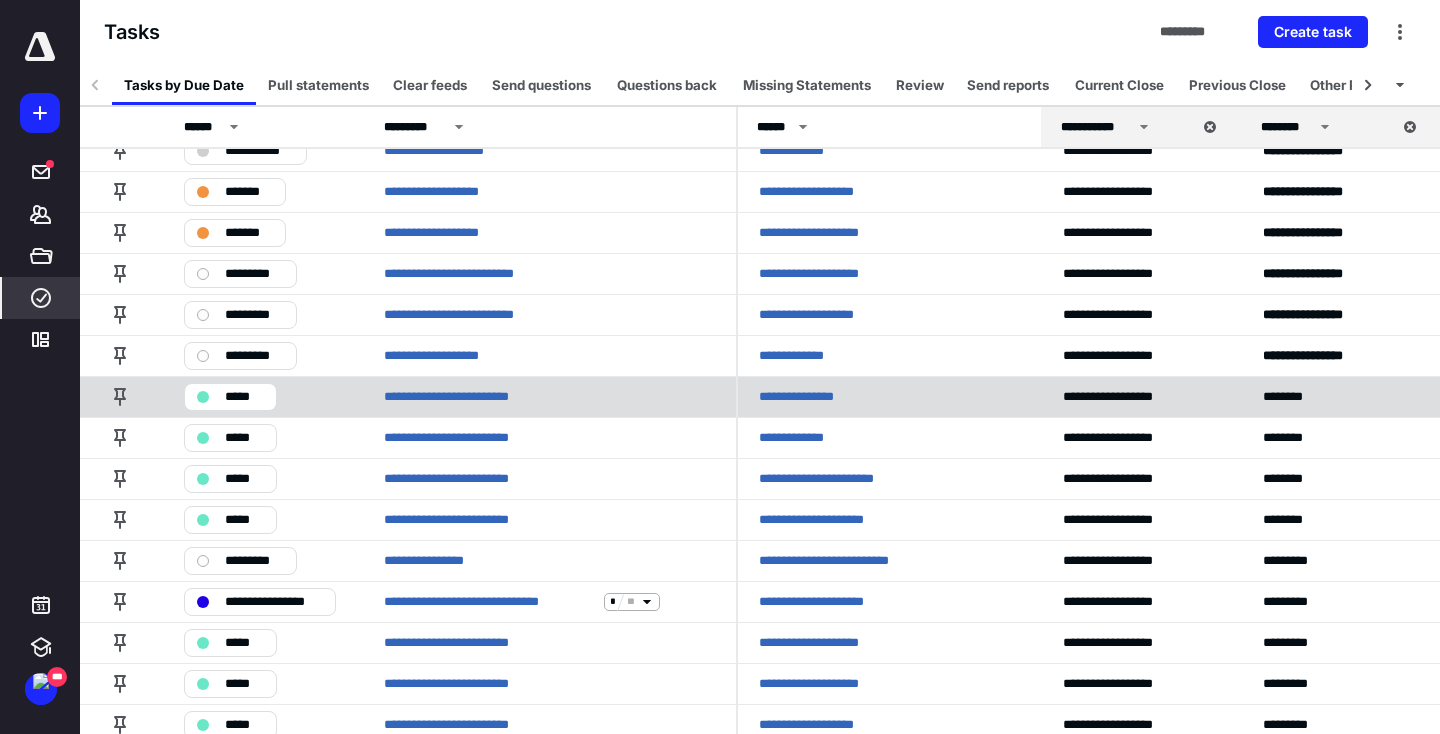 scroll, scrollTop: 634, scrollLeft: 3, axis: both 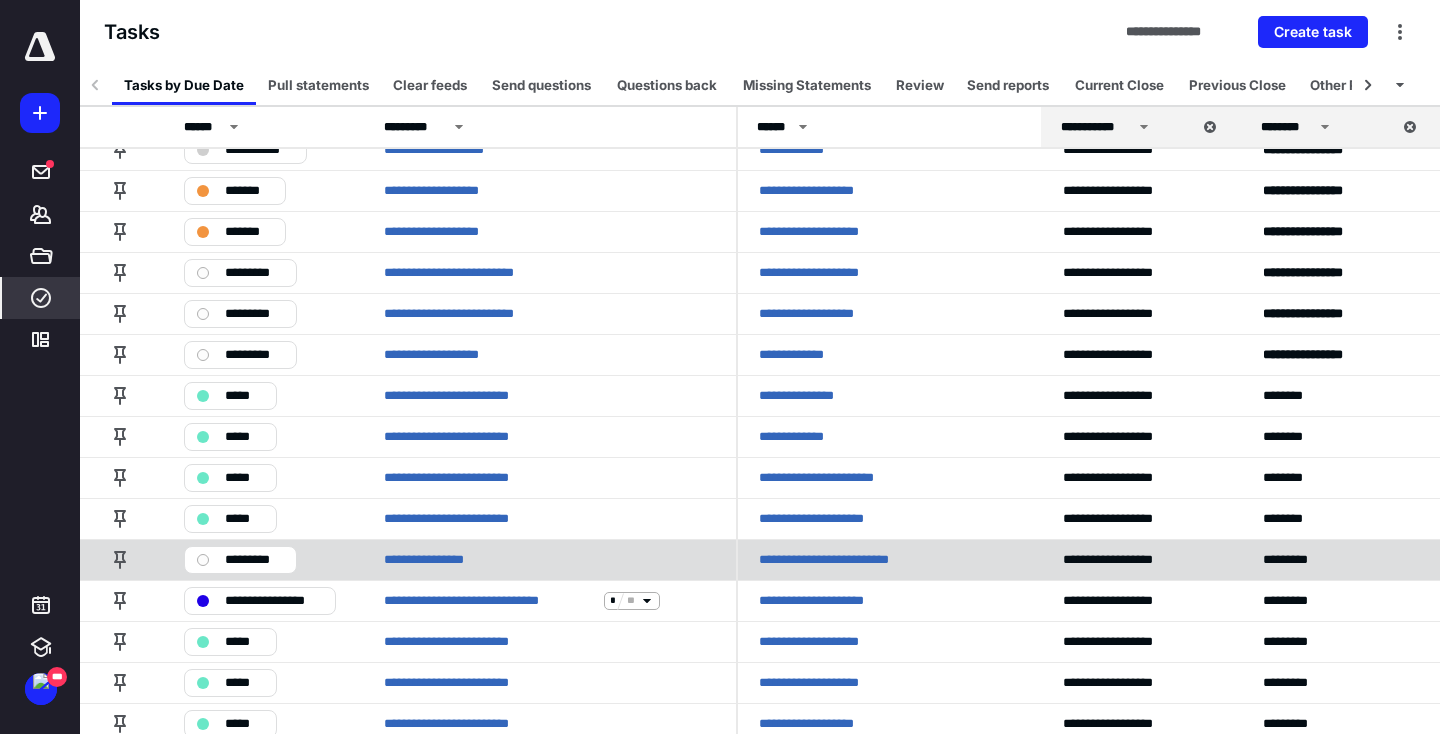 click on "*********" at bounding box center (254, 560) 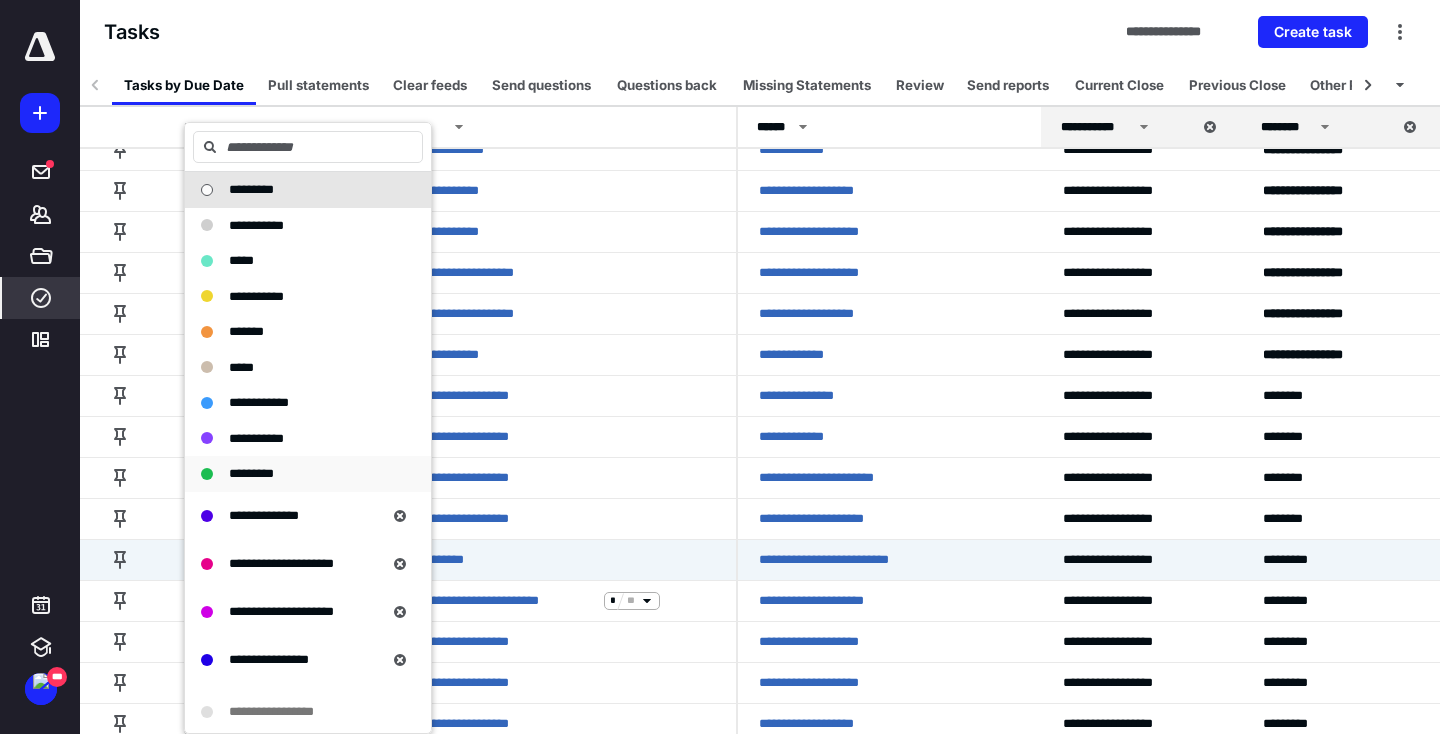 click on "*********" at bounding box center (296, 474) 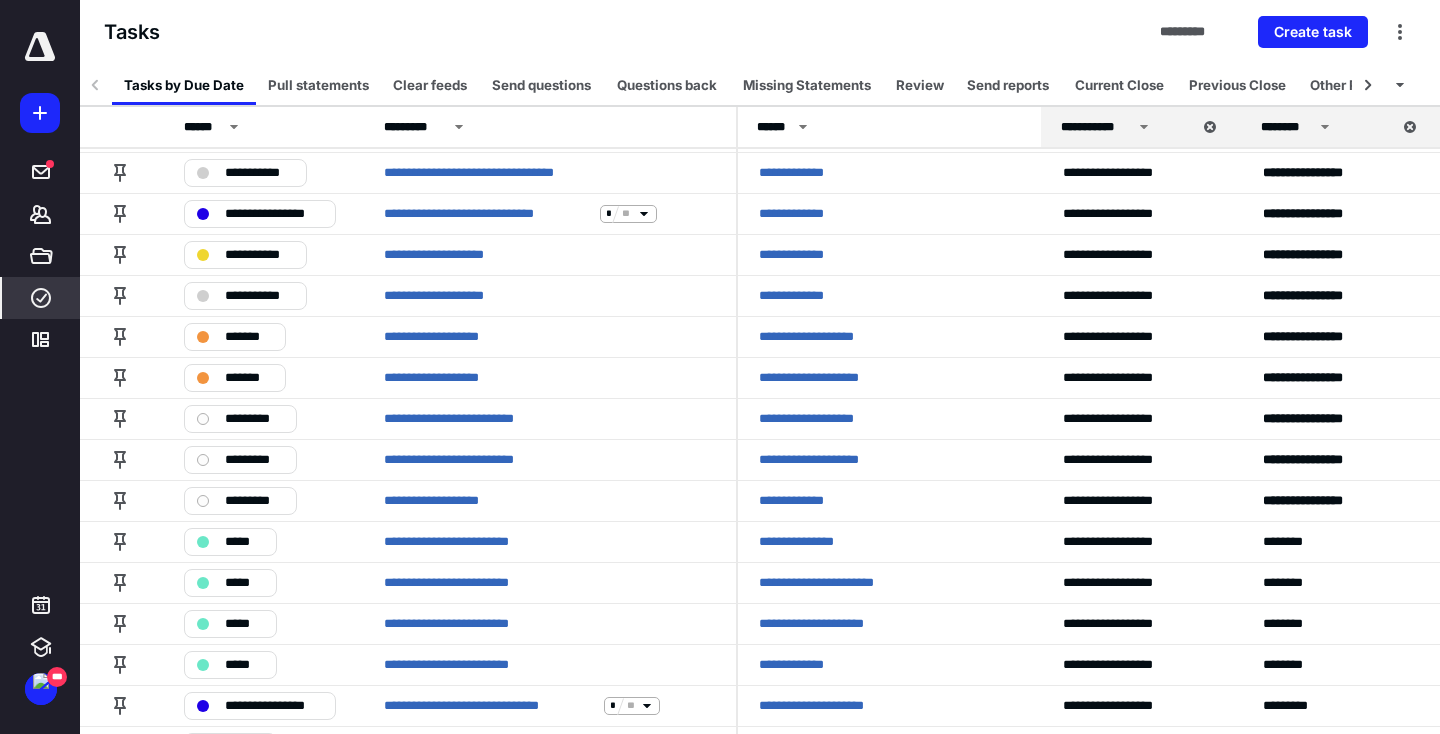 scroll, scrollTop: 0, scrollLeft: 3, axis: horizontal 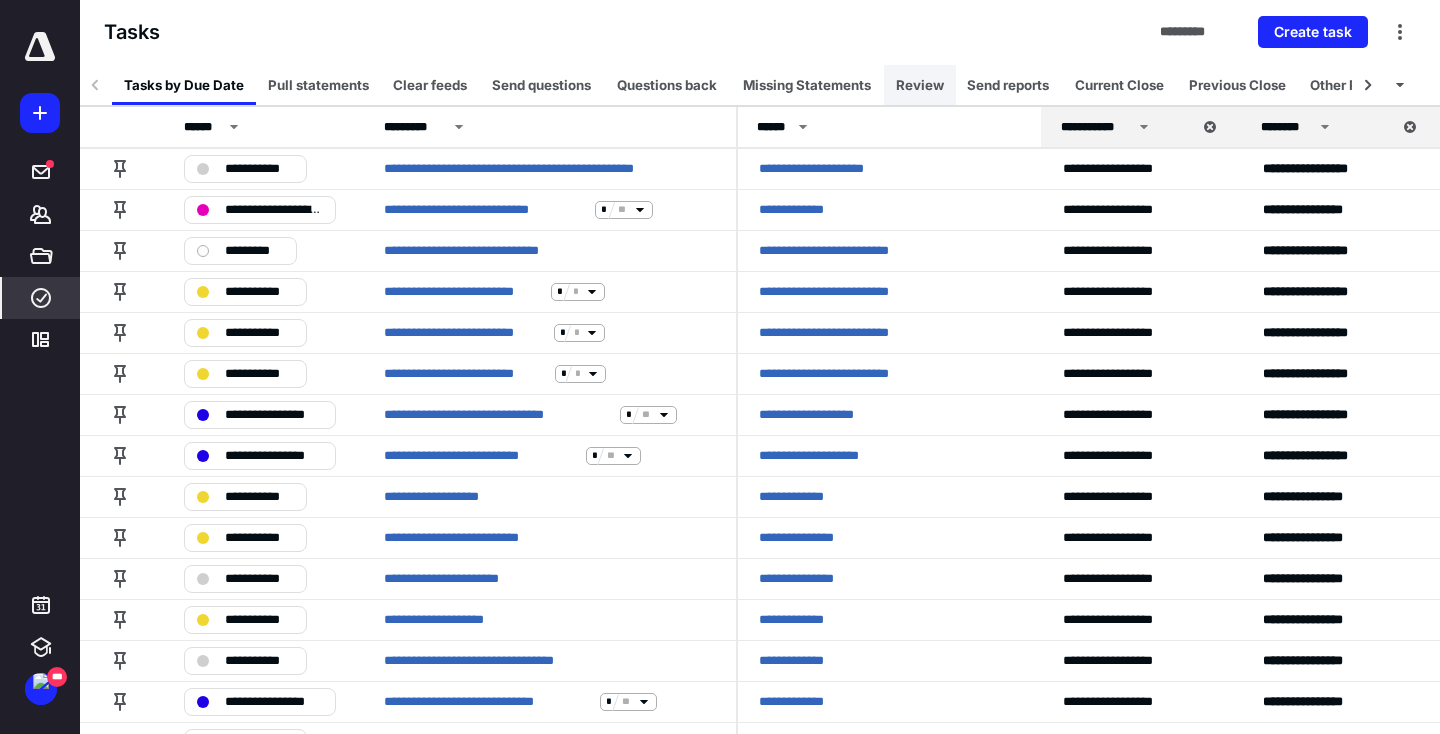 click on "Review" at bounding box center (920, 85) 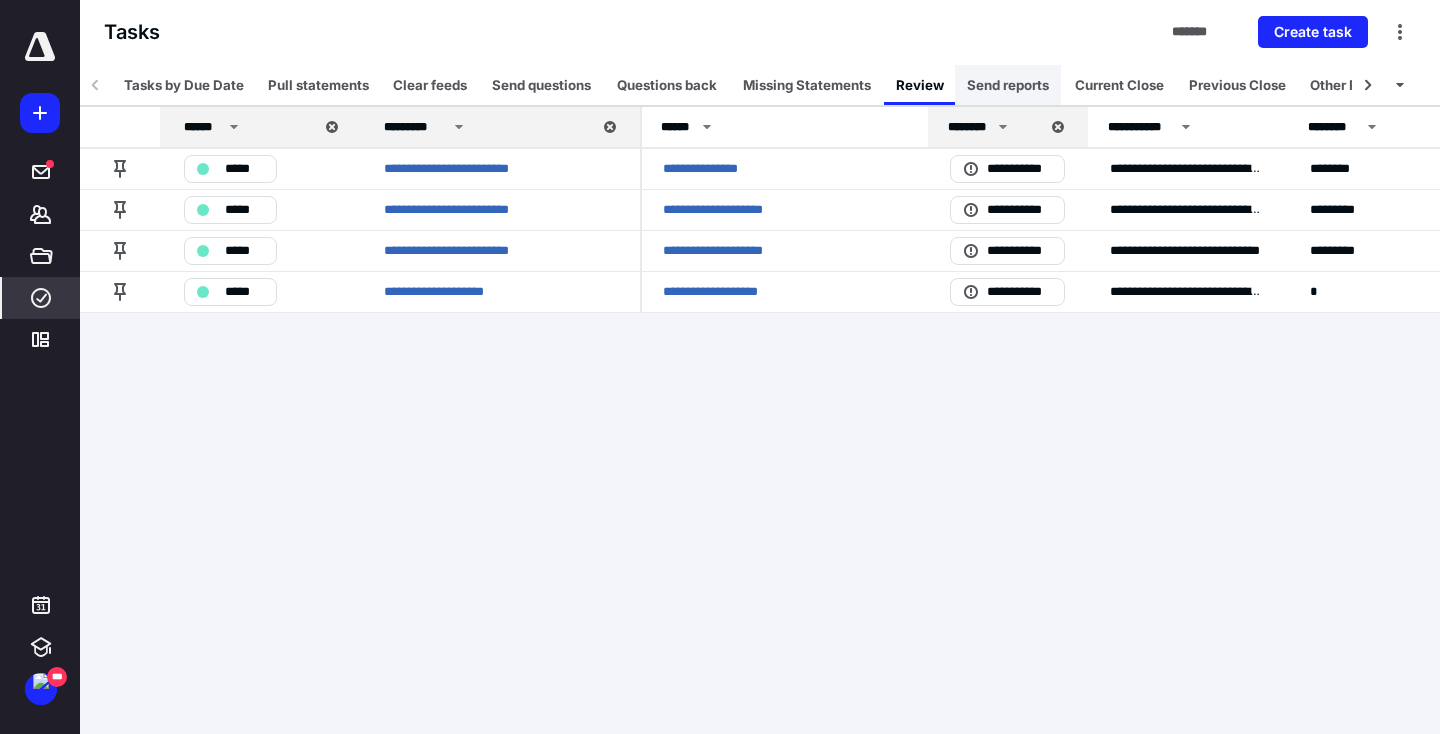 click on "Send reports" at bounding box center (1008, 85) 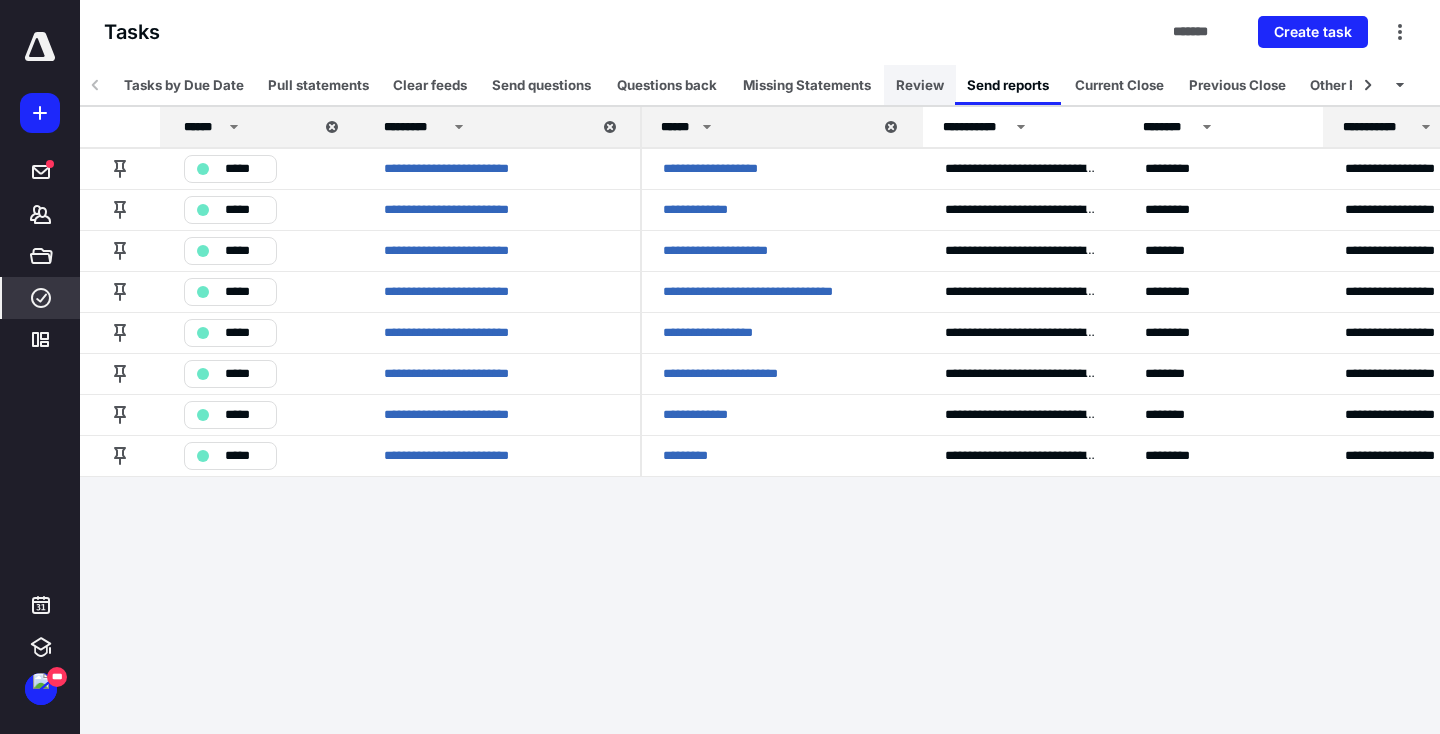 click on "Review" at bounding box center (920, 85) 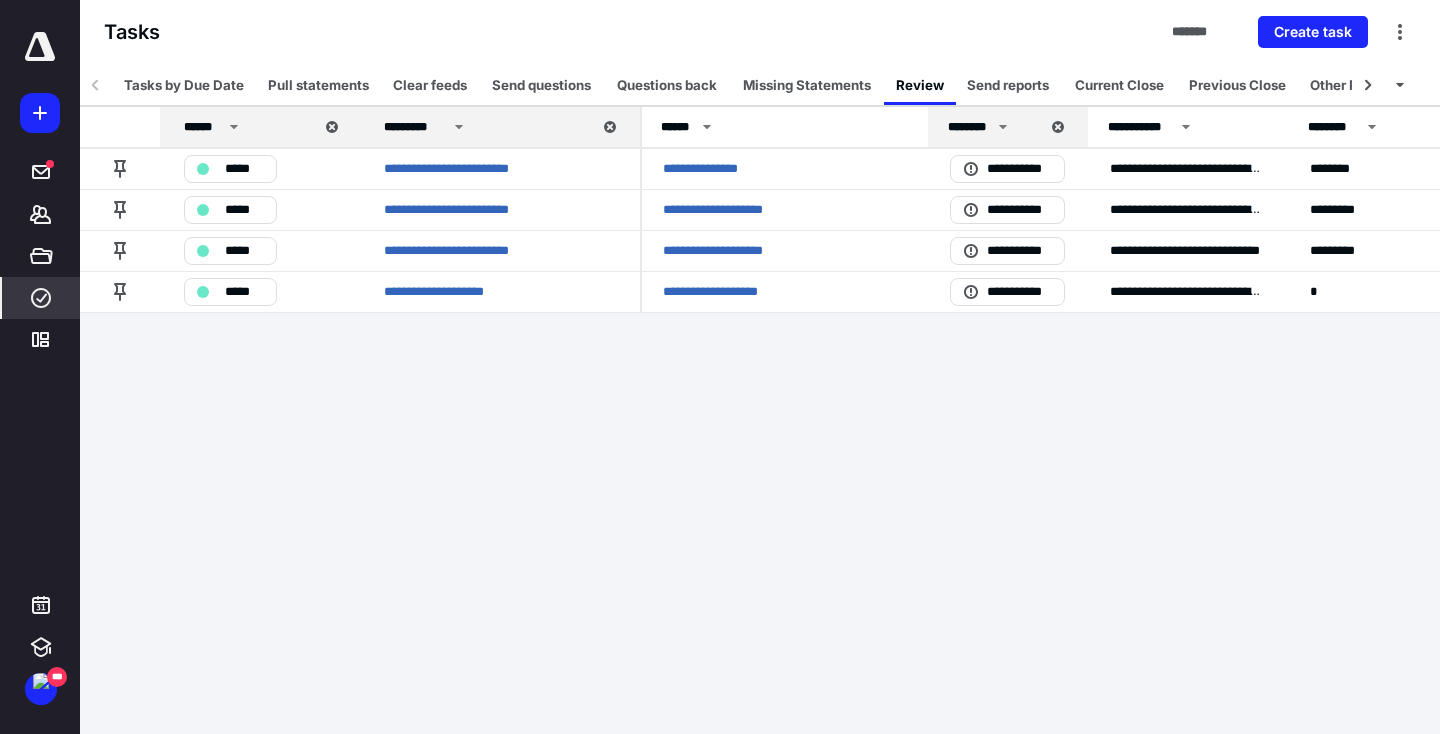 click on "Tasks by Due Date Pull statements Clear feeds Send questions Questions back Missing Statements Review Send reports Current Close Previous Close Other Projects Current Closed All Work" at bounding box center [760, 85] 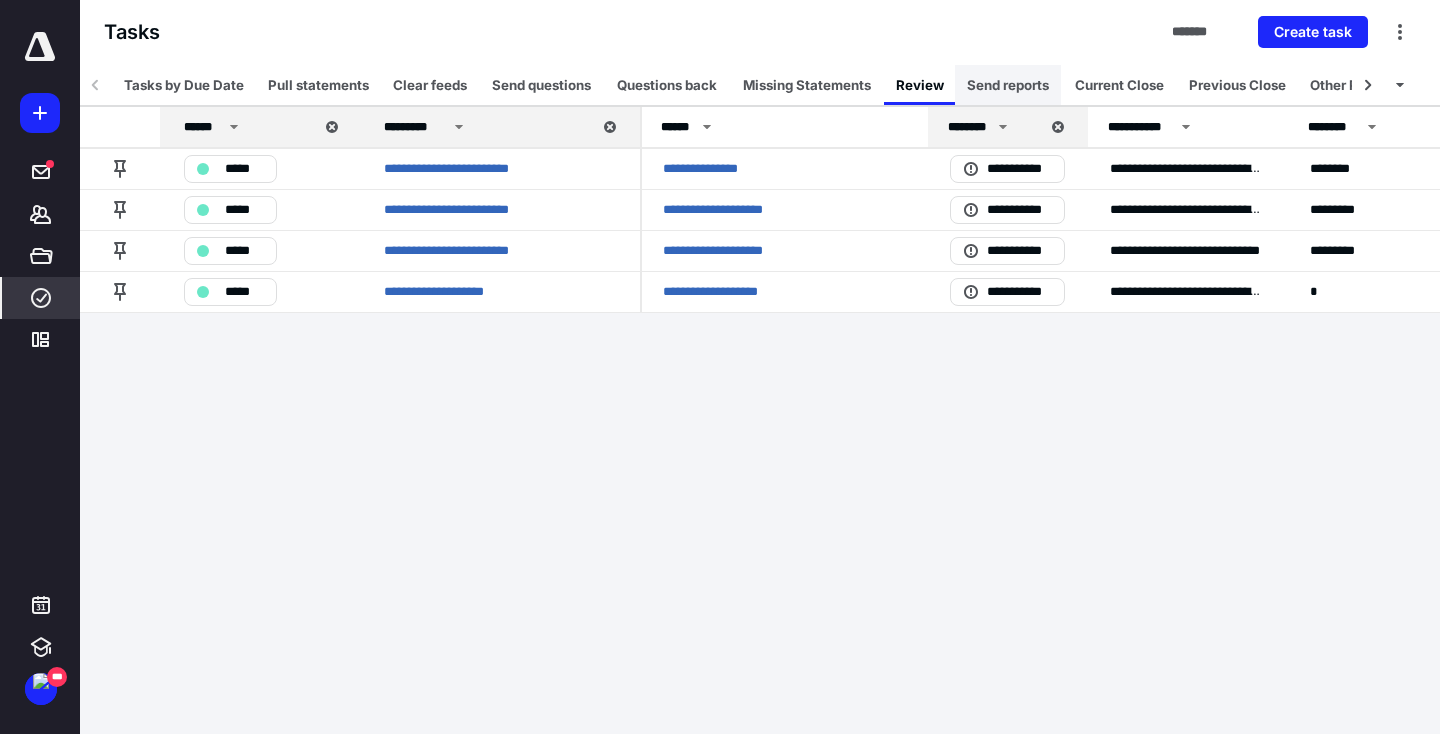 click on "Send reports" at bounding box center (1008, 85) 